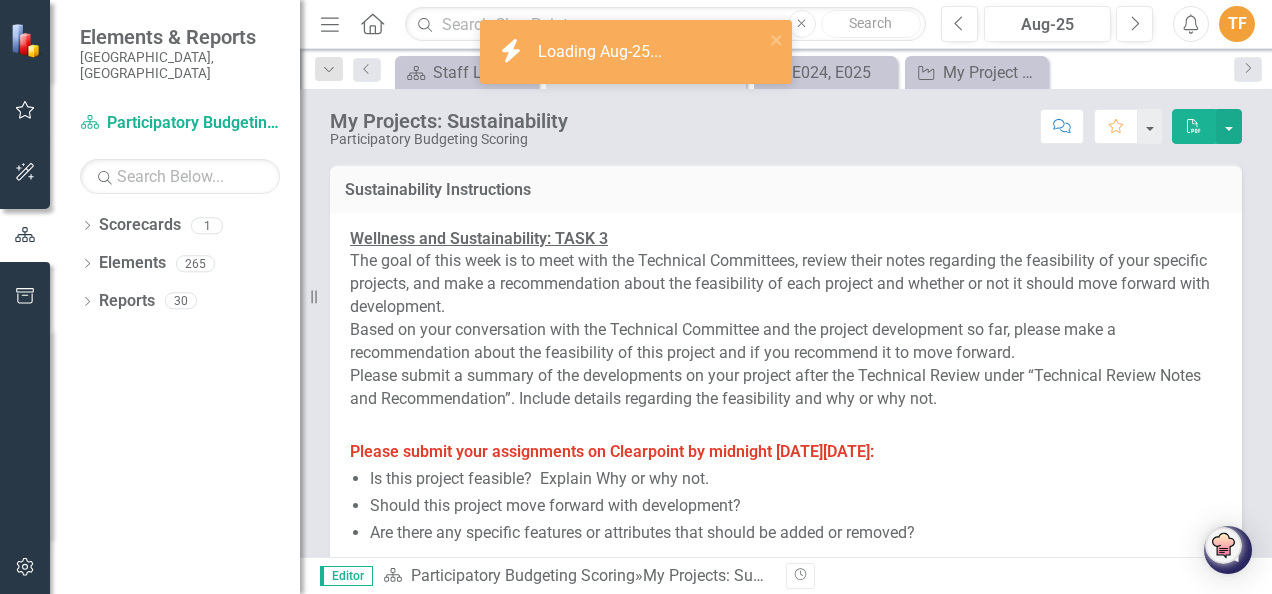 scroll, scrollTop: 0, scrollLeft: 0, axis: both 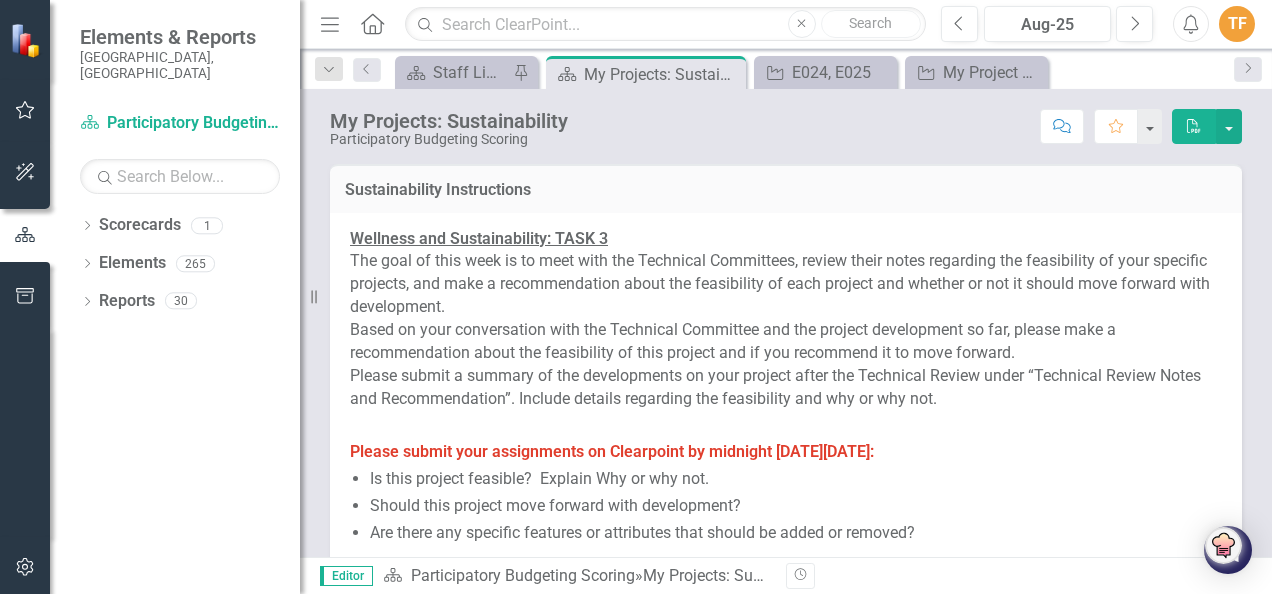 click on "Wellness and Sustainability: TASK 3" at bounding box center (479, 238) 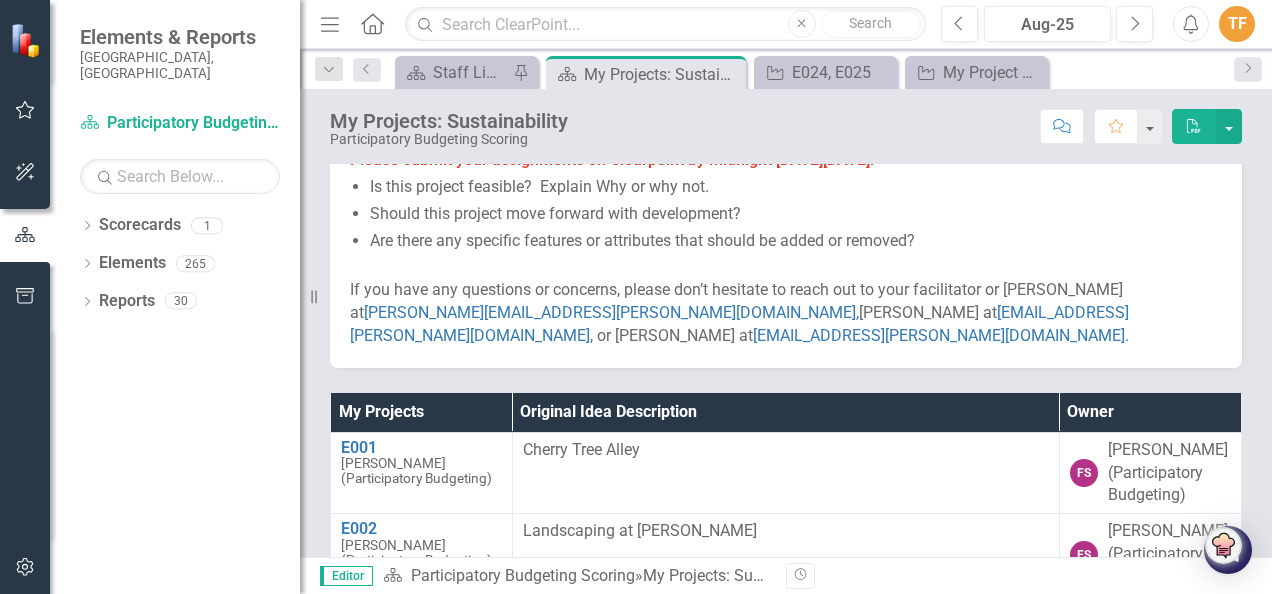 scroll, scrollTop: 314, scrollLeft: 0, axis: vertical 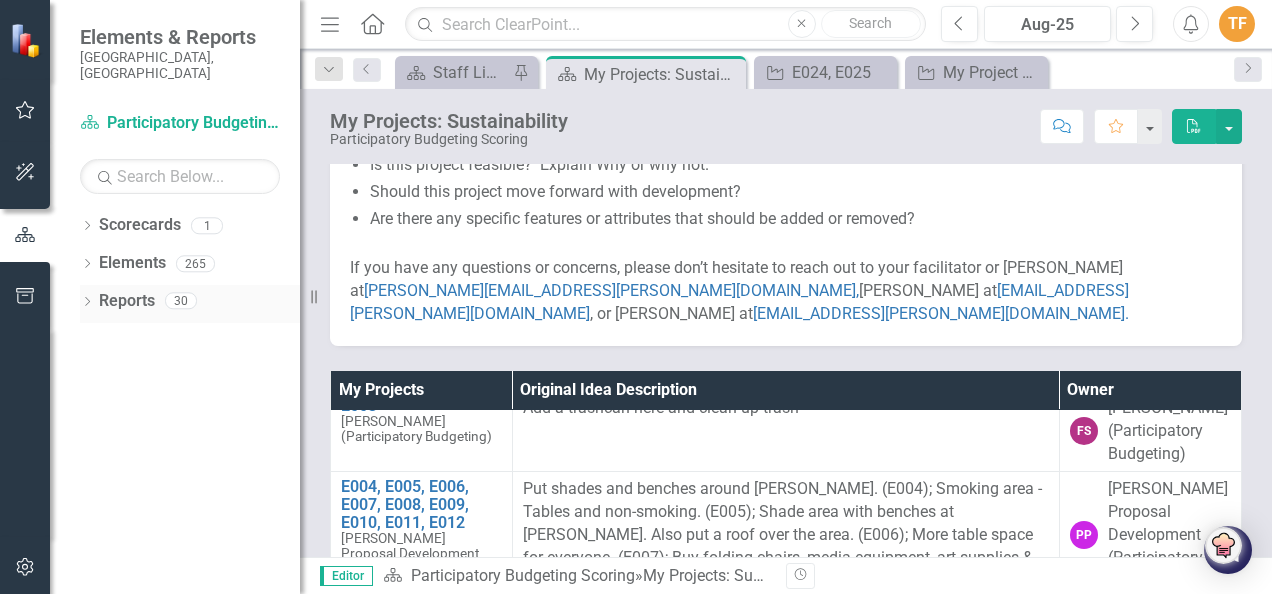 click on "Dropdown" 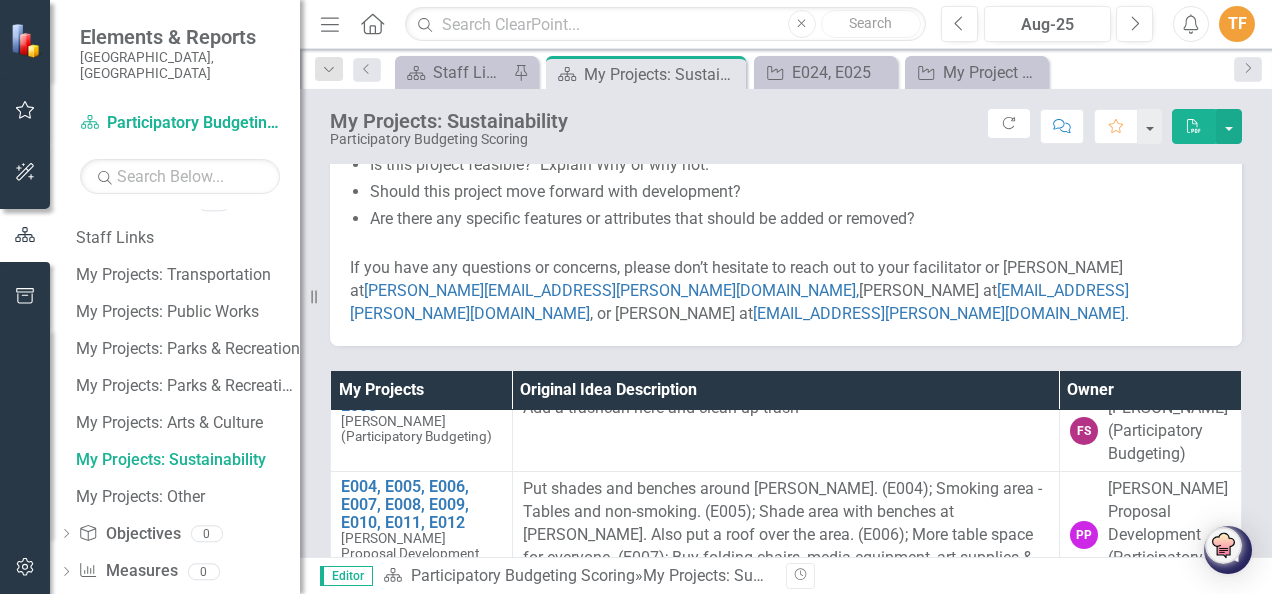 scroll, scrollTop: 178, scrollLeft: 0, axis: vertical 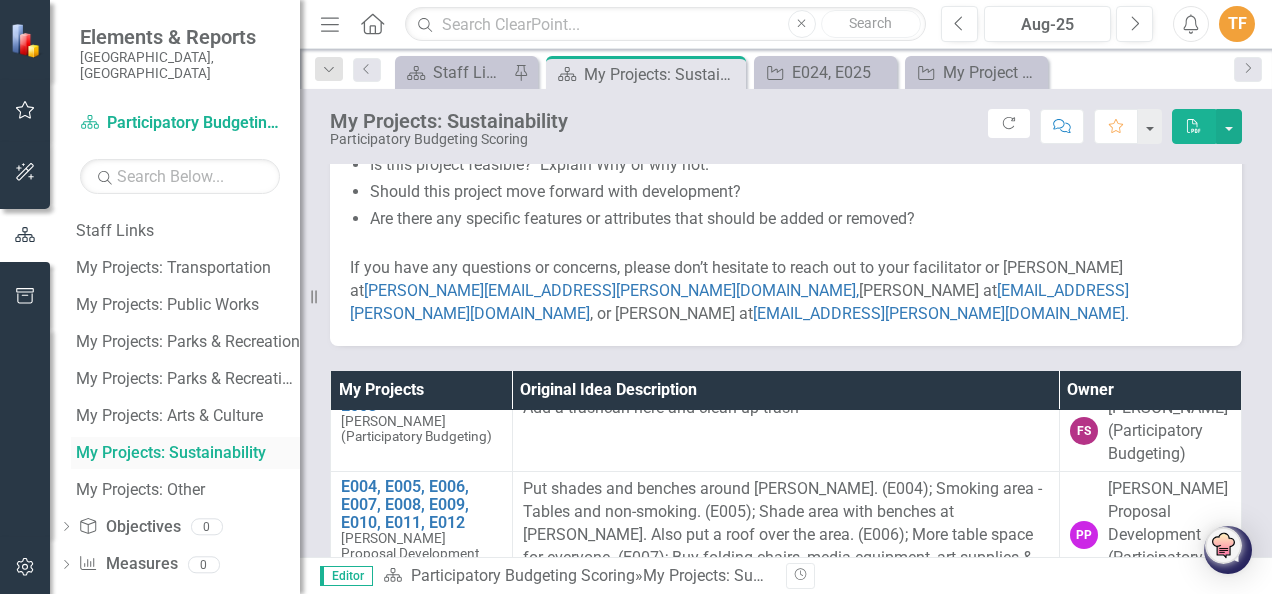 click on "My Projects: Sustainability" at bounding box center (188, 453) 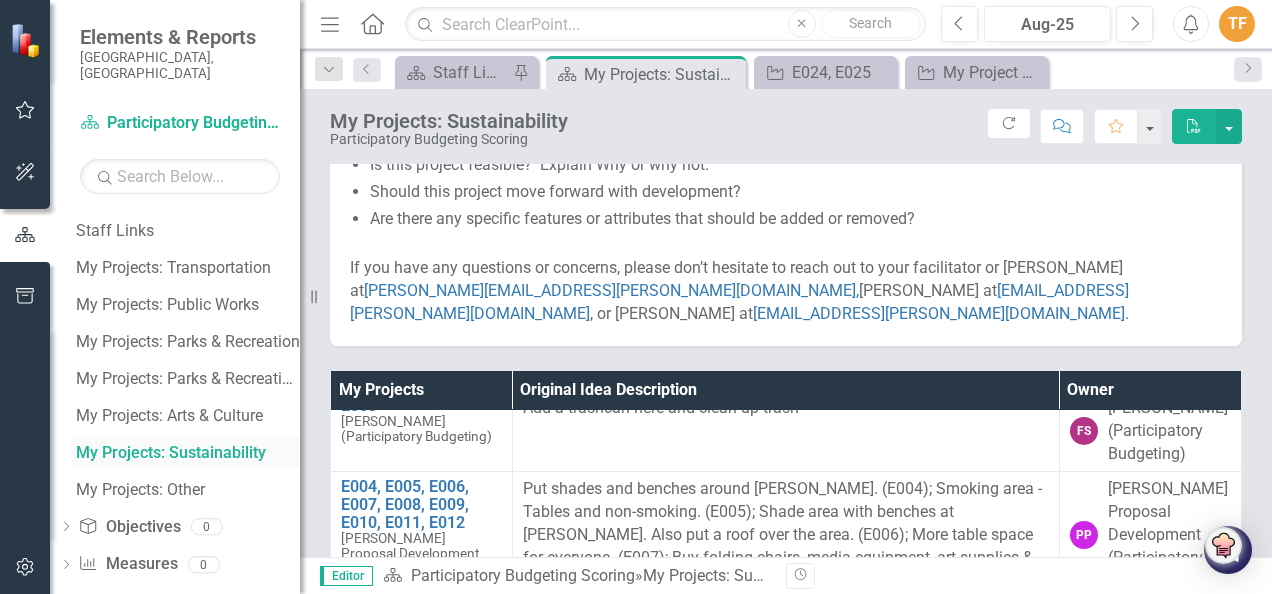 click on "My Projects: Sustainability" at bounding box center (188, 453) 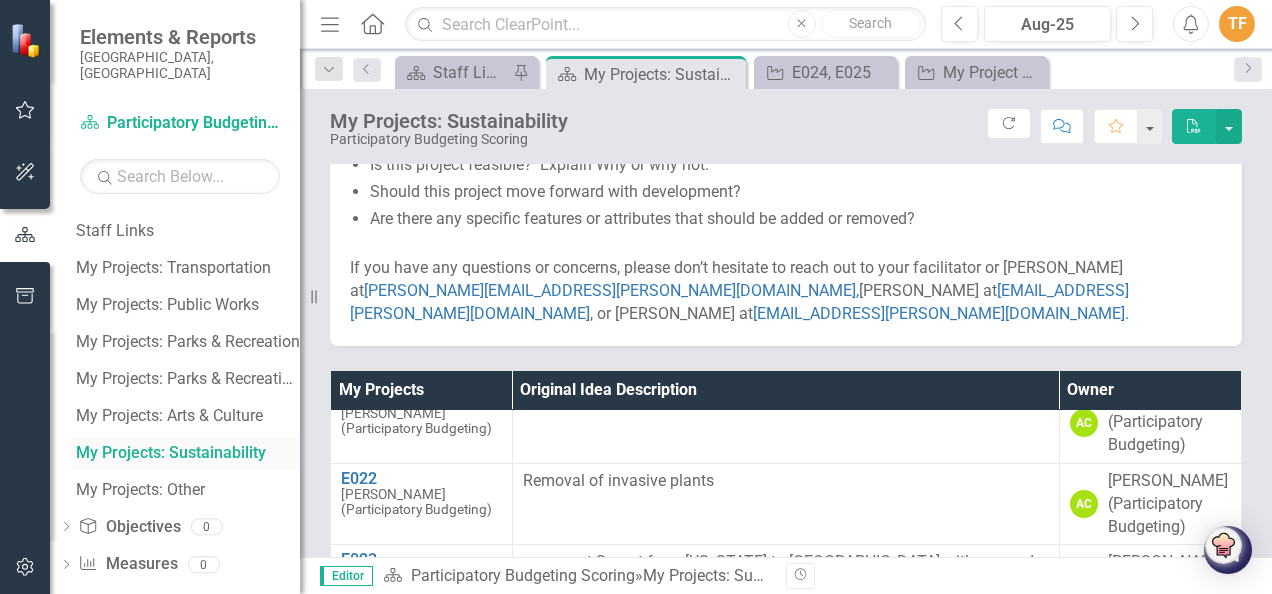 scroll, scrollTop: 2421, scrollLeft: 0, axis: vertical 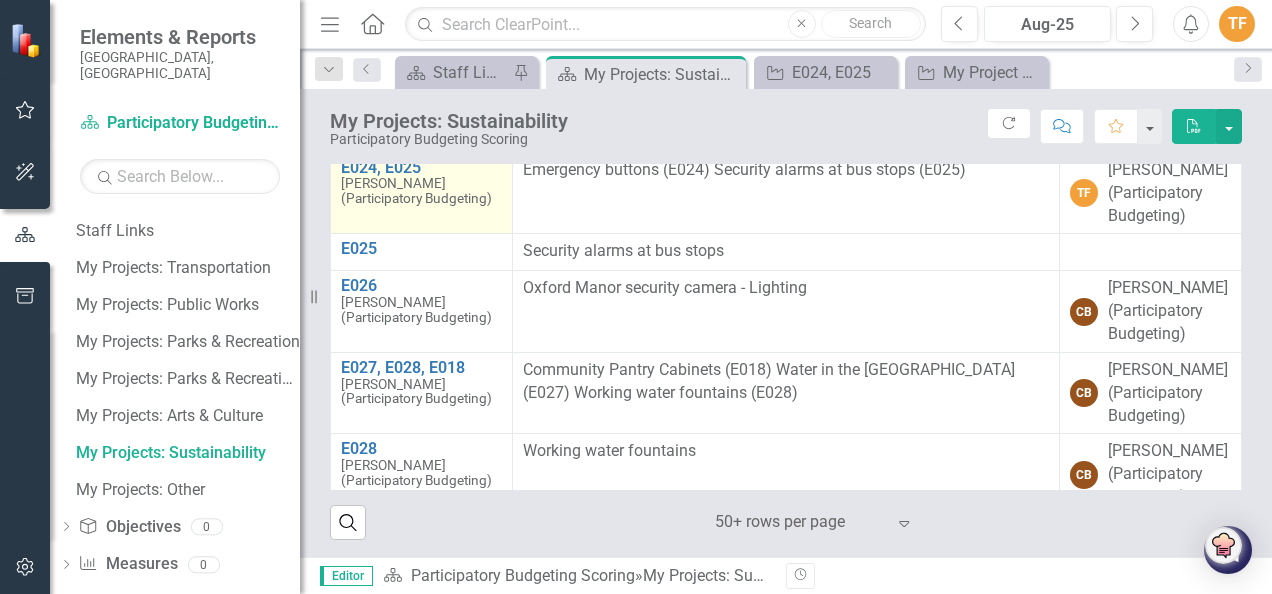 click on "[PERSON_NAME] (Participatory Budgeting)" at bounding box center [421, 191] 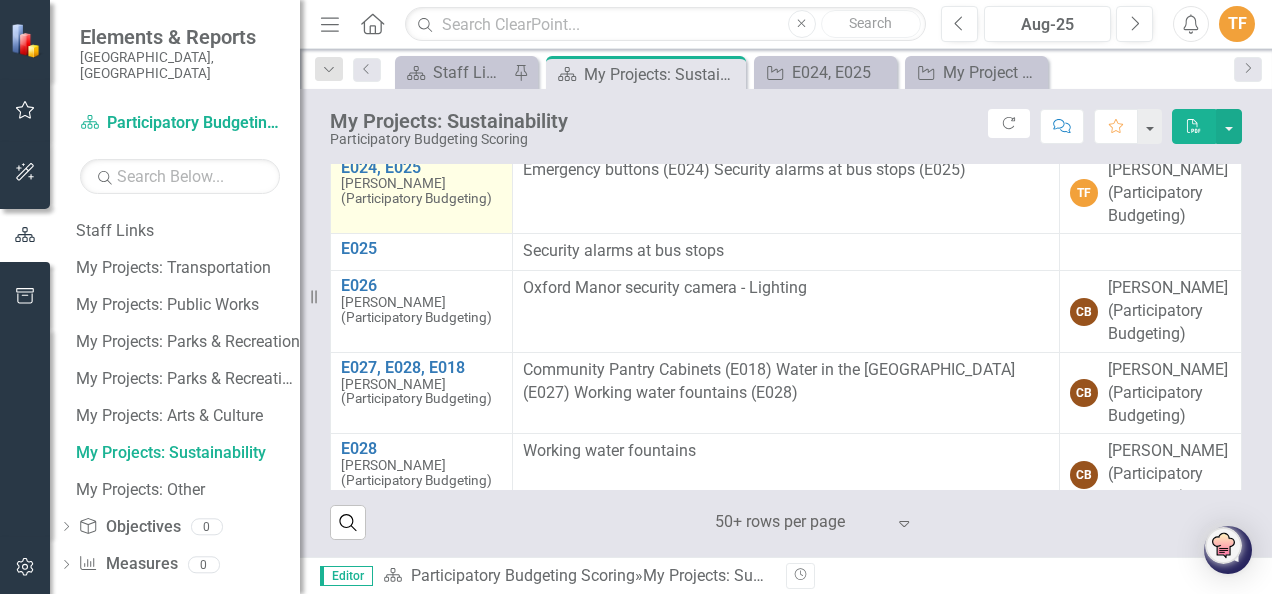 click on "[PERSON_NAME] (Participatory Budgeting)" at bounding box center [421, 191] 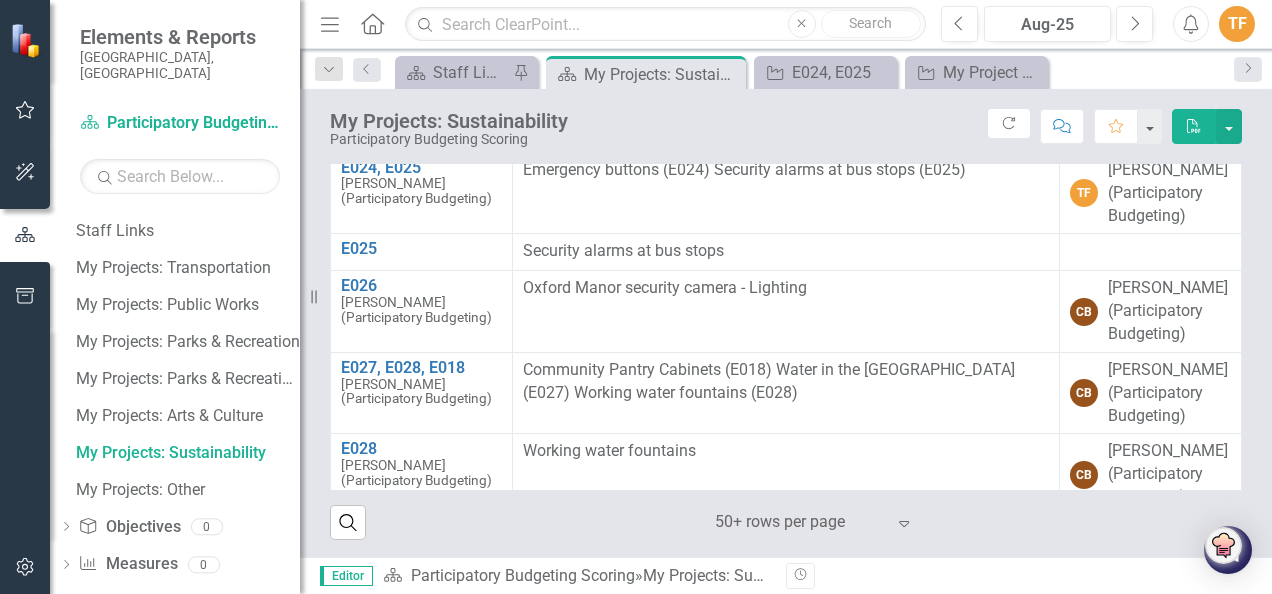 click on "PDF" 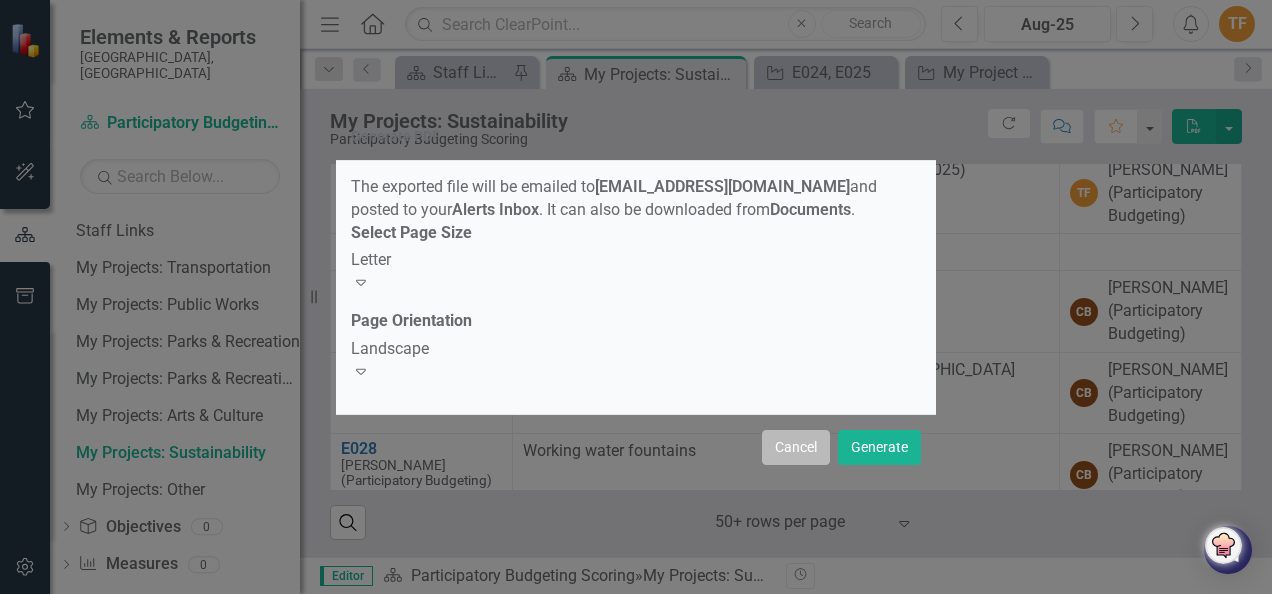 click on "Cancel" at bounding box center [796, 447] 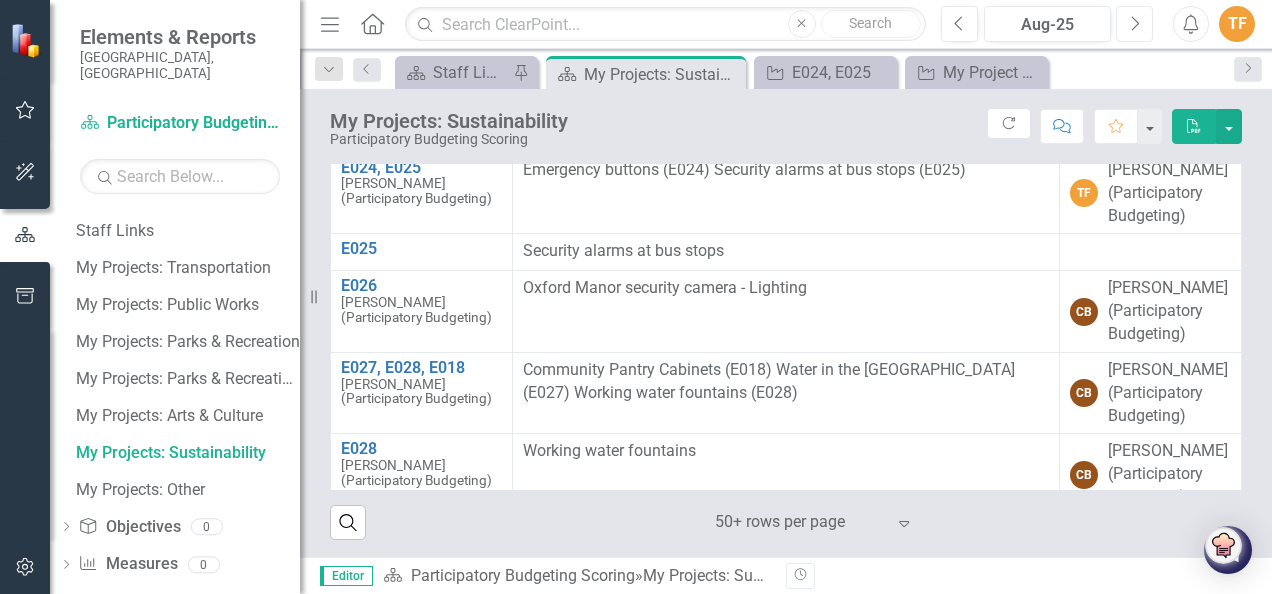 click 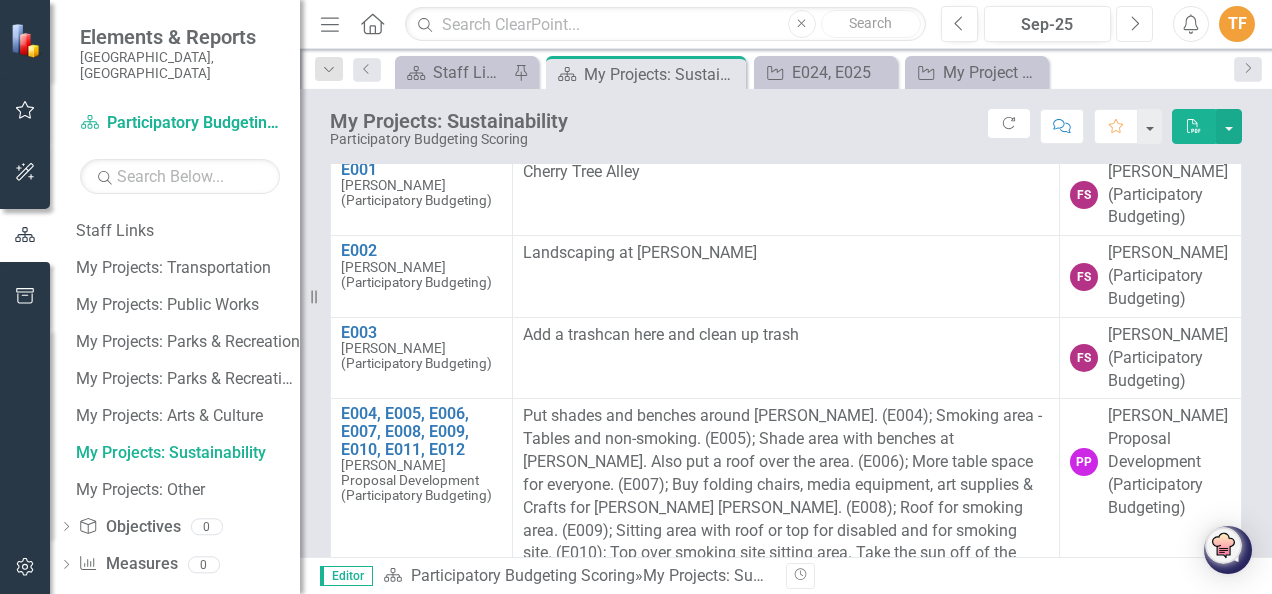 scroll, scrollTop: 584, scrollLeft: 0, axis: vertical 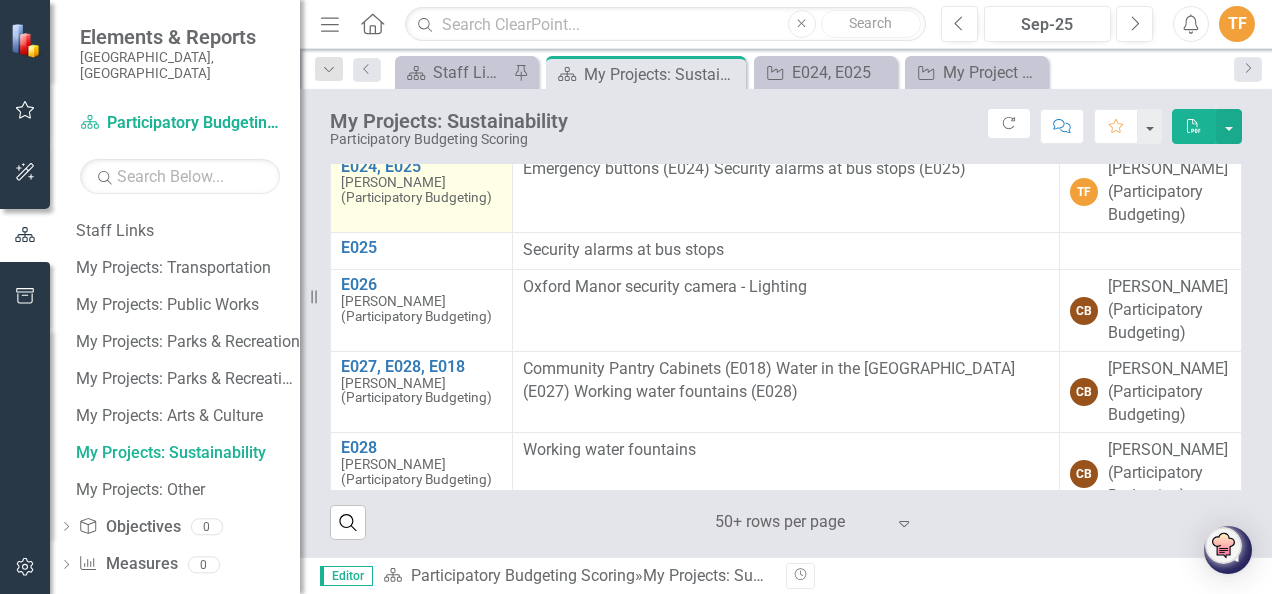 click on "[PERSON_NAME] (Participatory Budgeting)" at bounding box center (421, 190) 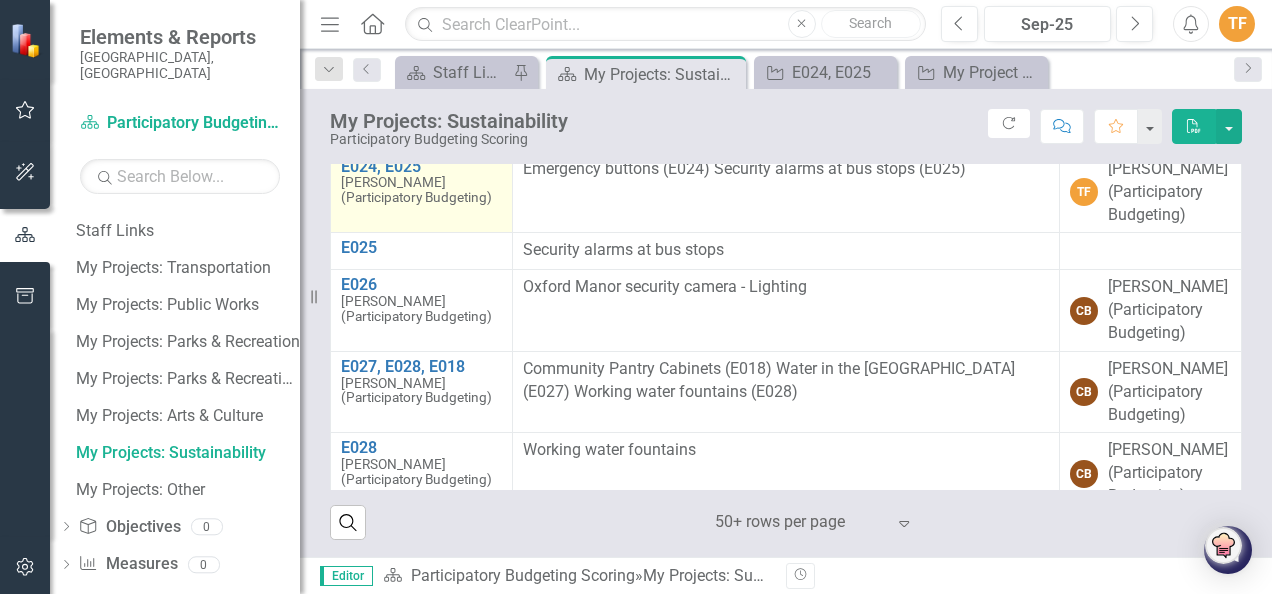 click on "[PERSON_NAME] (Participatory Budgeting)" at bounding box center [421, 190] 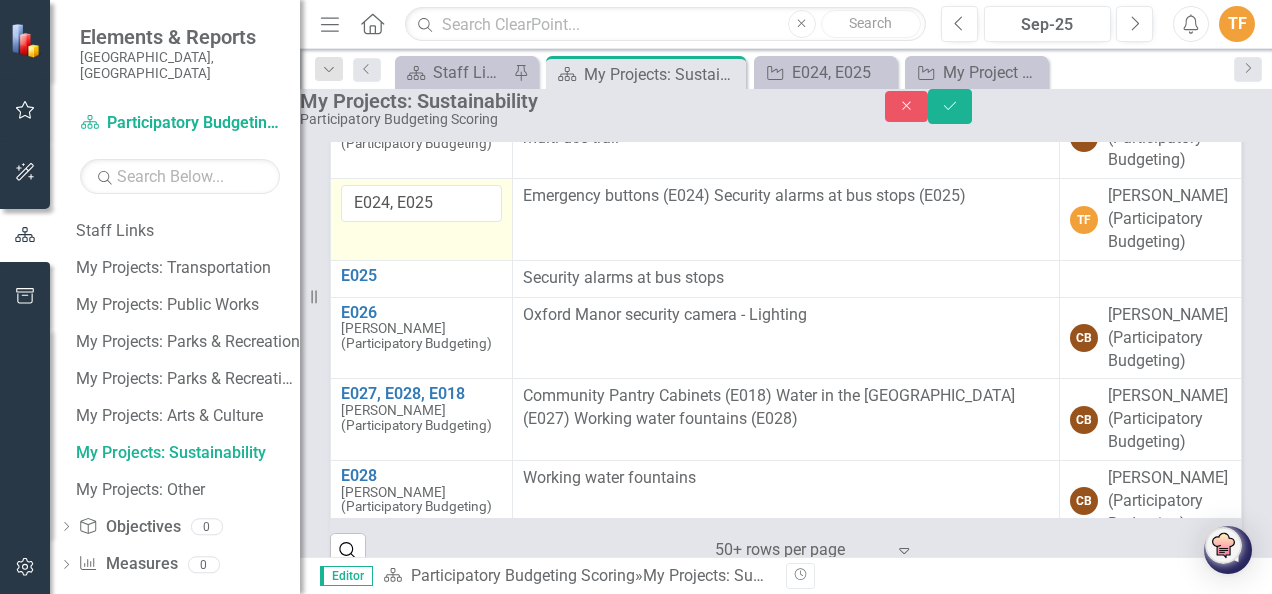 scroll, scrollTop: 2436, scrollLeft: 0, axis: vertical 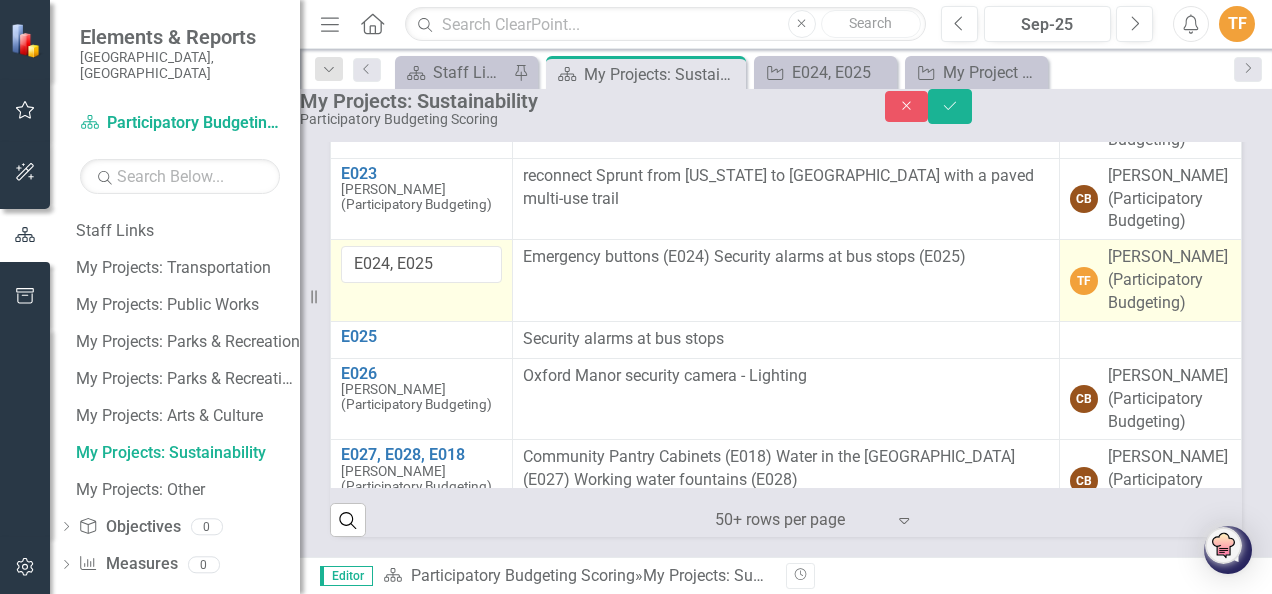 click on "[PERSON_NAME] (Participatory Budgeting)" at bounding box center [1169, 280] 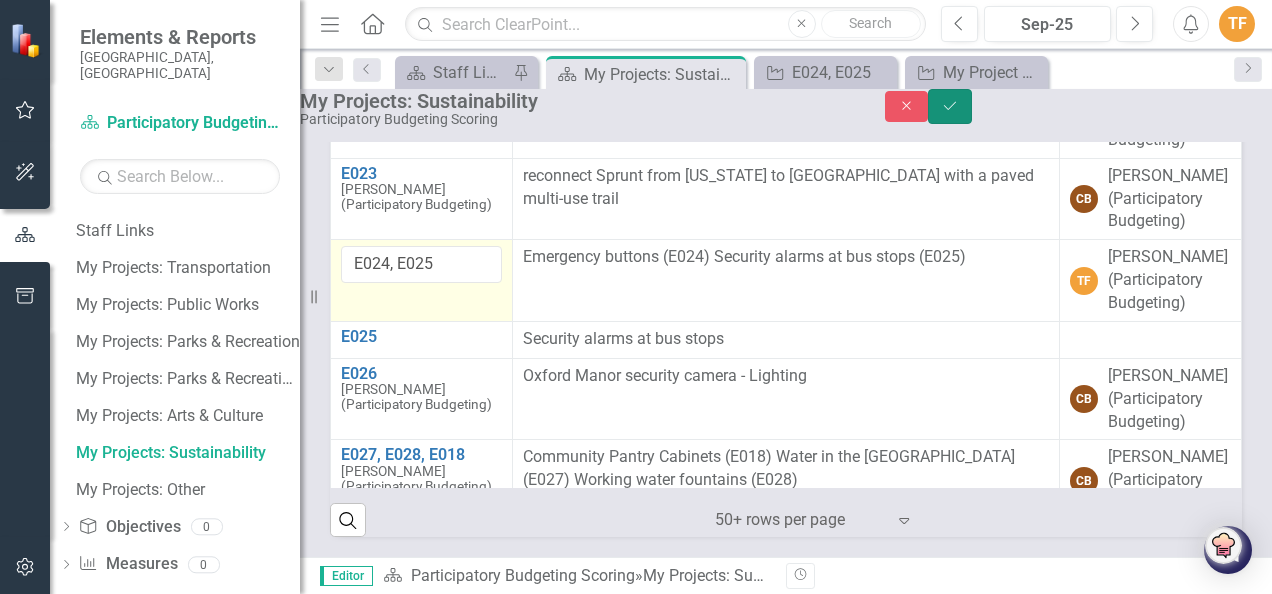 click on "Save" 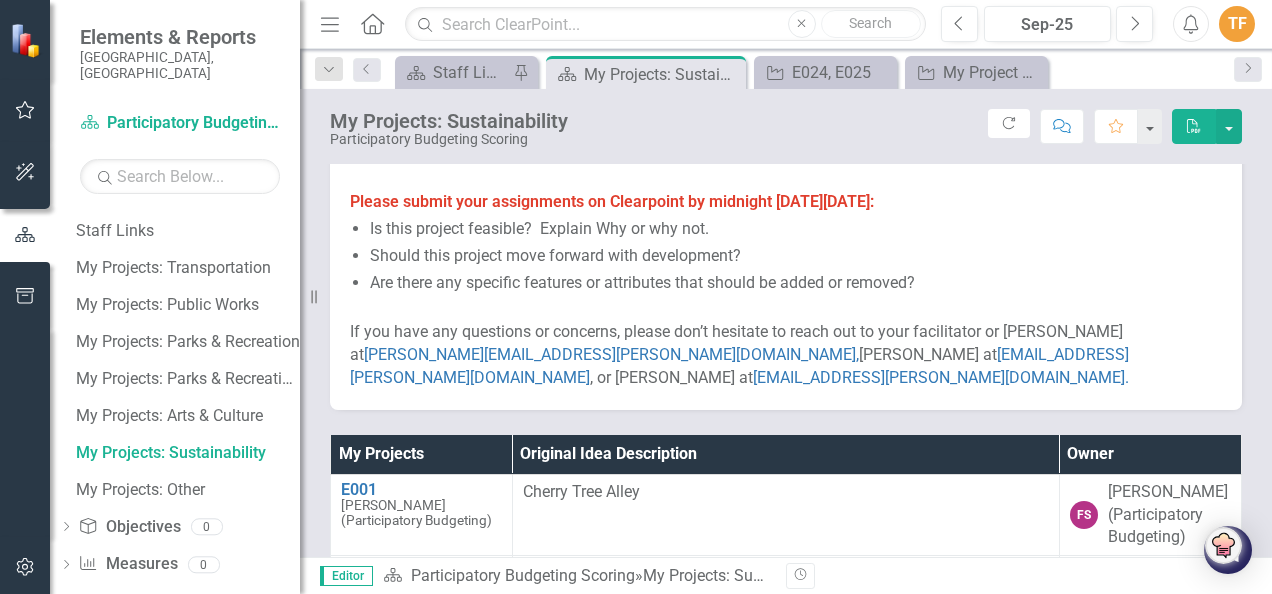 scroll, scrollTop: 259, scrollLeft: 0, axis: vertical 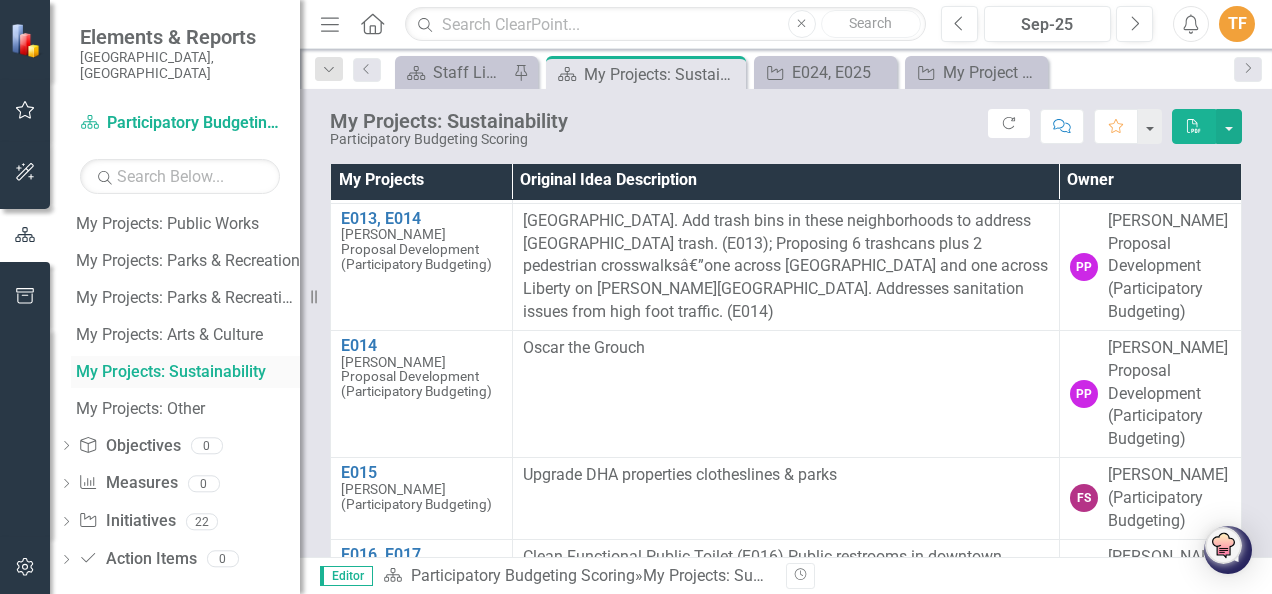 click on "My Projects: Sustainability" at bounding box center [188, 372] 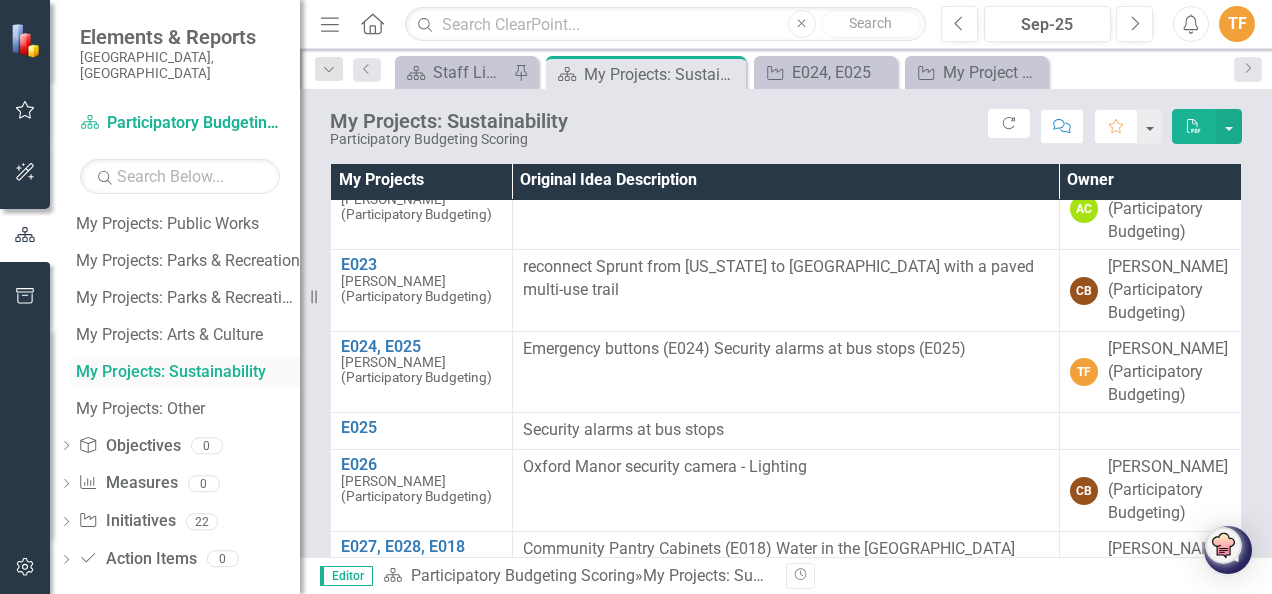 scroll, scrollTop: 2251, scrollLeft: 0, axis: vertical 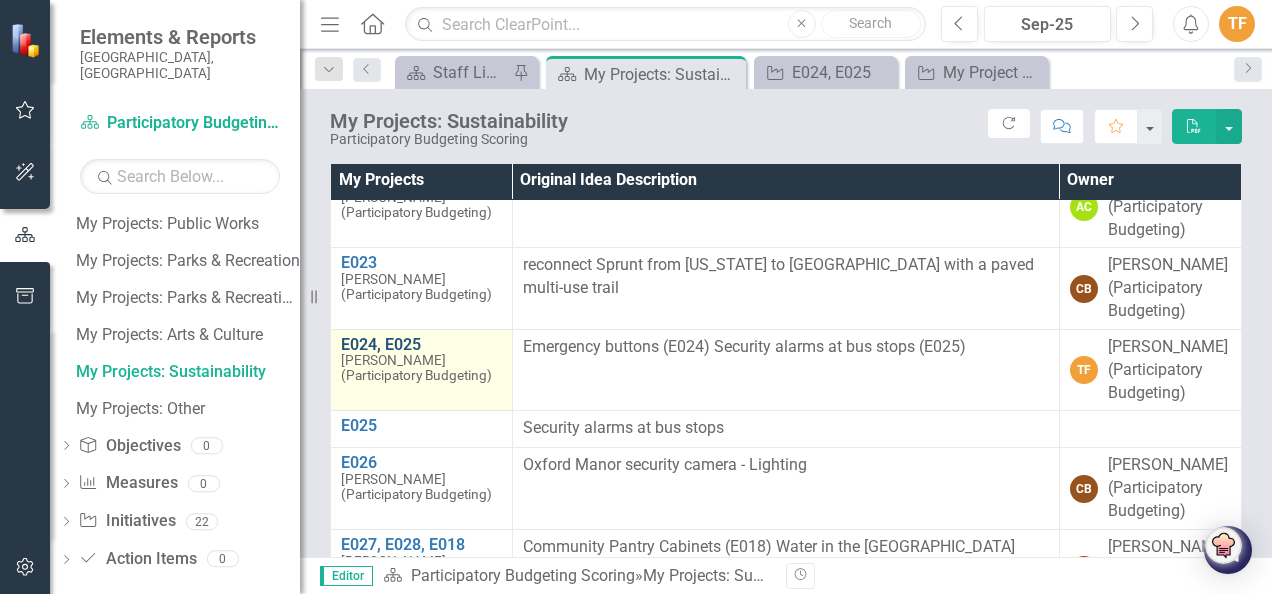 click on "E024, E025" at bounding box center [421, 345] 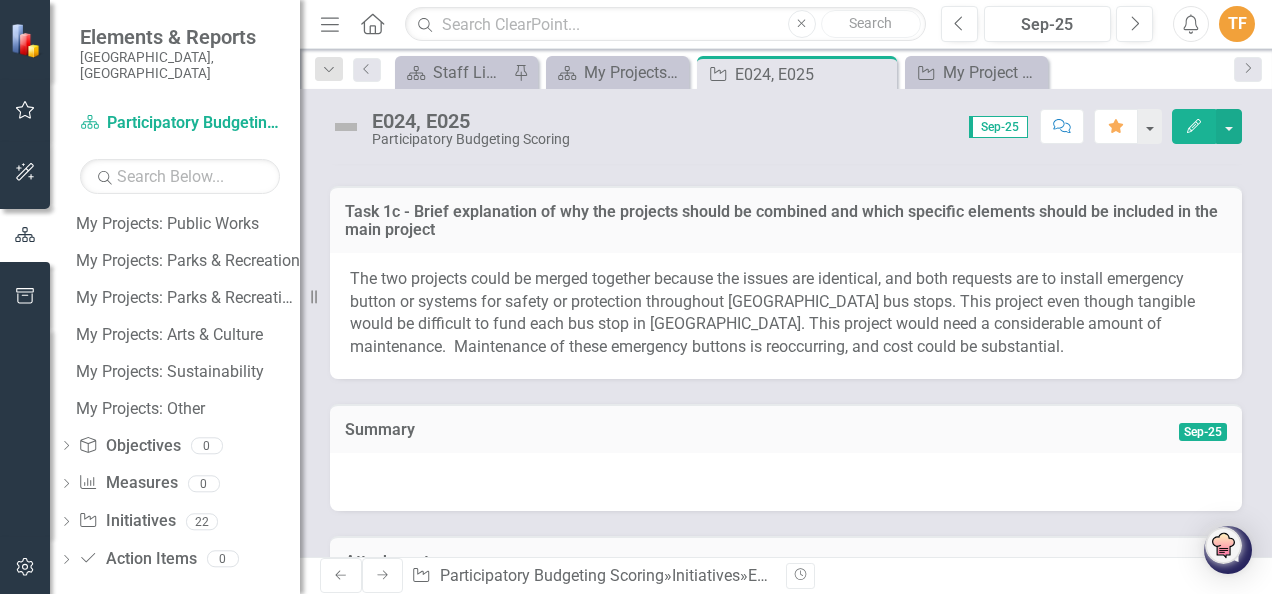 scroll, scrollTop: 2468, scrollLeft: 0, axis: vertical 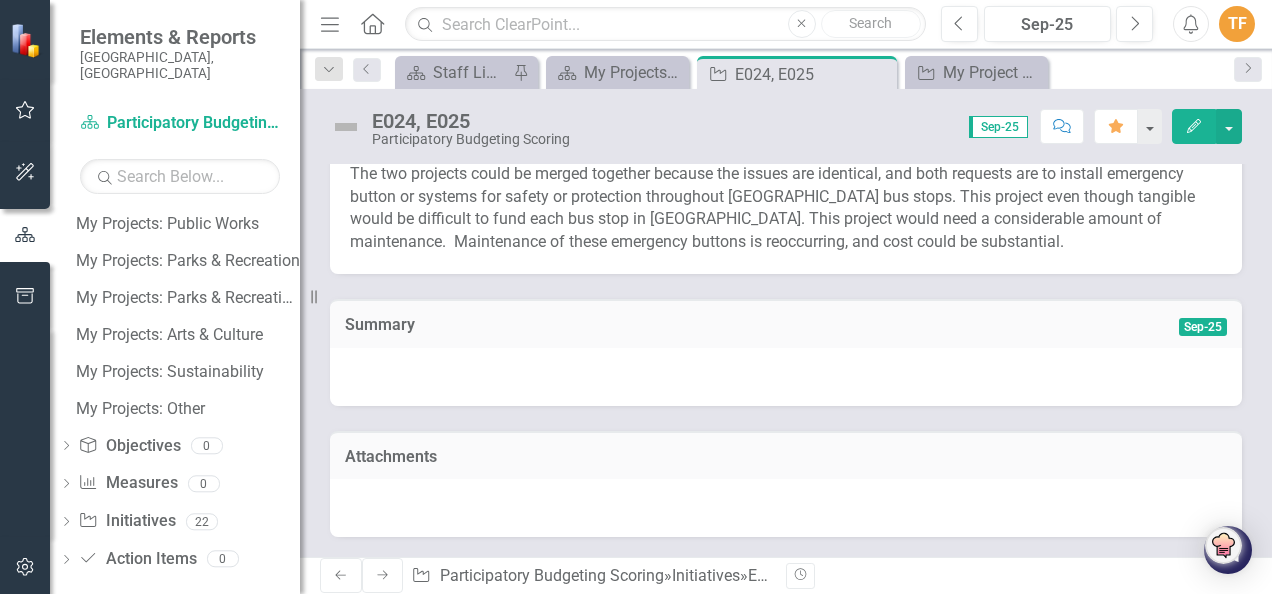 click on "Sep-25" at bounding box center (1203, 327) 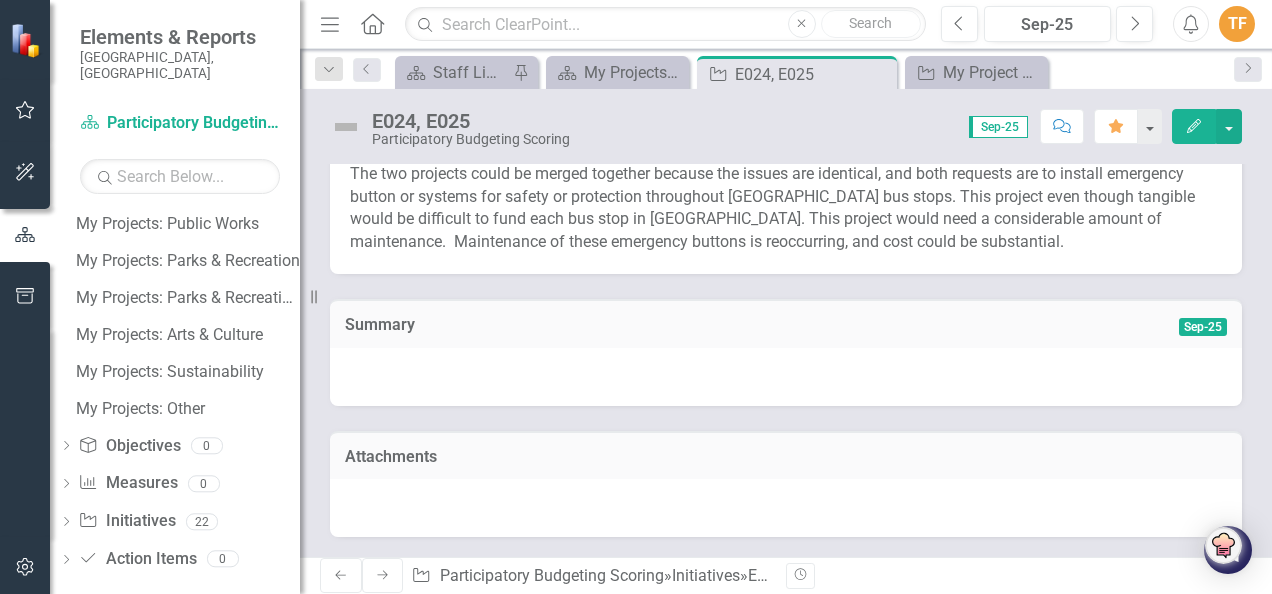 click on "Edit" 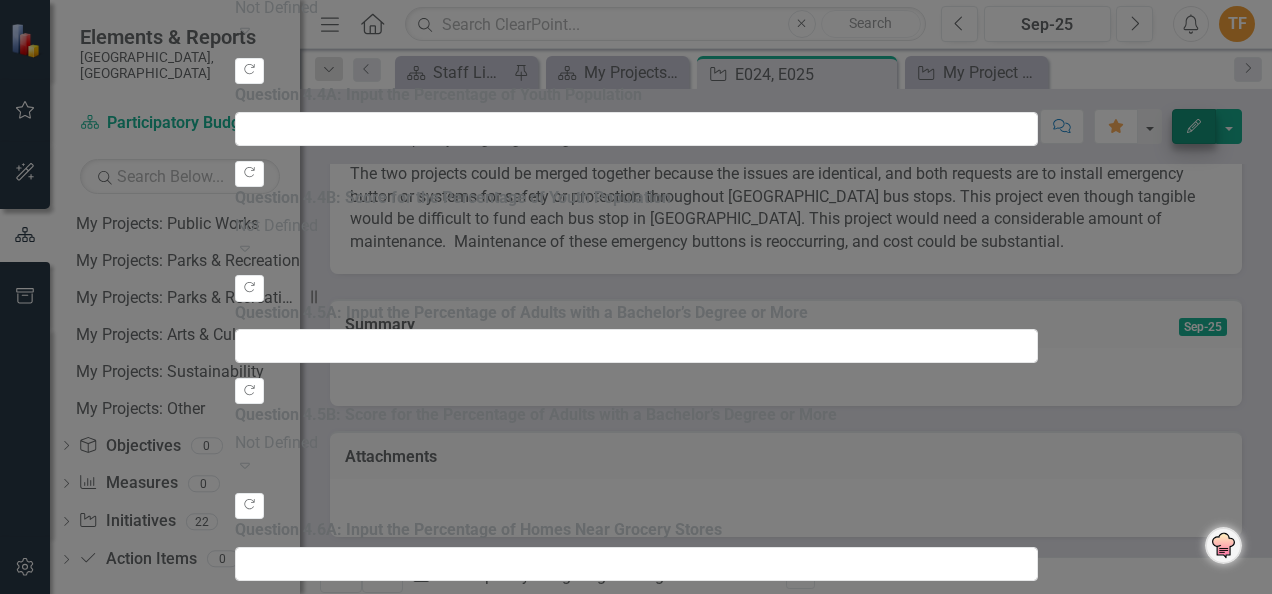 scroll, scrollTop: 0, scrollLeft: 0, axis: both 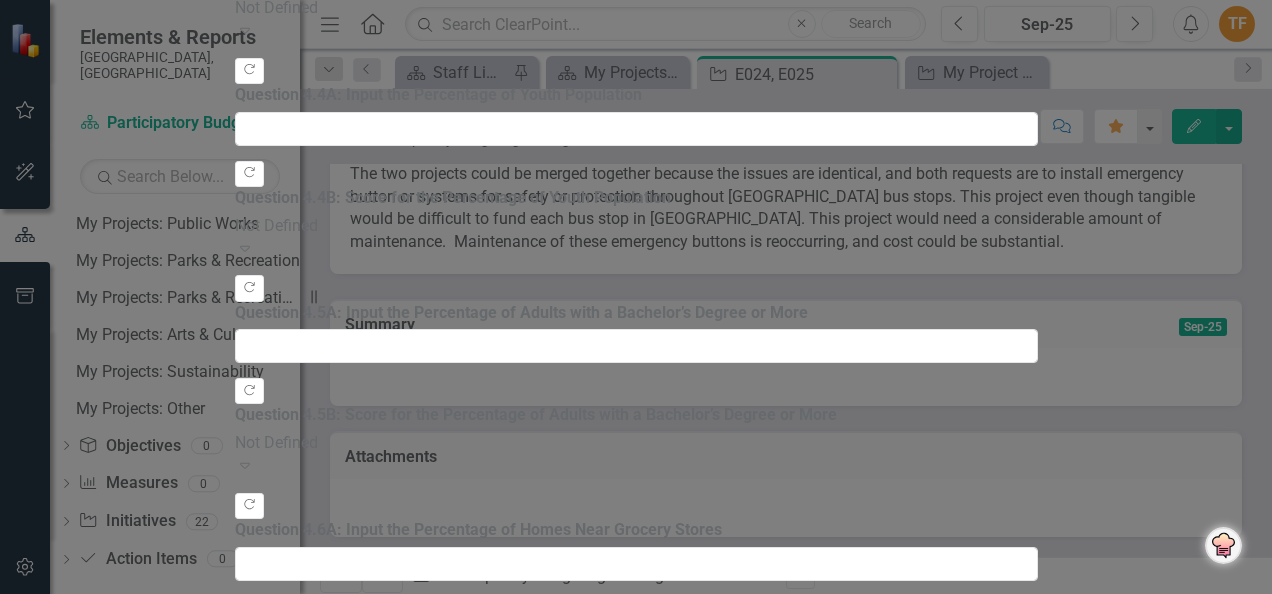 click on "Task 3: Technical Review Notes and Recommendation" at bounding box center (636, -1514) 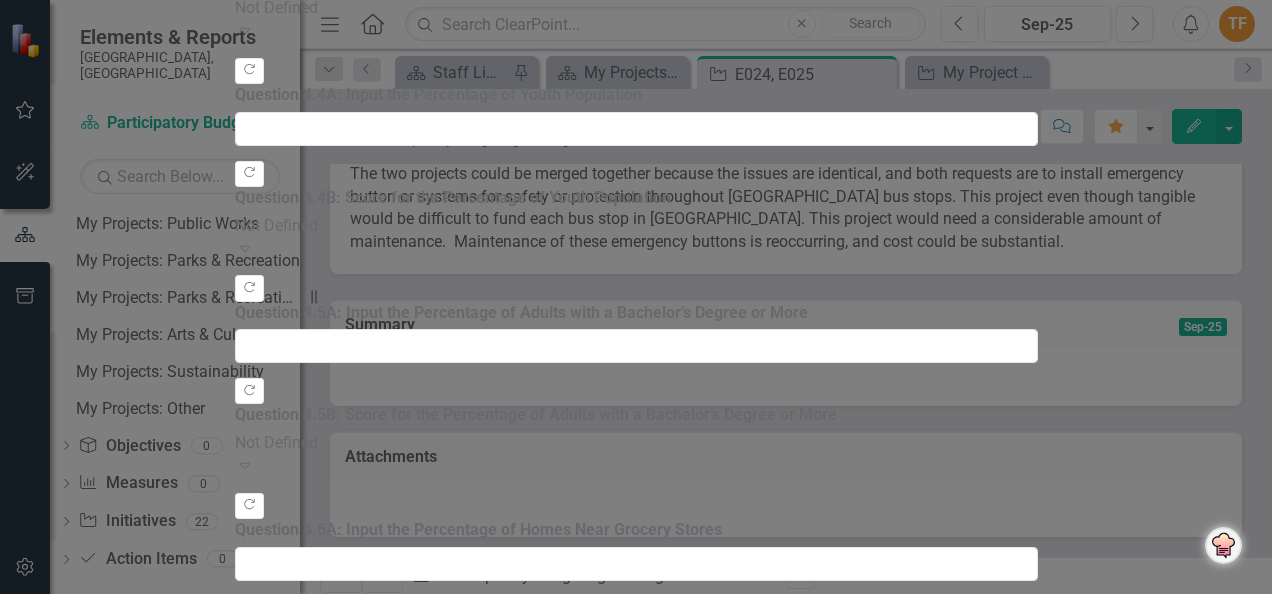 scroll, scrollTop: 2442, scrollLeft: 0, axis: vertical 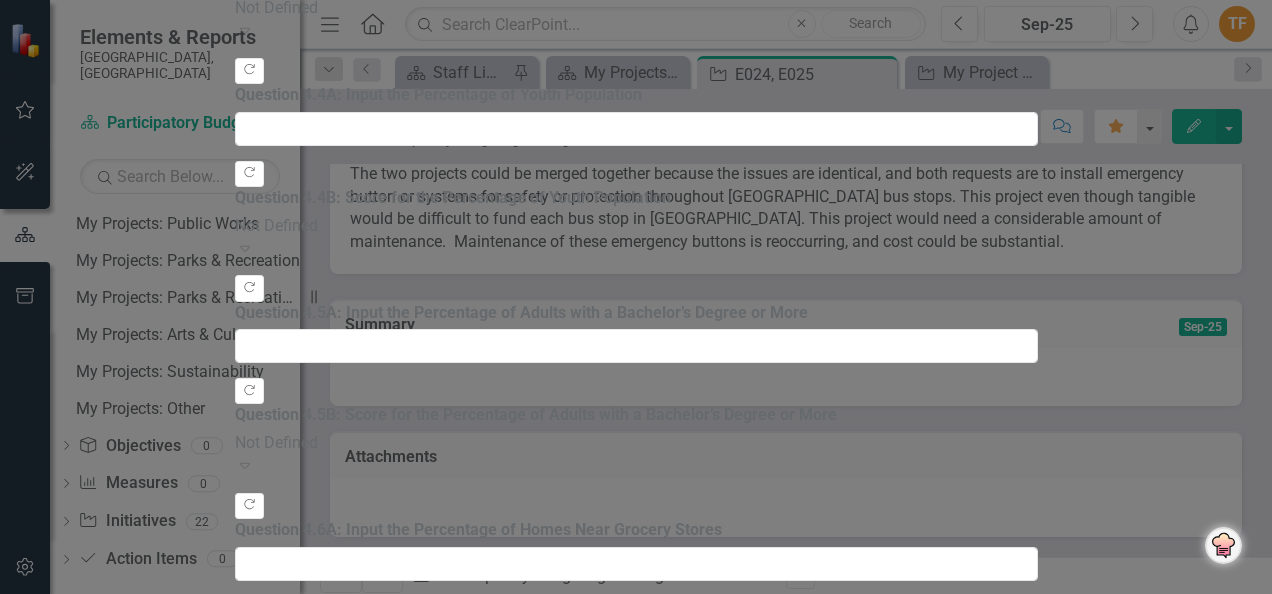 click on "Task 3: Technical Review Notes and Recommendation" at bounding box center [636, -1514] 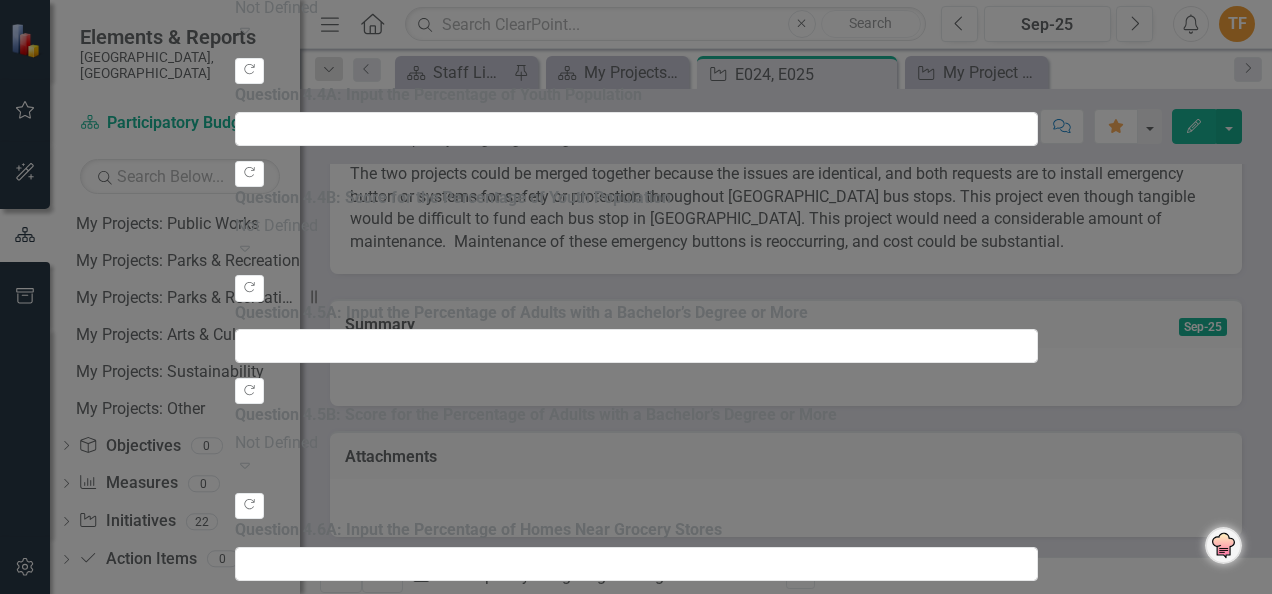 click on "1.  After the technical Committee Review meeting, the feasibility of this project was determined as a "maybe".  There are so many facets to complete this project.  Considering all the various agencies, stakeholders and partners who will have to be involved to complete this project, [PERSON_NAME] asked that other Project managers are briefed on this project before proceeding.
2. No, this project should not no move forward based on more information is needed prior to determining feasibility.
Again, until more information is gathered on this project, adding features or attributes" at bounding box center [636, -1514] 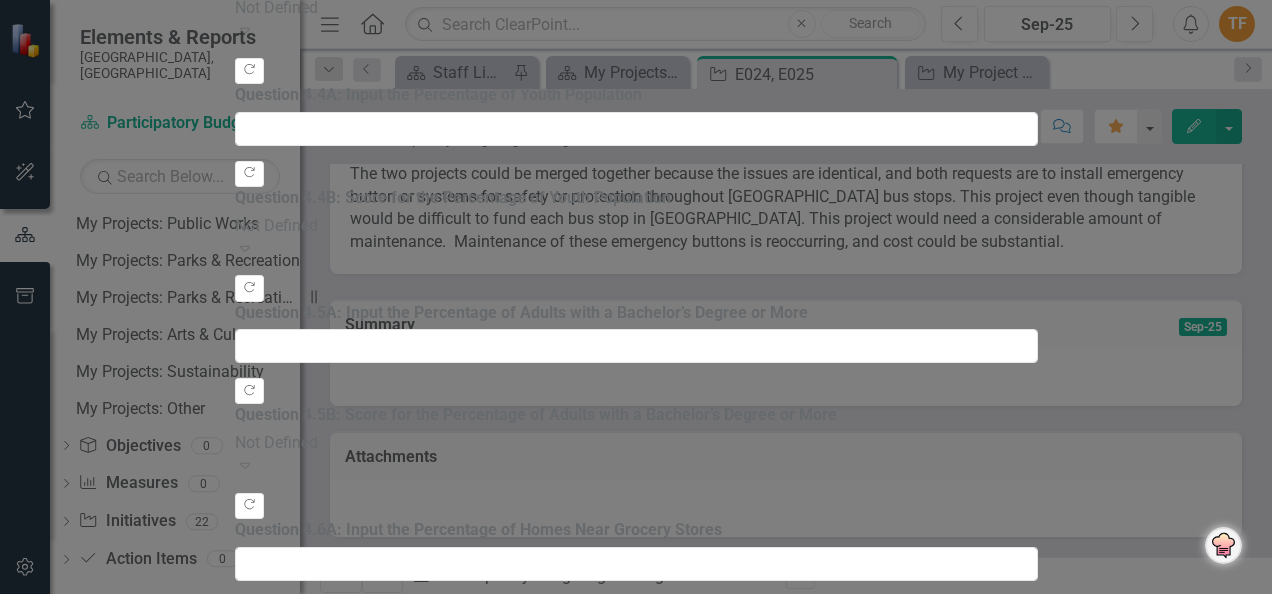 click on "1.  After the technical Committee Review meeting, the feasibility of this project was determined as a "maybe".  There are so many facets to complete this project.  Considering all the various agencies, stakeholders and partners who will have to be involved to complete this project, [PERSON_NAME] asked that other Project managers are briefed on this project before proceeding.
2. No, this project should not no move forward based on more information is needed prior to determining feasibility.
Again, until more information is gathered on this project, determining whether to add features or attributes" at bounding box center (636, -1514) 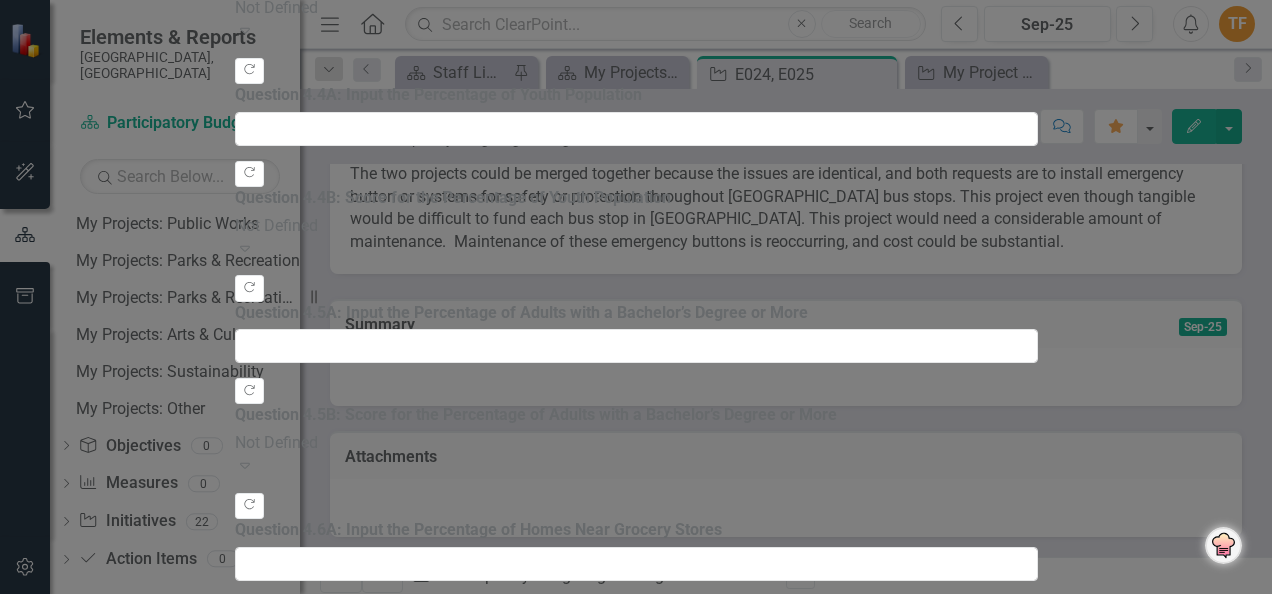 scroll, scrollTop: 14, scrollLeft: 0, axis: vertical 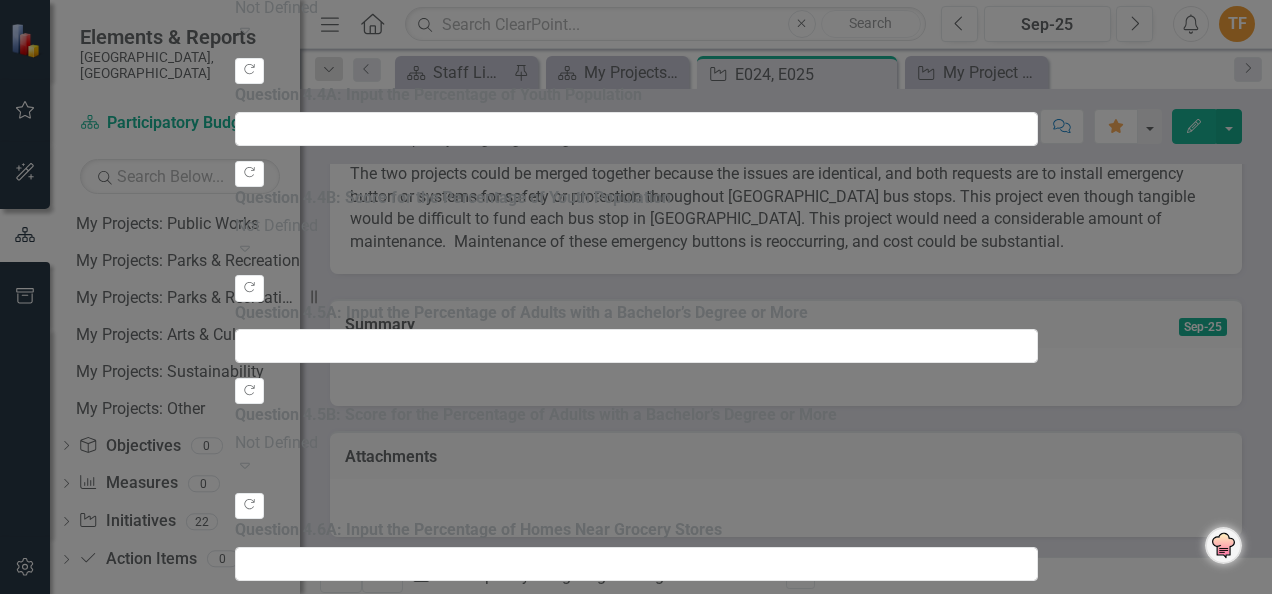 click on "1.  After the technical Committee Review meeting, the feasibility of this project was determined as a "maybe".  There are so many facets to complete this project.  Considering all the various agencies, stakeholders and partners who will have to be involved to complete this project, [PERSON_NAME] asked that other Project managers are briefed on this project before proceeding.
2. No, this project should not no move forward based on more information is needed prior to determining feasibility.
Again, until more information is gathered on this project, determining whether to add features or attributes is pointless." at bounding box center [636, -1514] 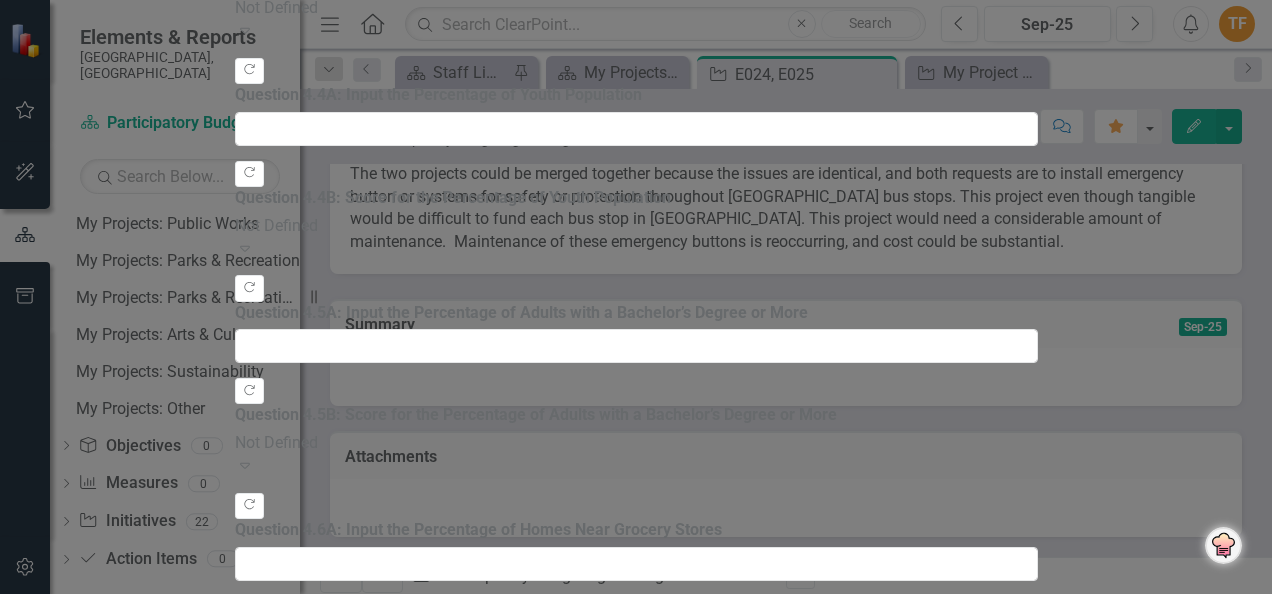 scroll, scrollTop: 2512, scrollLeft: 0, axis: vertical 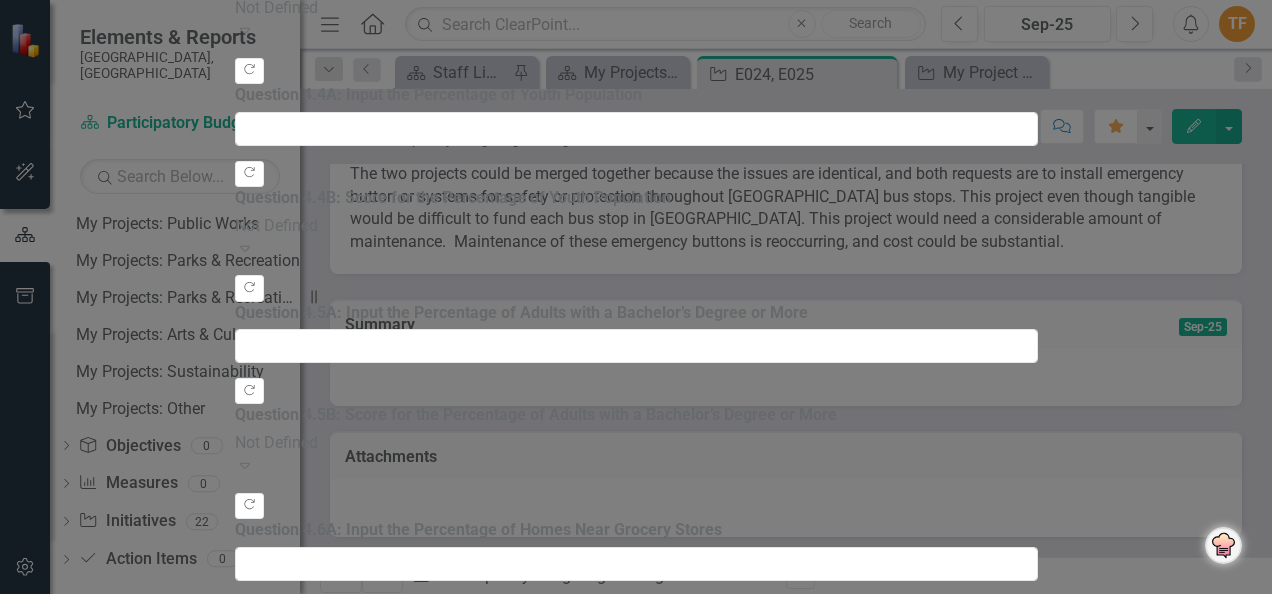 click on "1.  After the technical Committee Review meeting, the feasibility of this project was determined as a "maybe".  There are so many facets to complete this project.  Considering all the various agencies, stakeholders and partners who will have to be involved to complete this project, [PERSON_NAME] asked that other Project managers are briefed on this project before proceeding.
2. No, this project should not no move forward based on more information is needed prior to determining feasibility.
Again, until more information is gathered on this project, determining whether to add/remove features or attributes is pointless." at bounding box center [636, -1514] 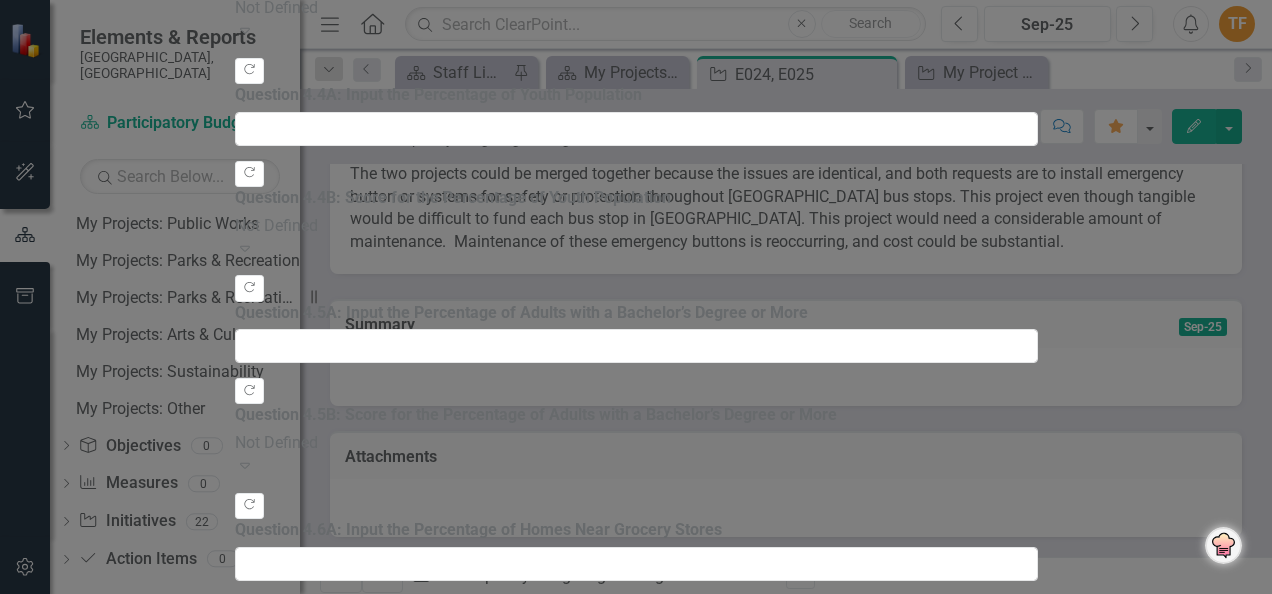 click on "1.  After the technical Committee Review meeting, the feasibility of this project was determined as a "maybe".  There are so many facets to complete this project.  Considering all the various agencies, stakeholders and partners who will have to be involved to complete this project, [PERSON_NAME] asked that other Project managers are briefed on this project before proceeding.
2. No, this project should not no move forward based on more information is needed prior to determining feasibility.
Again, until more information is gathered on this project, determining whether to add/remove features or attributes, is pointless." at bounding box center [636, -1514] 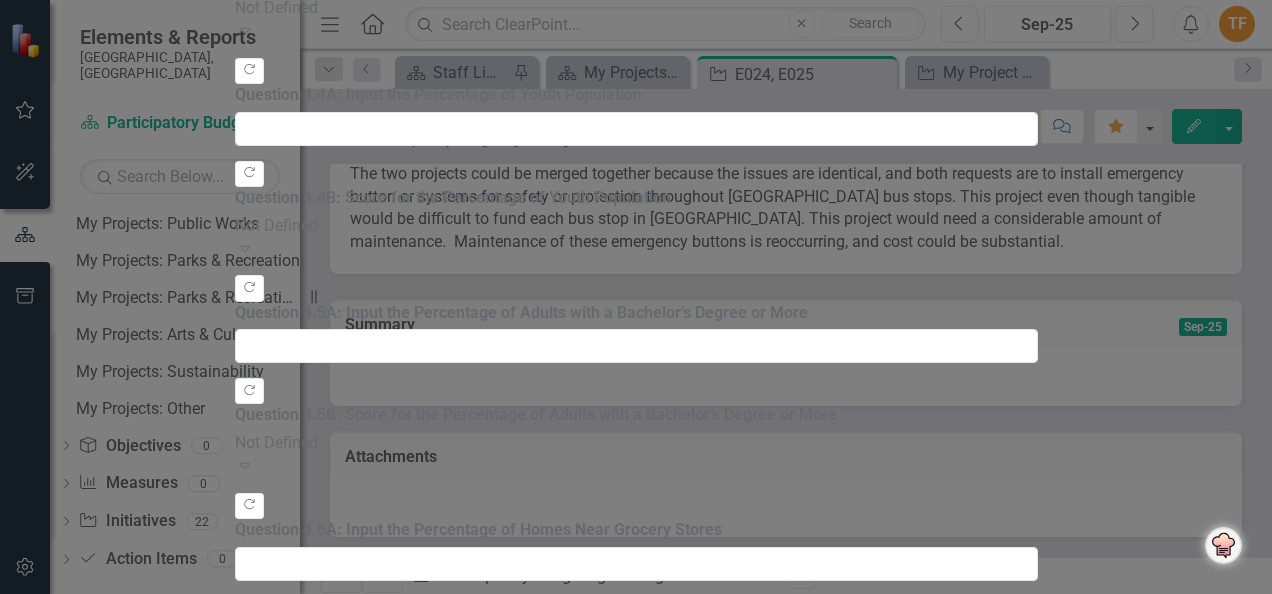 click on "1.  After the technical Committee Review meeting, the feasibility of this project was determined as a "maybe".  There are so many facets to complete this project.  Considering all the various agencies, stakeholders and partners who will have to be involved to complete this project, [PERSON_NAME] asked that other Project managers are briefed on this project before proceeding.
2. No, this project should not no move forward based on more information is needed prior to determining feasibility.
Again, until more information is gathered on this project, determining whether to add/remove features or attributes, is pointless." at bounding box center (636, -1514) 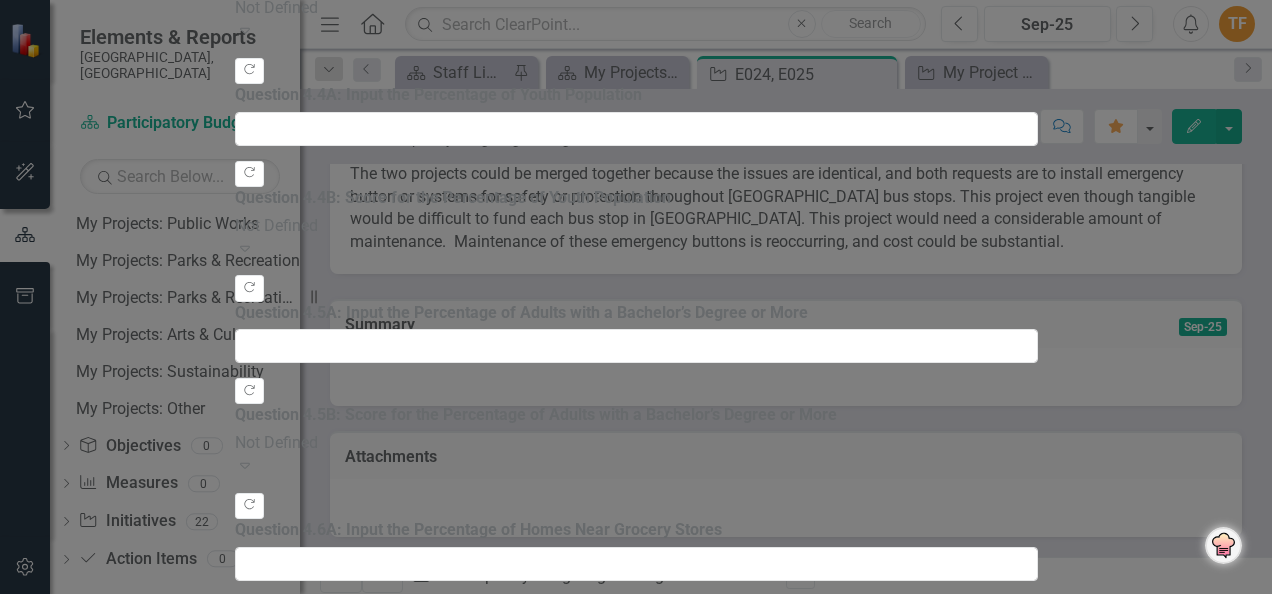scroll, scrollTop: 2687, scrollLeft: 0, axis: vertical 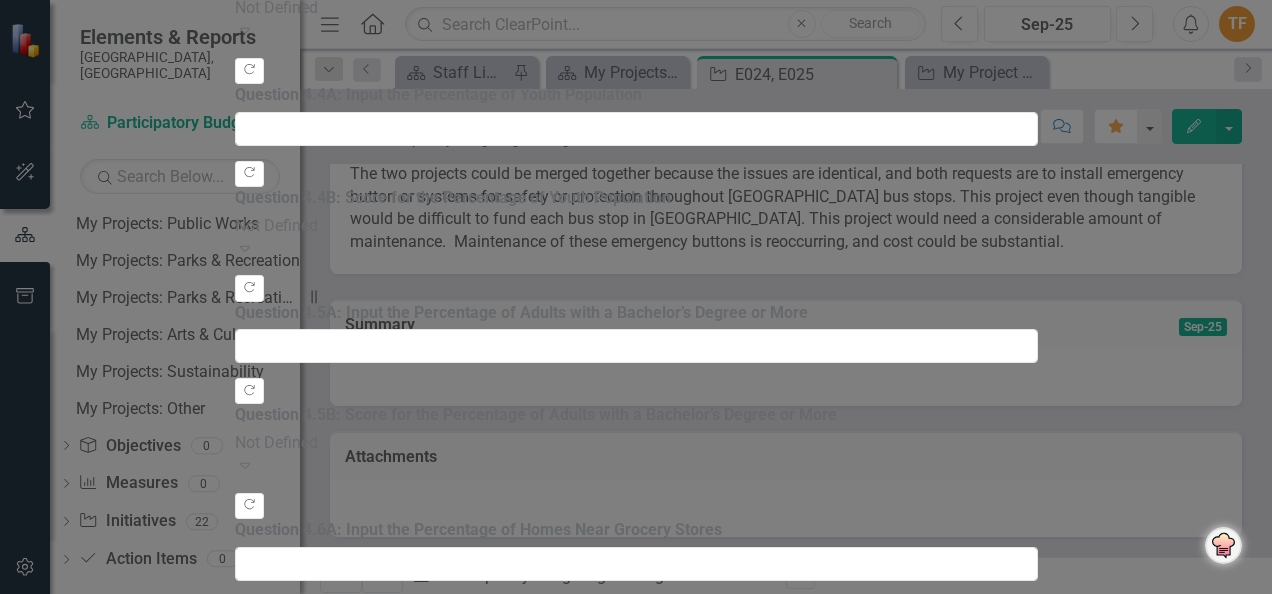 type on "1
2. No, this project should not no move forward based on more information is needed prior to determining feasibility.
Again, until more information is gathered on this project, determining whether to add/remove features or attributes is pointless." 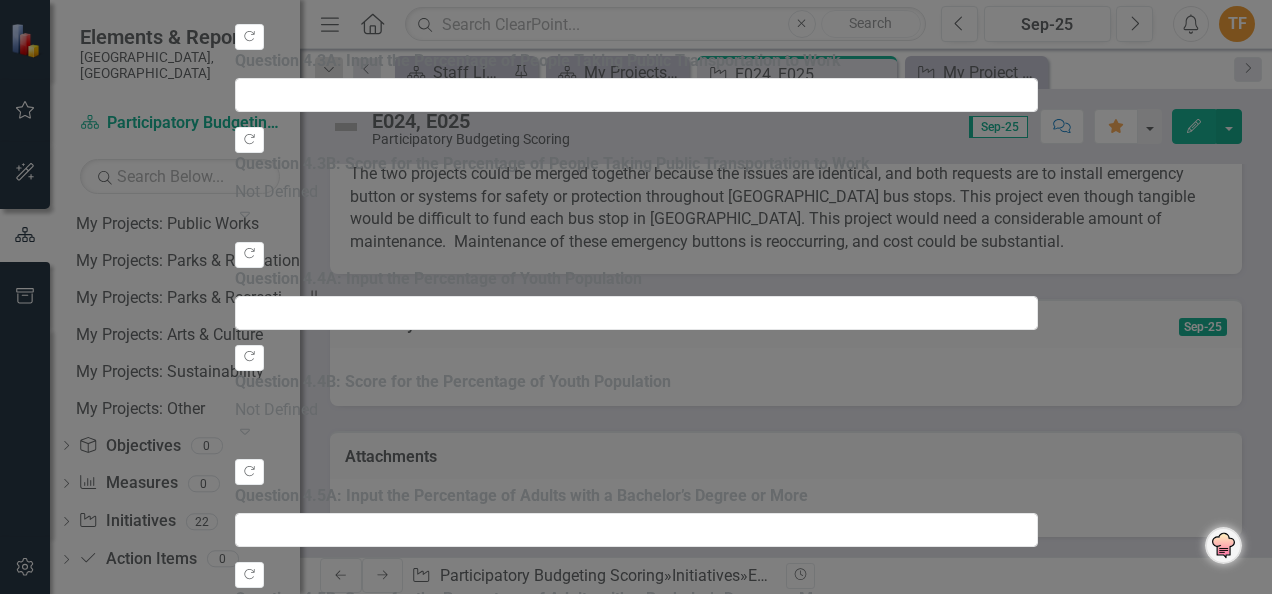 scroll, scrollTop: 0, scrollLeft: 0, axis: both 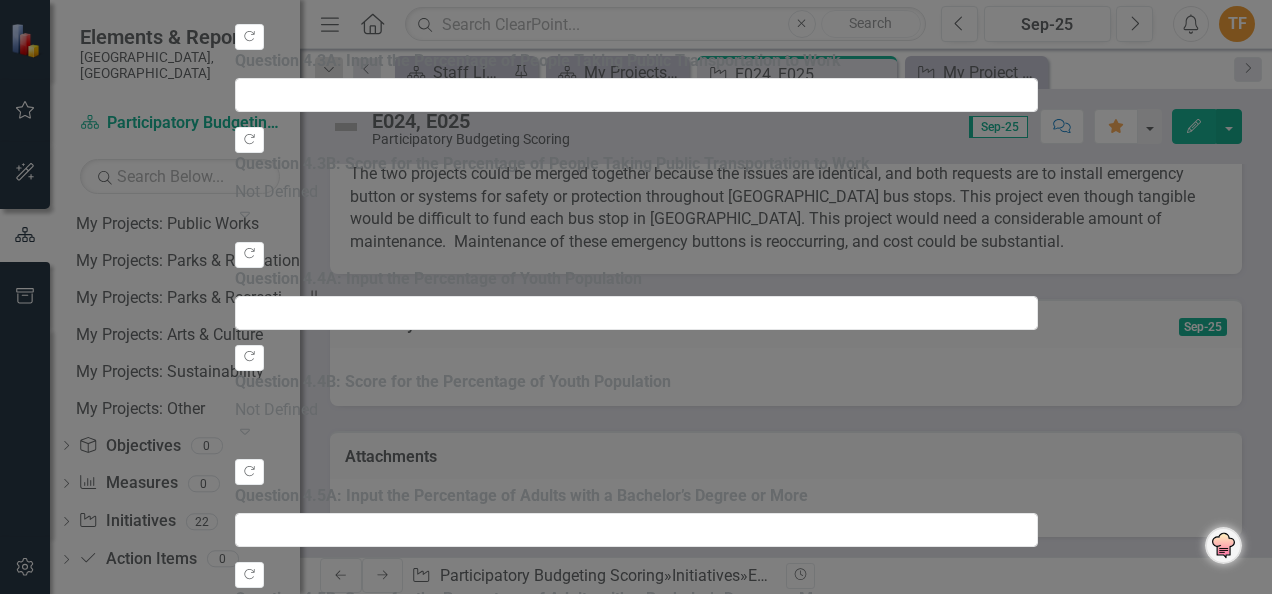 click at bounding box center [635, -1299] 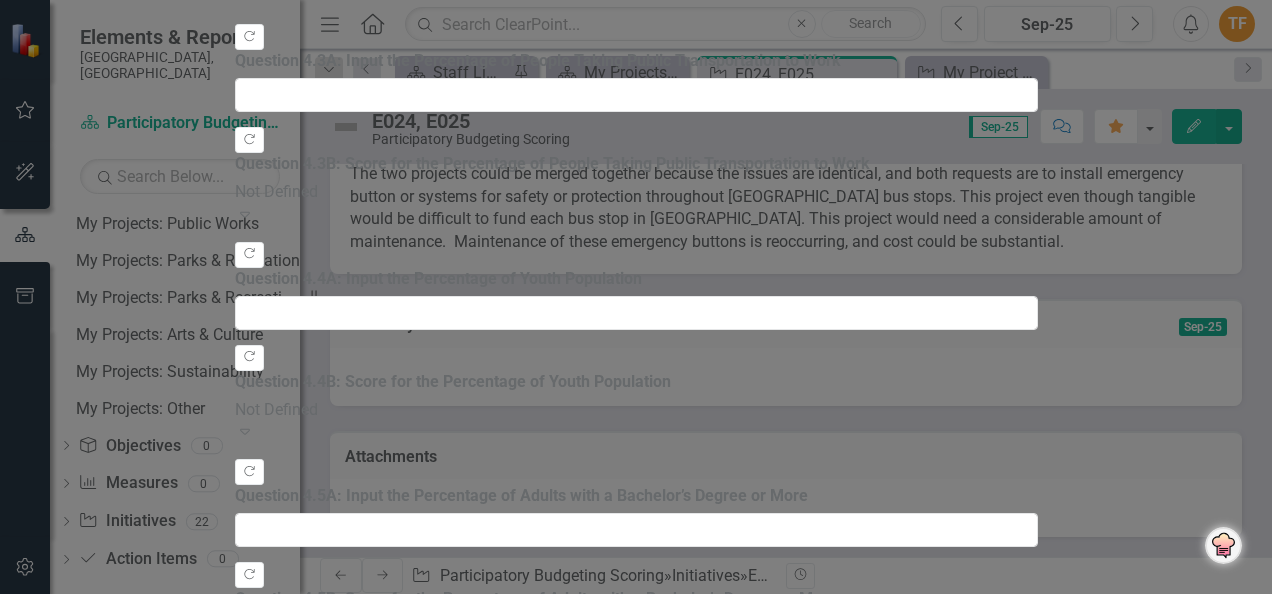 type 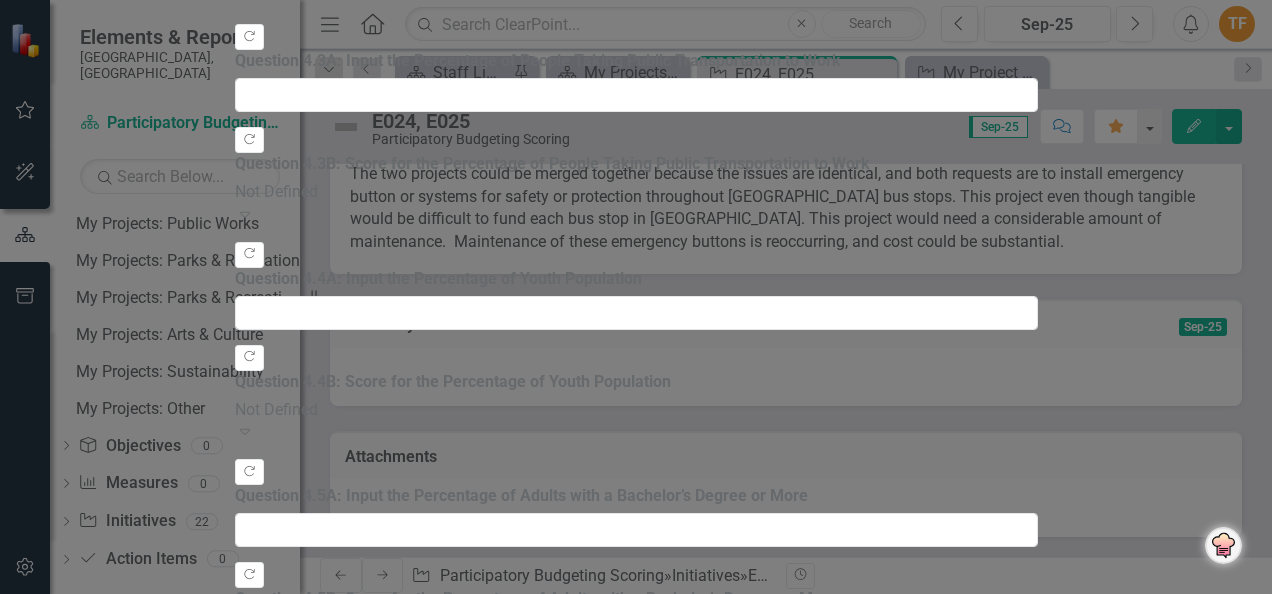 click on ".  After the technical Committee Review meeting, the feasibility of this project was determined as a "maybe".  There are so many facets to complete this project.  Considering all the various agencies, stakeholders and partners who will have to be involved to complete this project, [PERSON_NAME] asked that other Project managers are briefed on this project before proceeding." at bounding box center (635, -1396) 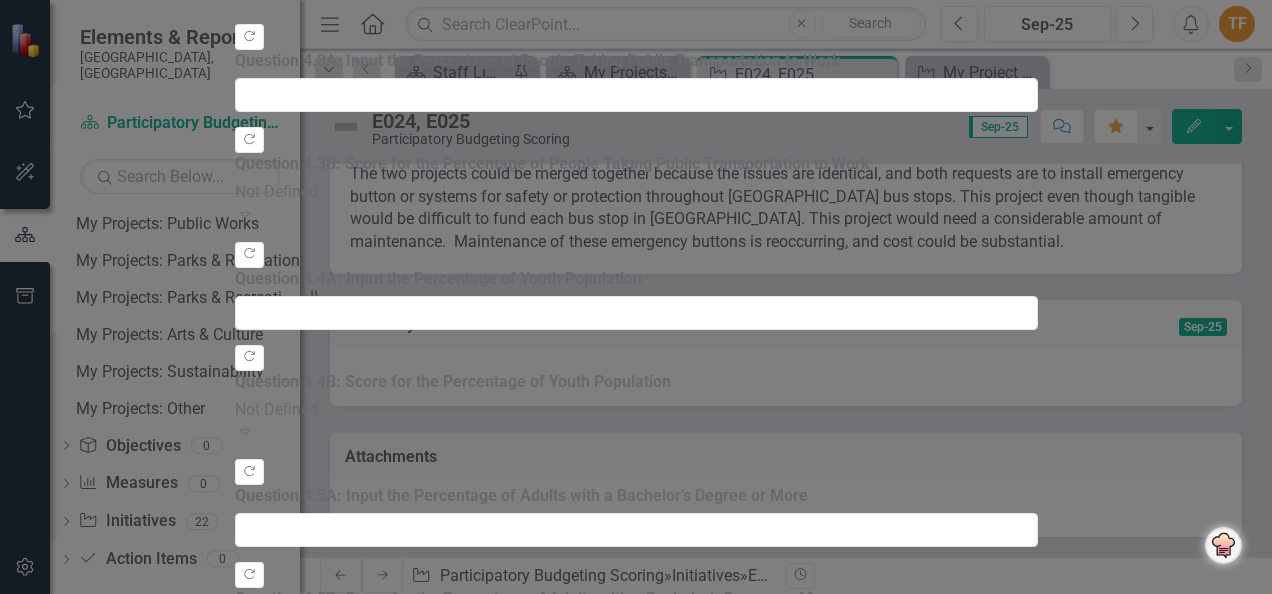 scroll, scrollTop: 2896, scrollLeft: 0, axis: vertical 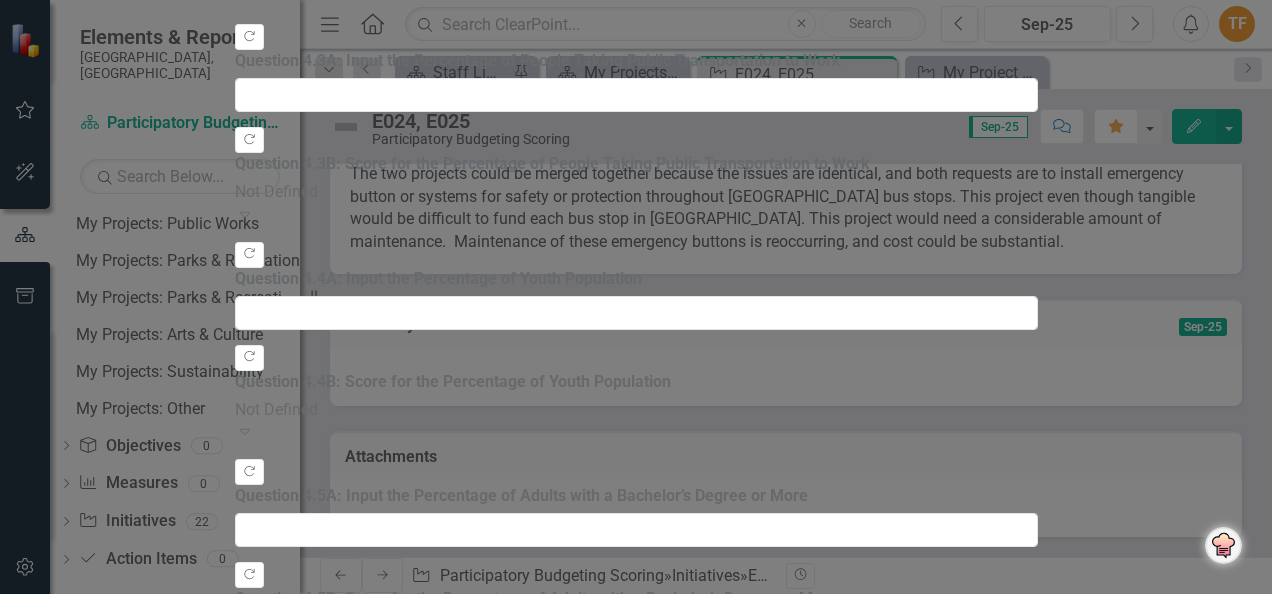 click on "After the technical Committee Review meeting, the feasibility of this project was determined as a "maybe".  There are so many facets to complete this project.  Considering all the various agencies, stakeholders and partners who will have to be involved to complete this project, [PERSON_NAME] asked that other Project managers are briefed on this project before proceeding." at bounding box center [635, -1396] 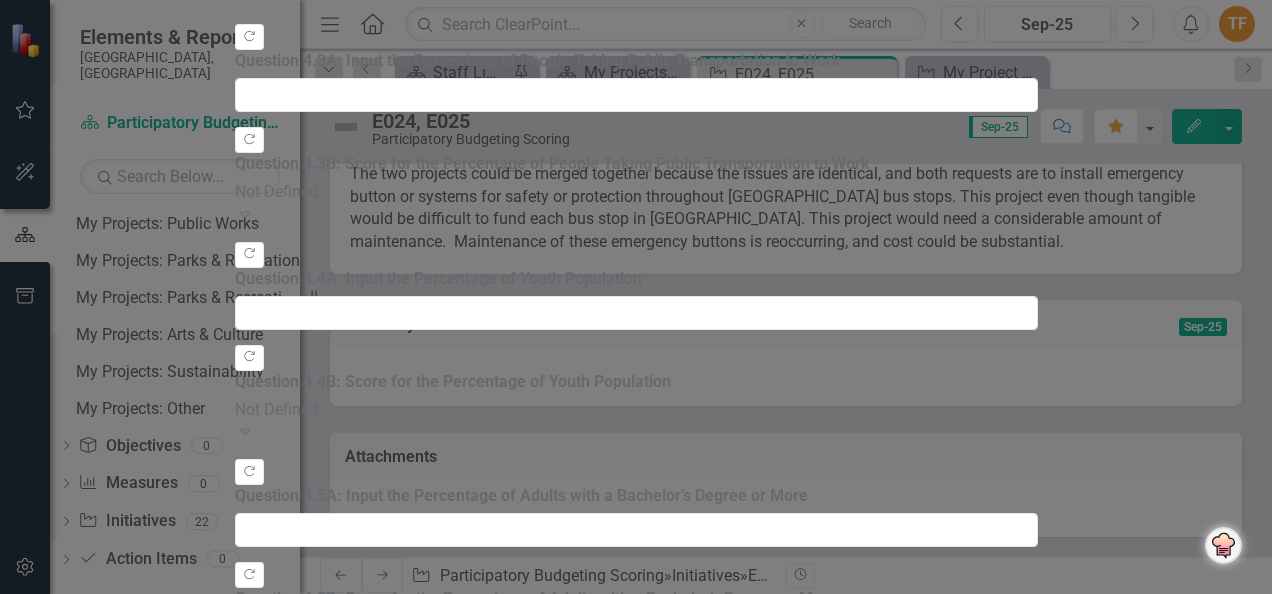 scroll, scrollTop: 2558, scrollLeft: 0, axis: vertical 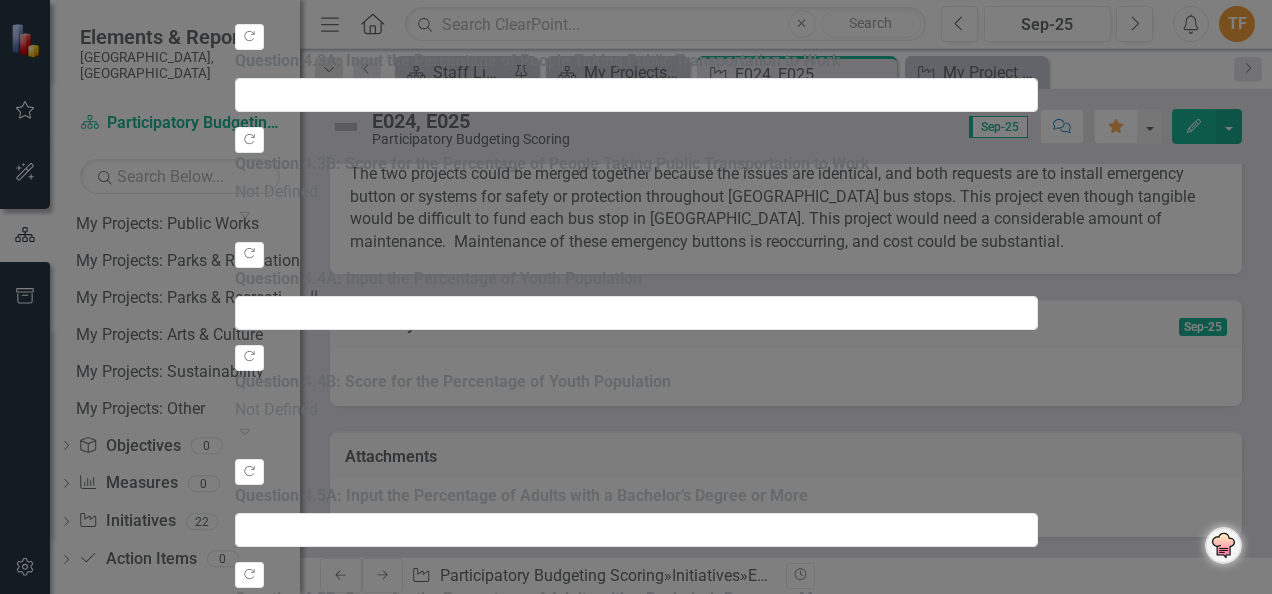 click on "Notifications" at bounding box center [818, -4167] 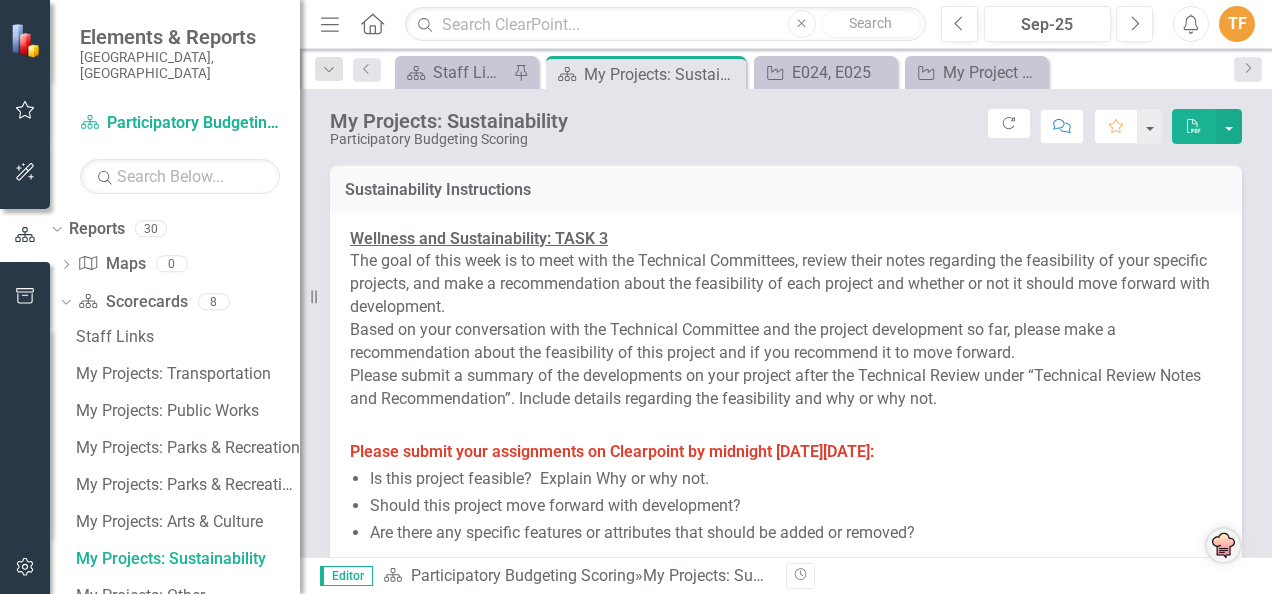 scroll, scrollTop: 35, scrollLeft: 0, axis: vertical 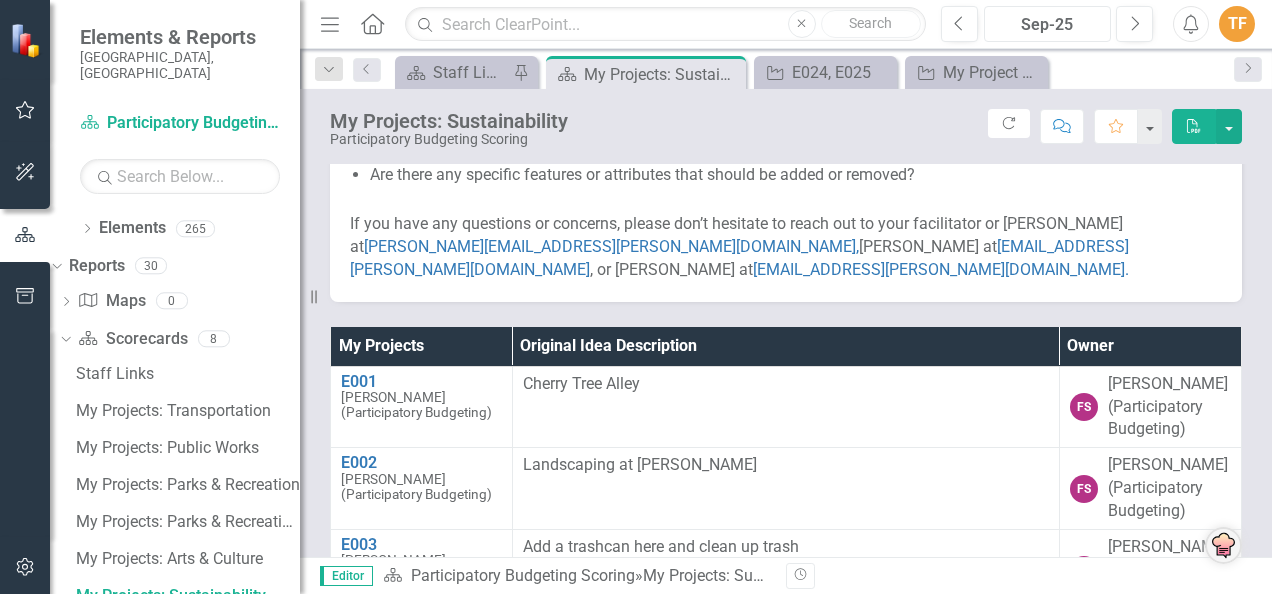 click on "Sep-25" at bounding box center [1047, 25] 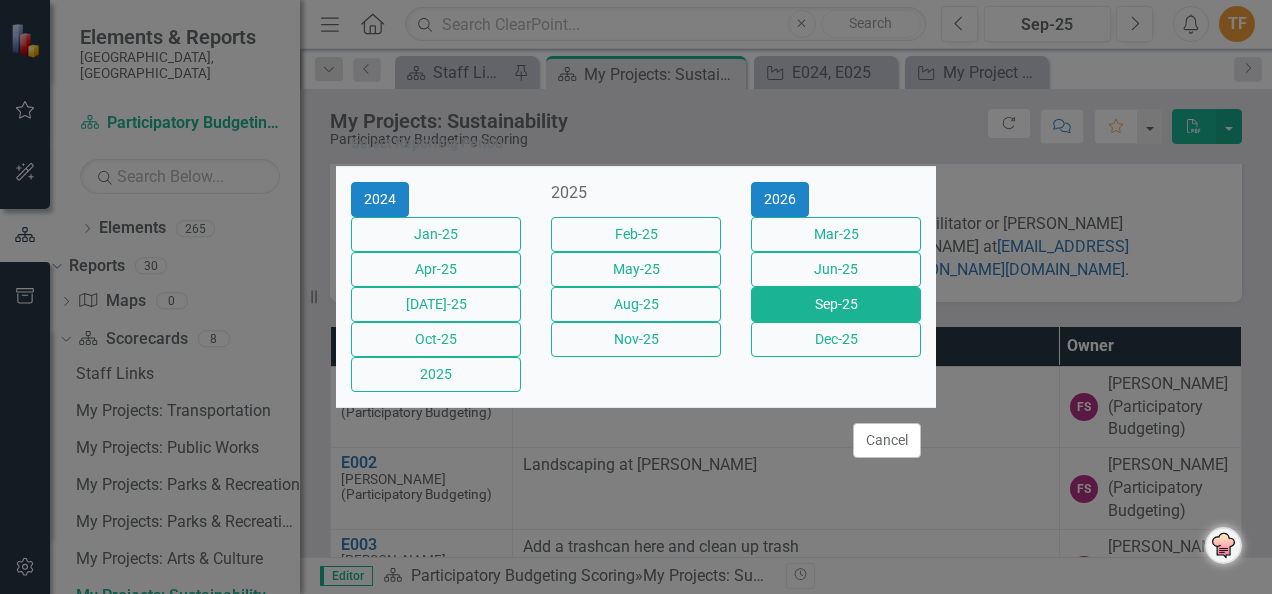 click on "Select Reporting Period 2024 2025 [DATE]-25 Feb-25 Mar-25 Apr-25 May-25 Jun-25 [DATE]-25 Aug-25 Sep-25 Oct-25 Nov-25 [DATE] Cancel" at bounding box center [636, 297] 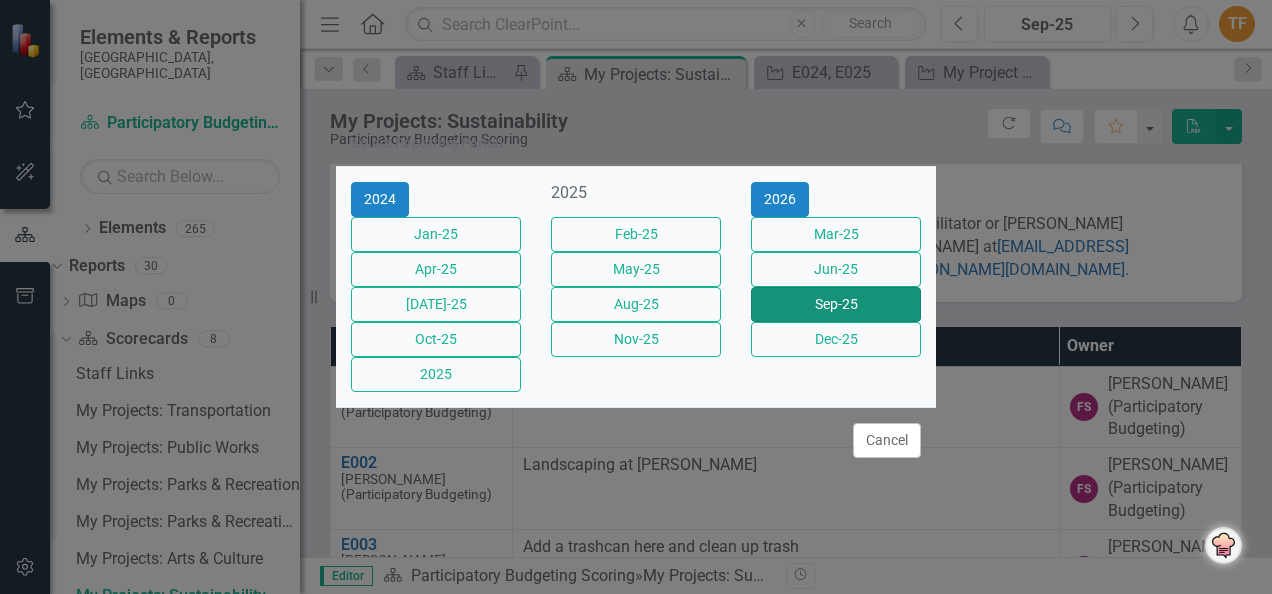 click on "Sep-25" at bounding box center (836, 304) 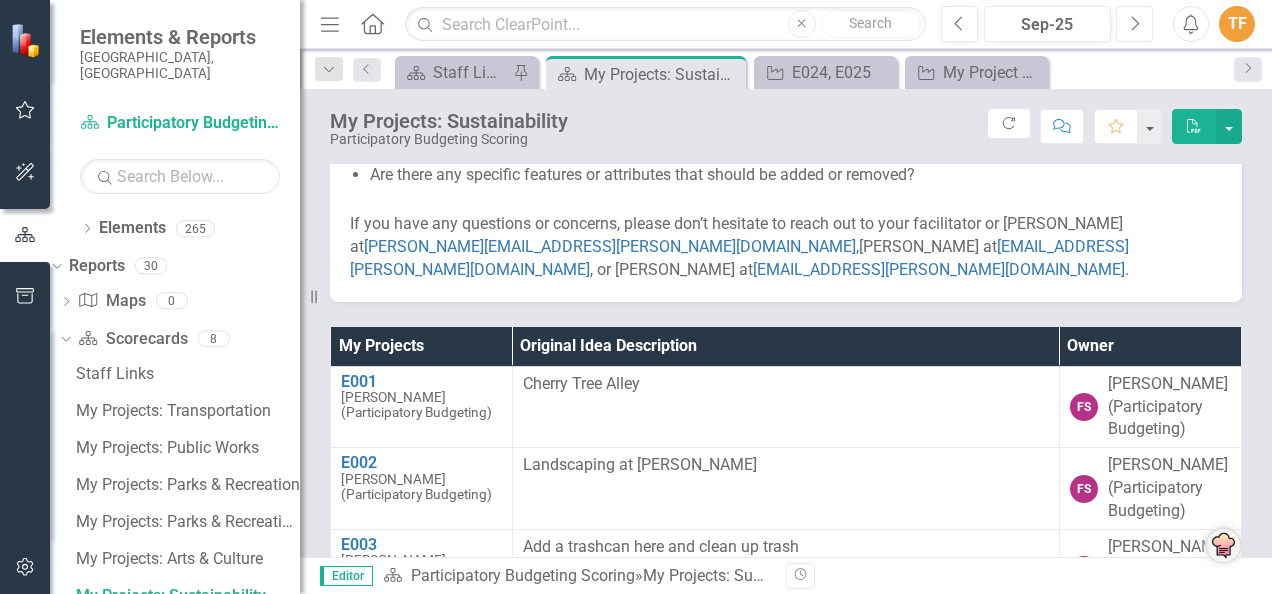 click on "Next" 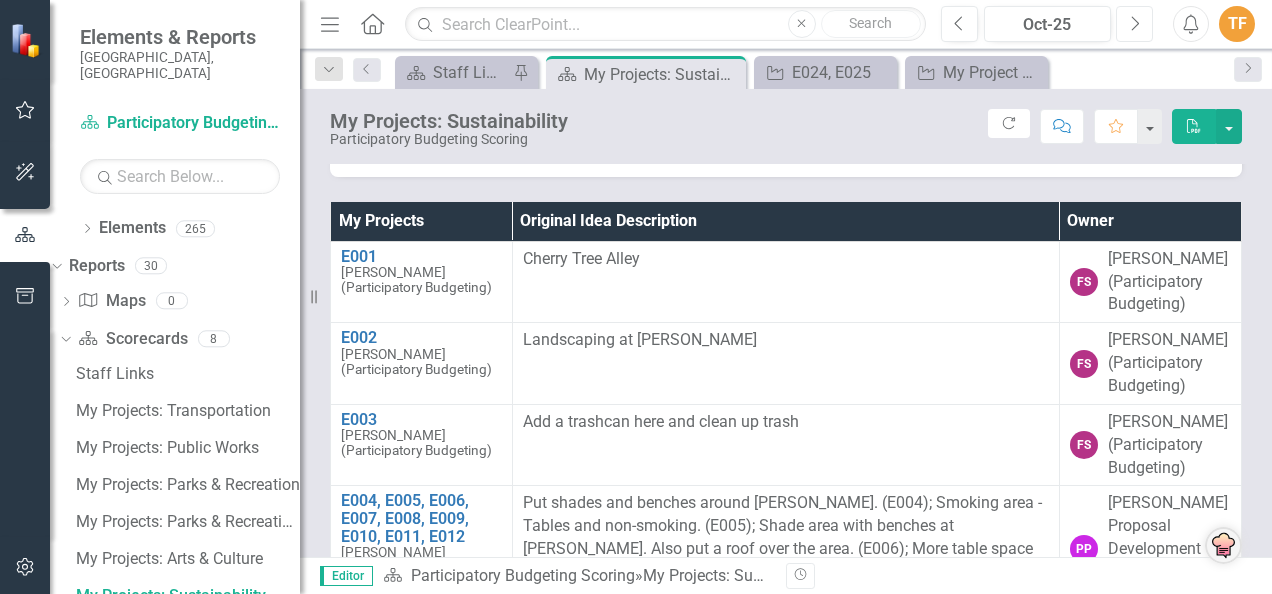 scroll, scrollTop: 640, scrollLeft: 0, axis: vertical 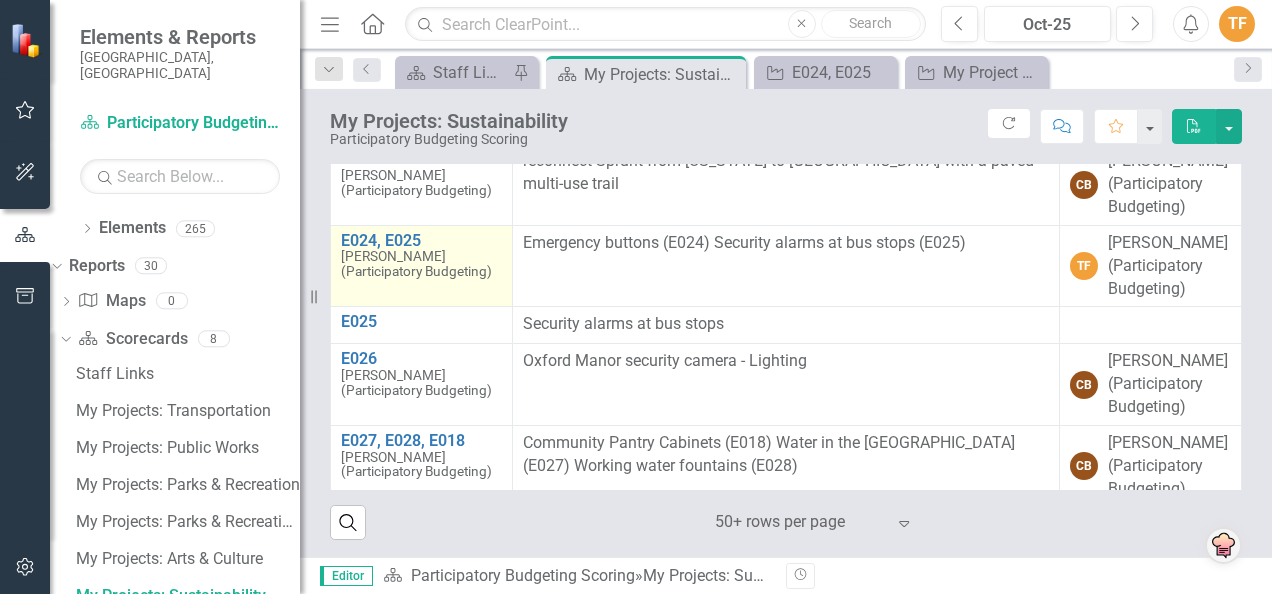 click on "[PERSON_NAME] (Participatory Budgeting)" at bounding box center [421, 264] 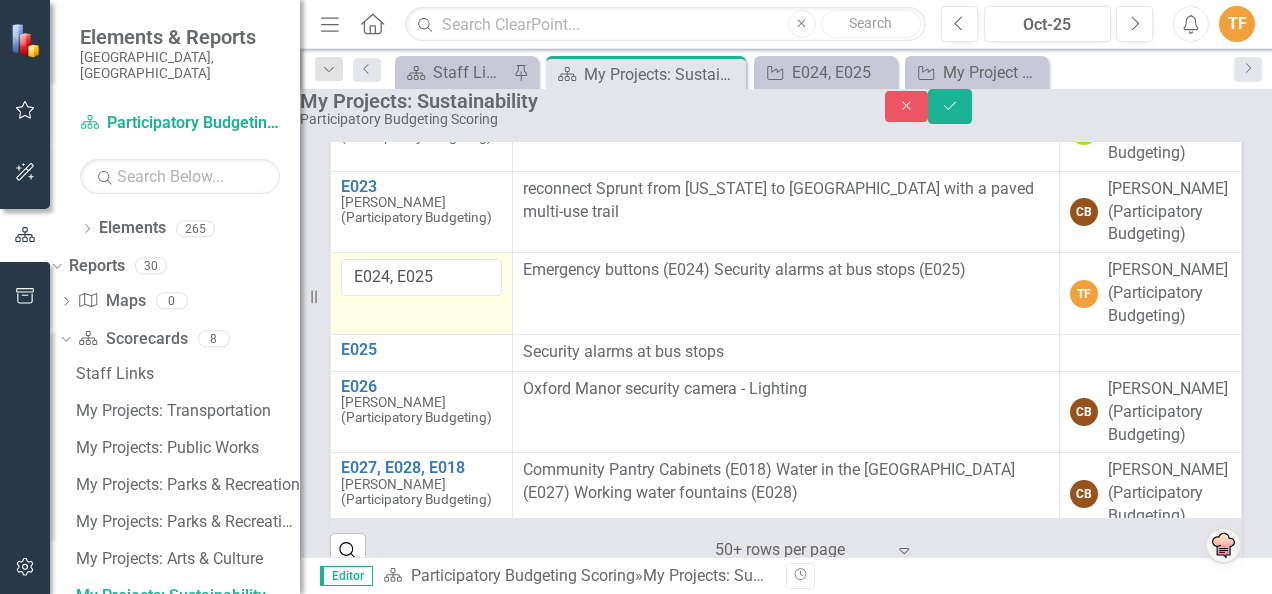 scroll, scrollTop: 2436, scrollLeft: 0, axis: vertical 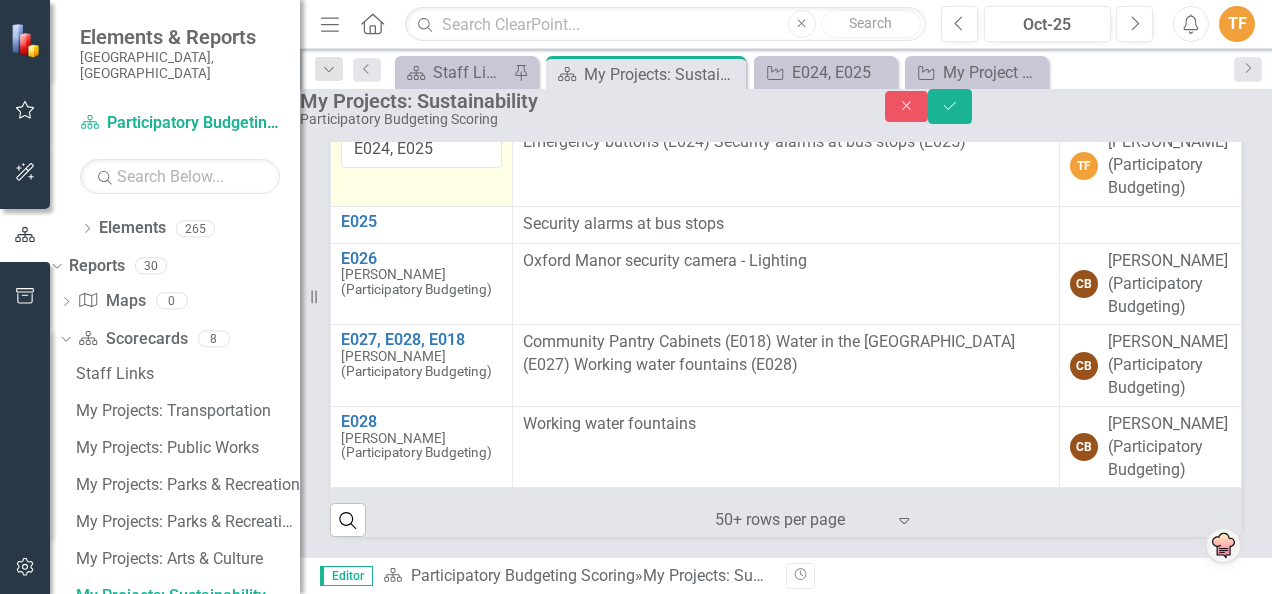 click on "Sustainability Instructions
Wellness and Sustainability: TASK 3
The goal of this week is to meet with the Technical Committees, review their notes regarding the feasibility of your specific projects, and make a recommendation about the feasibility of each project and whether or not it should move forward with development.
Based on your conversation with the Technical Committee and the project development so far, please make a recommendation about the feasibility of this project and if you recommend it to move forward.
Please submit a summary of the developments on your project after the Technical Review under “Technical Review Notes and Recommendation”. Include details regarding the feasibility and why or why not.
Please submit your assignments on Clearpoint by midnight [DATE][DATE]:
Is this project feasible?  Explain Why or why not." at bounding box center [786, 2] 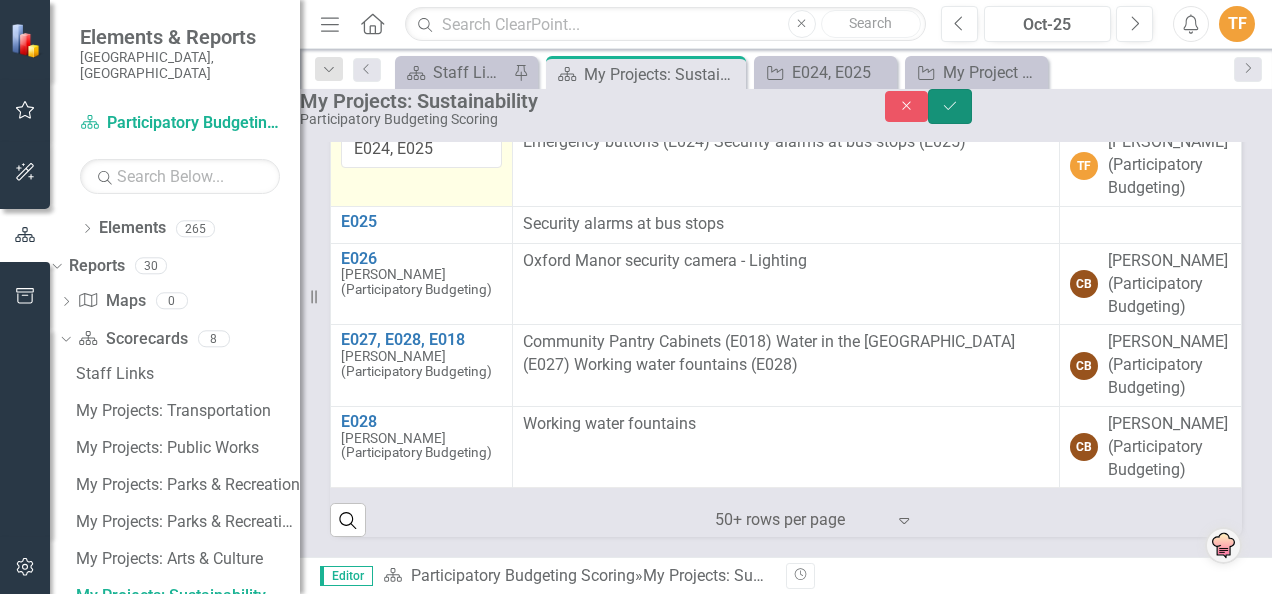 click on "Save" 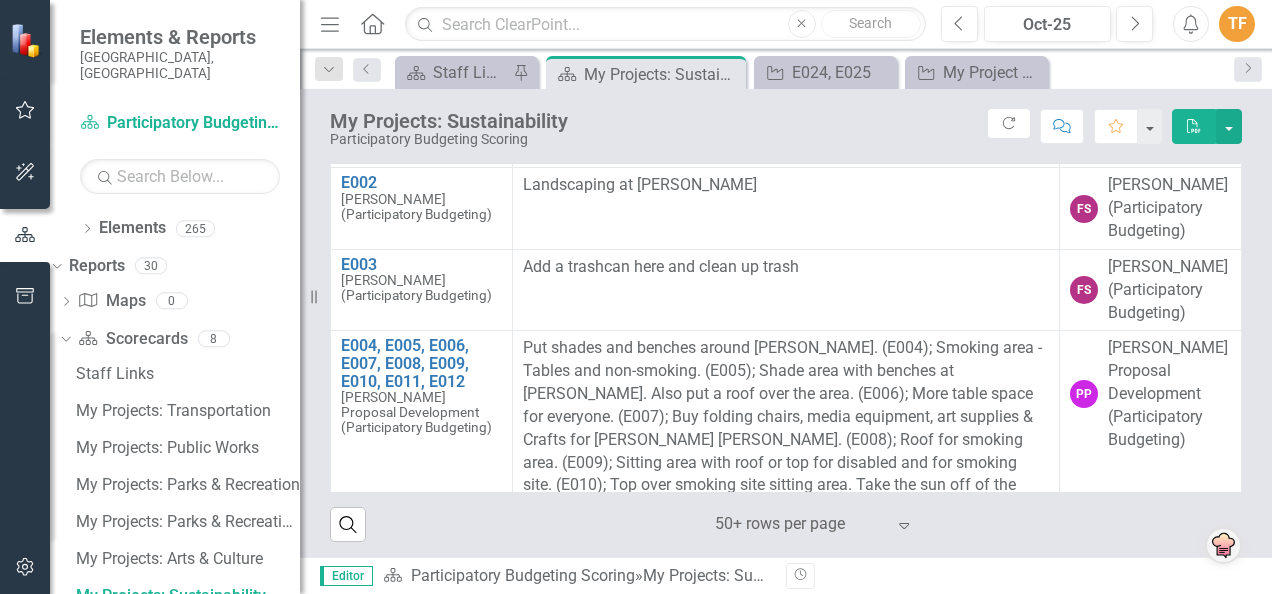scroll, scrollTop: 640, scrollLeft: 0, axis: vertical 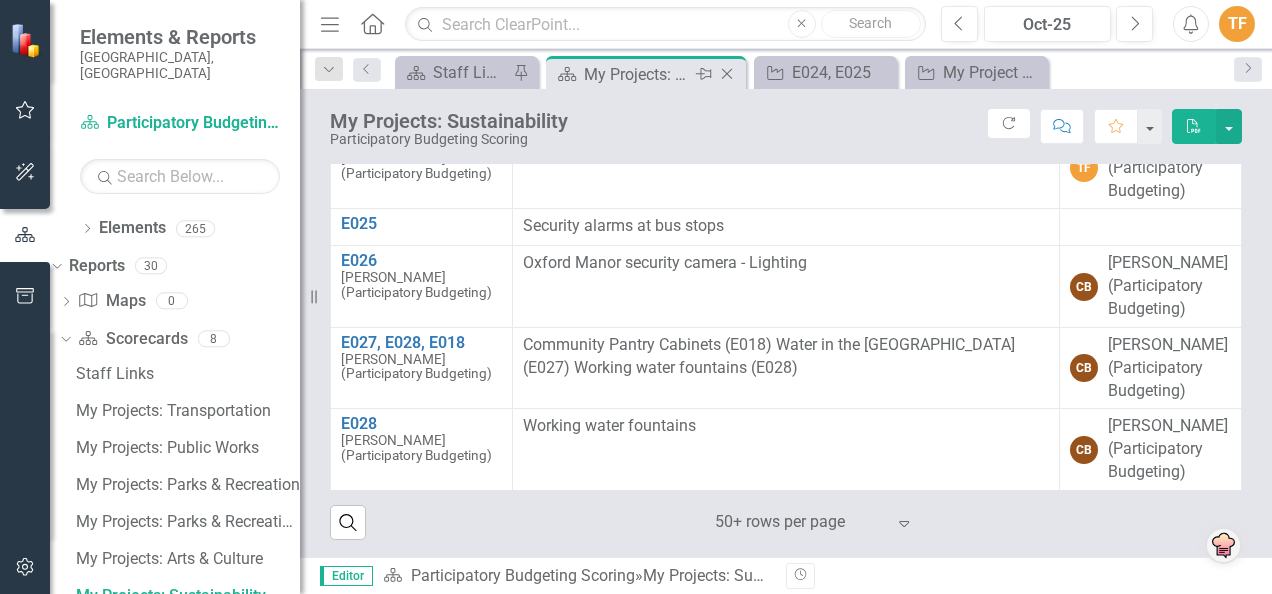 click on "My Projects: Sustainability" at bounding box center [637, 74] 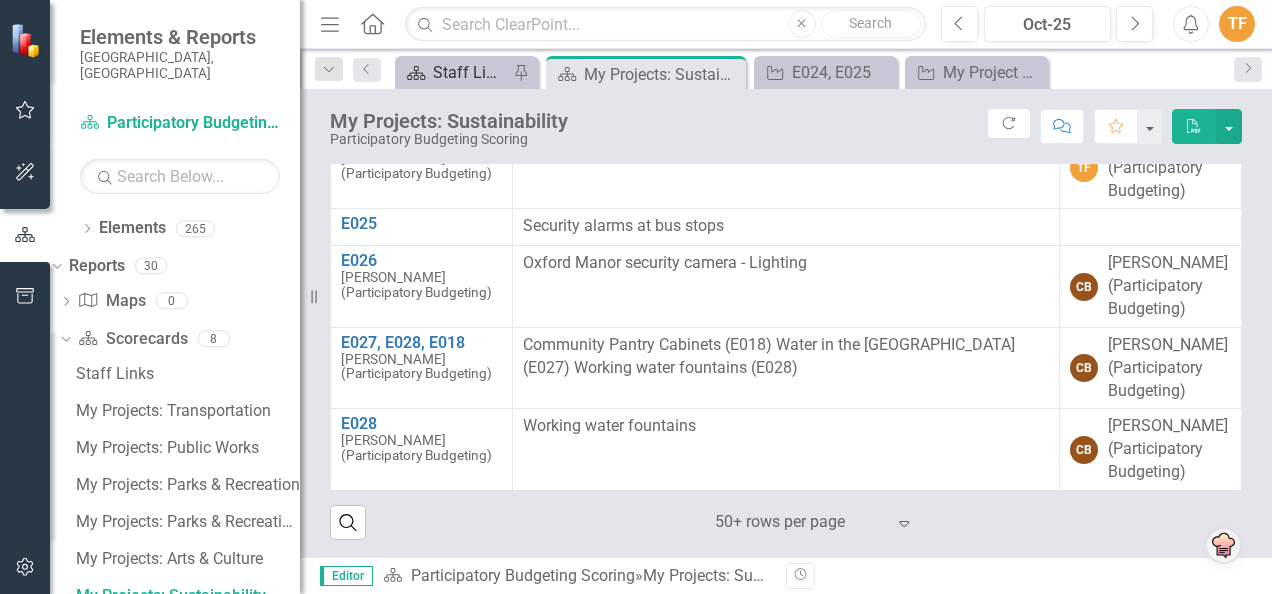 click on "Staff Links" at bounding box center [470, 72] 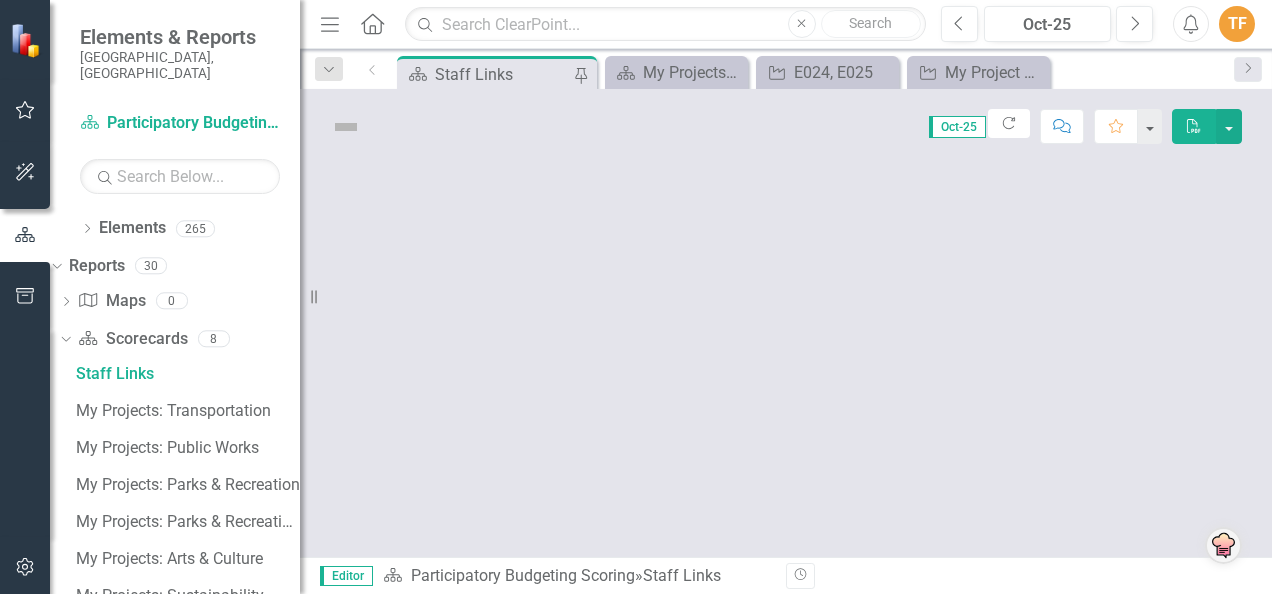 scroll, scrollTop: 0, scrollLeft: 0, axis: both 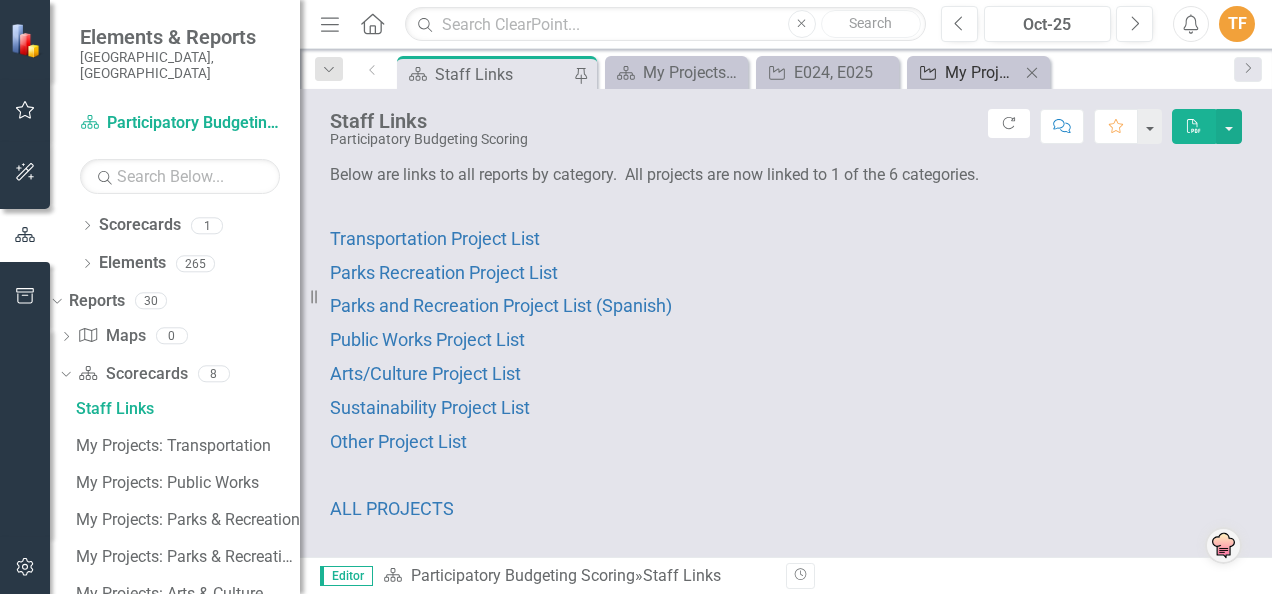 click on "My Project List: General Services" at bounding box center (982, 72) 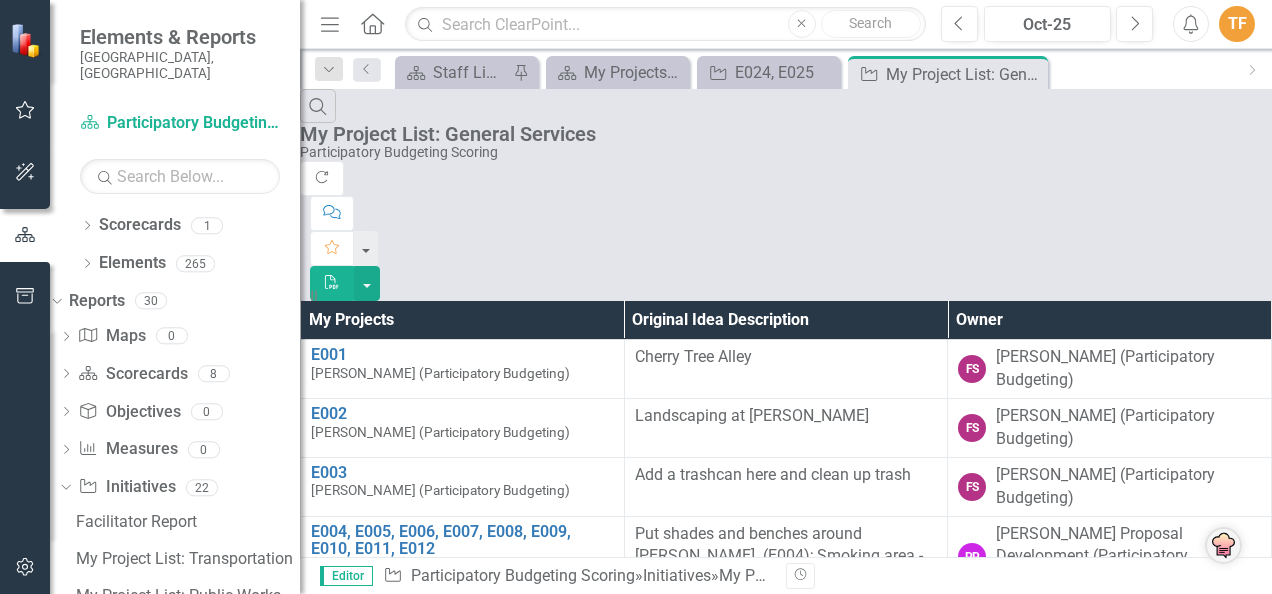 scroll, scrollTop: 112, scrollLeft: 0, axis: vertical 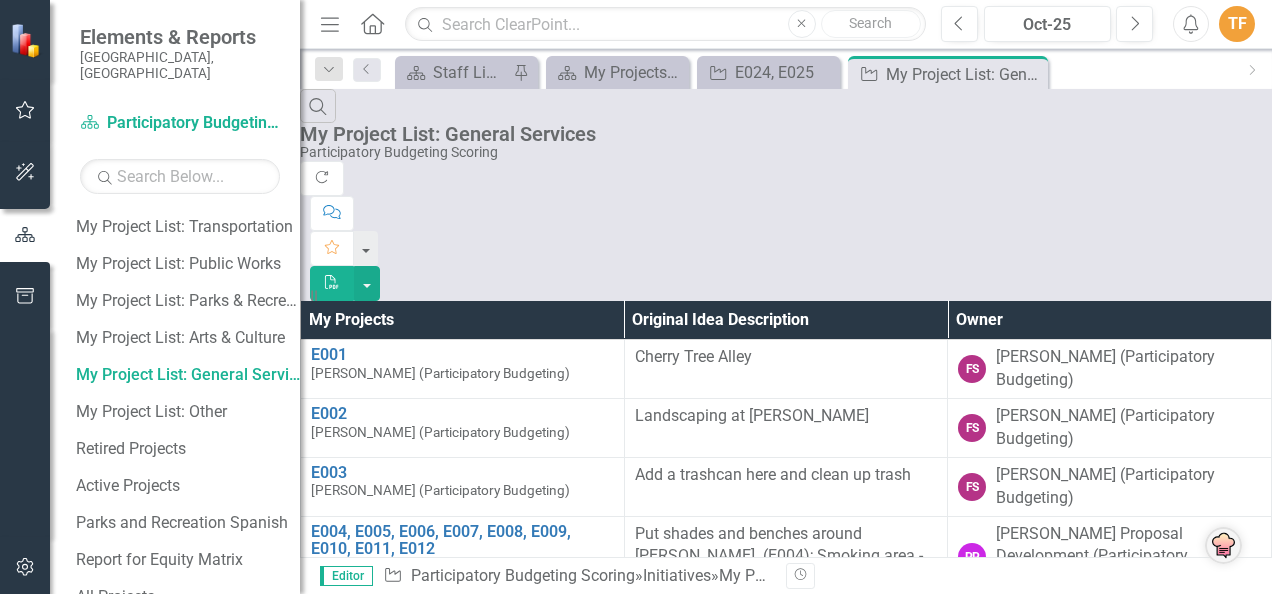 click on "Emergency buttons (E024)
Security alarms at bus stops (E025)" at bounding box center [785, 2406] 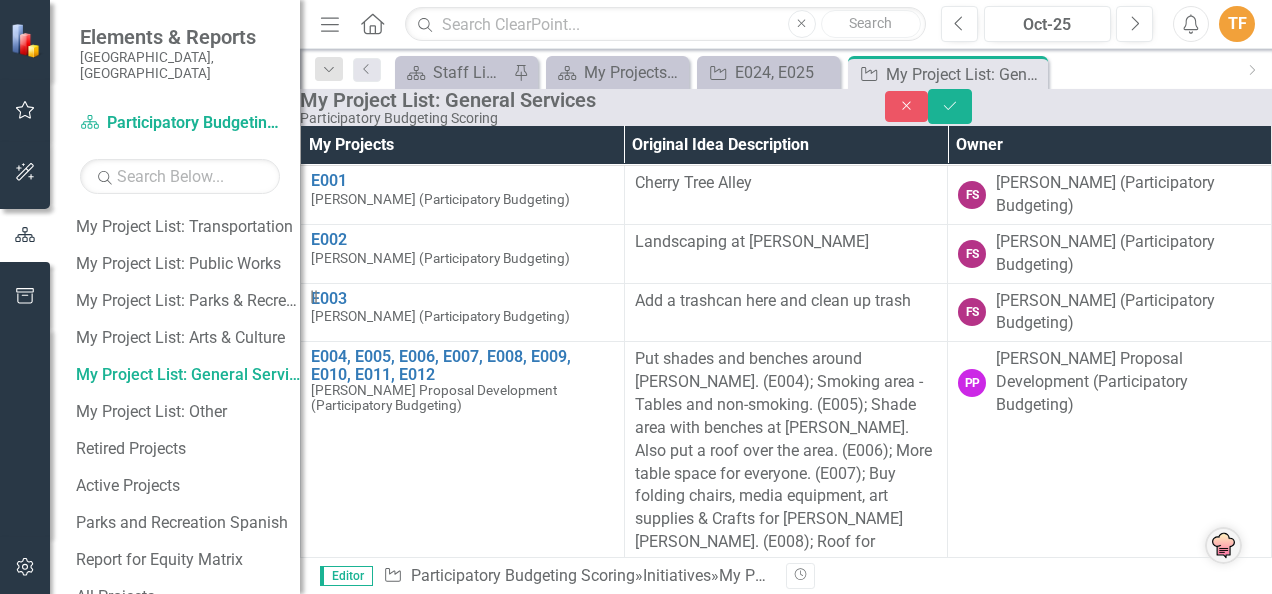 scroll, scrollTop: 0, scrollLeft: 0, axis: both 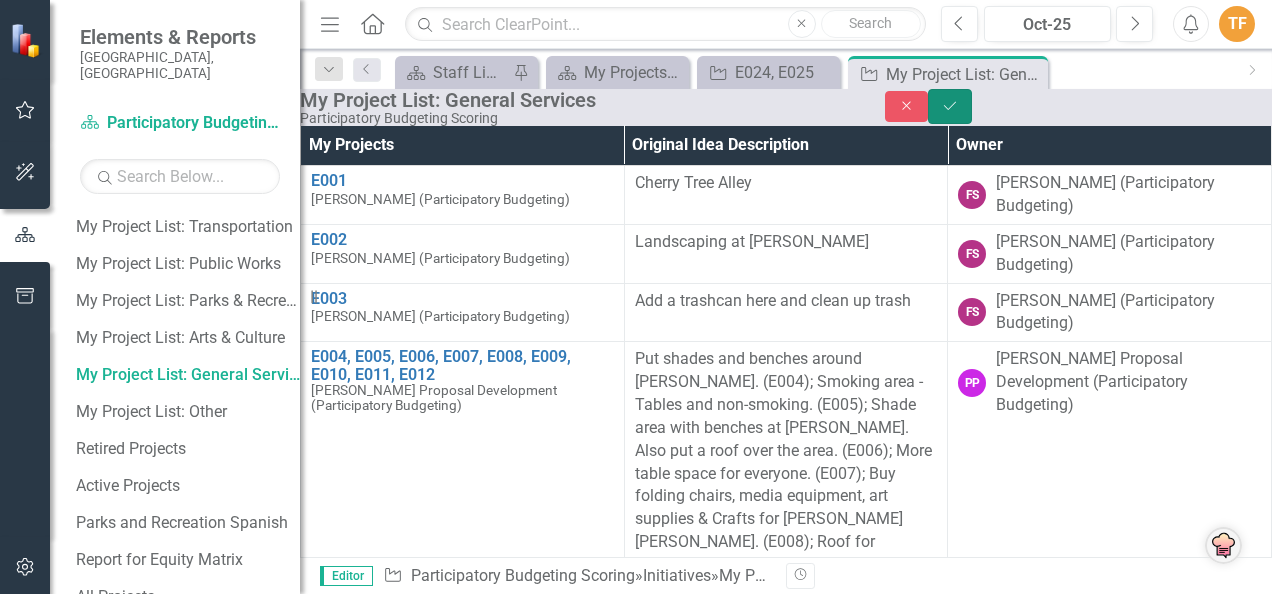 click 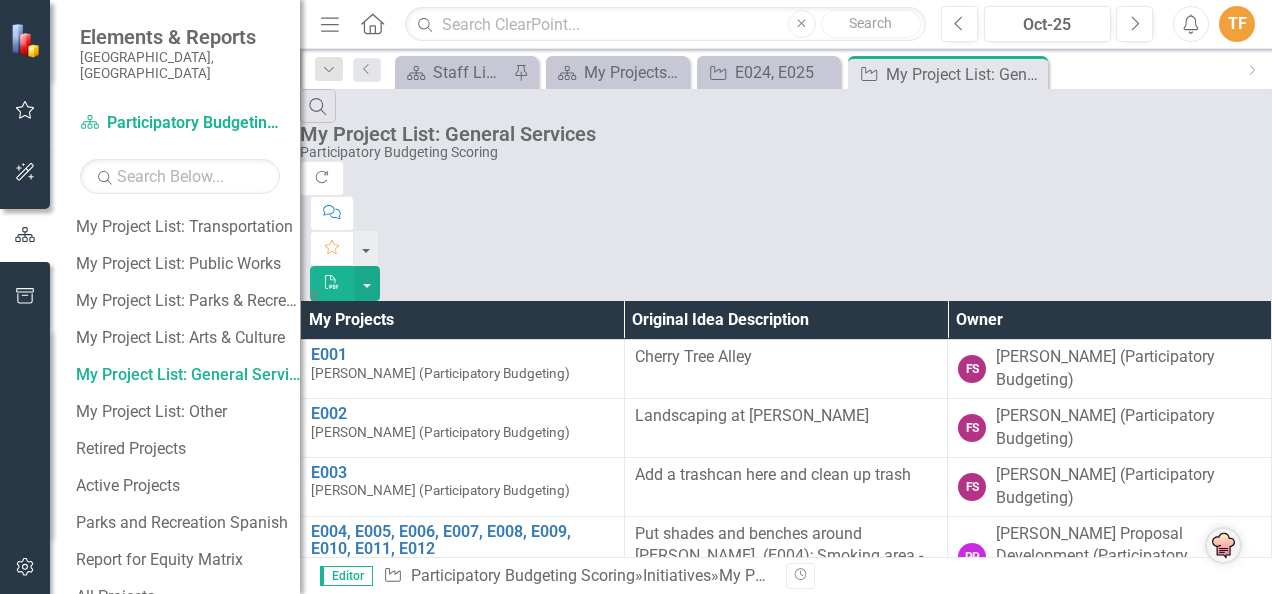 scroll, scrollTop: 2530, scrollLeft: 0, axis: vertical 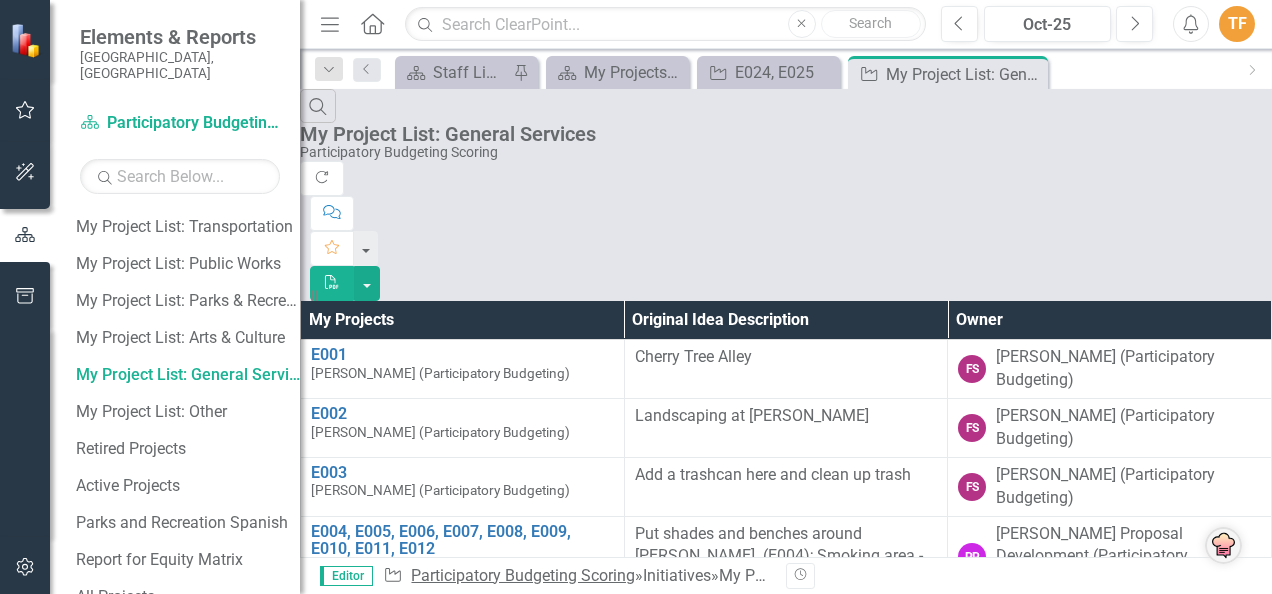 click on "Participatory Budgeting Scoring" at bounding box center [523, 575] 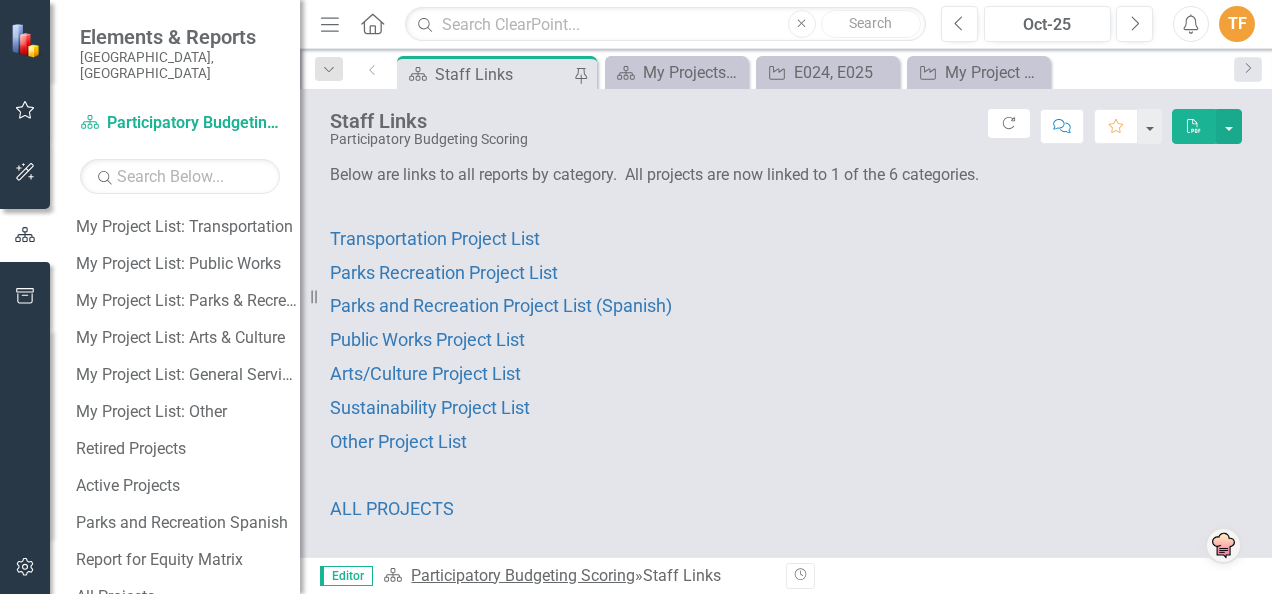 scroll, scrollTop: 426, scrollLeft: 0, axis: vertical 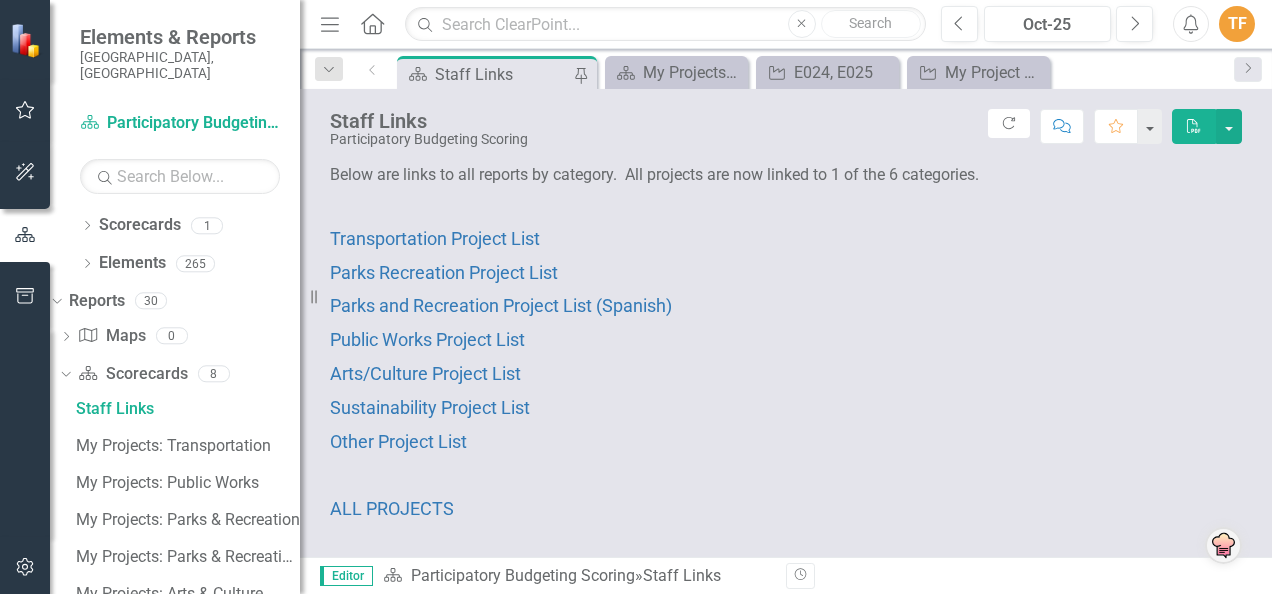 click on "Editor" at bounding box center [346, 576] 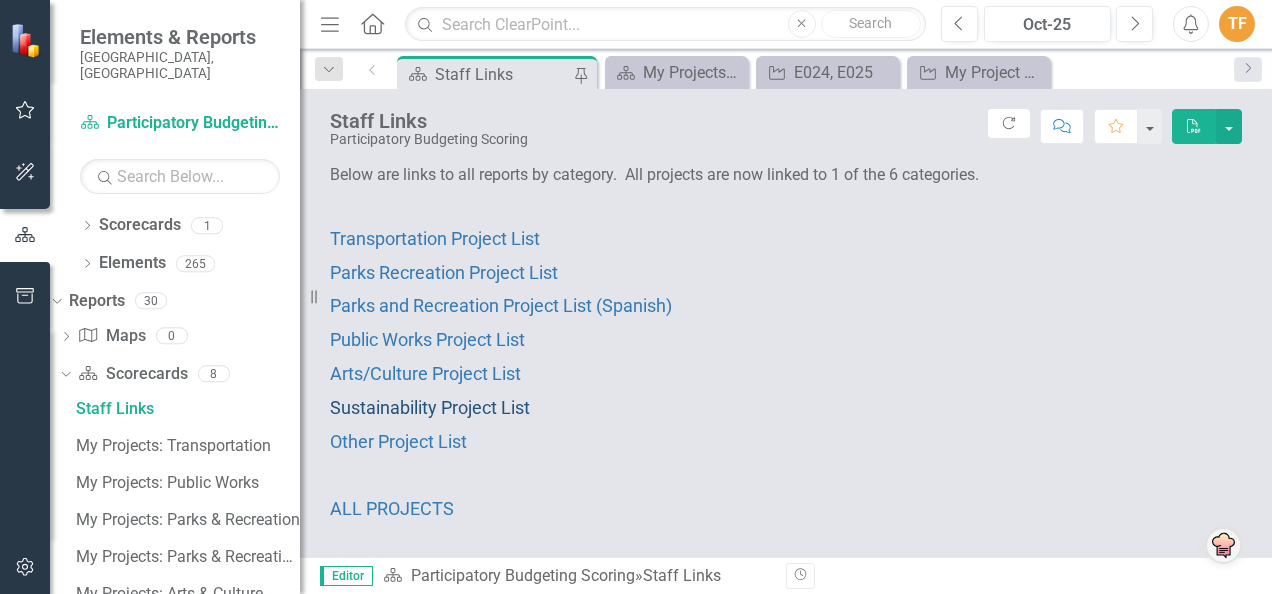 click on "Sustainability Project List" at bounding box center [430, 407] 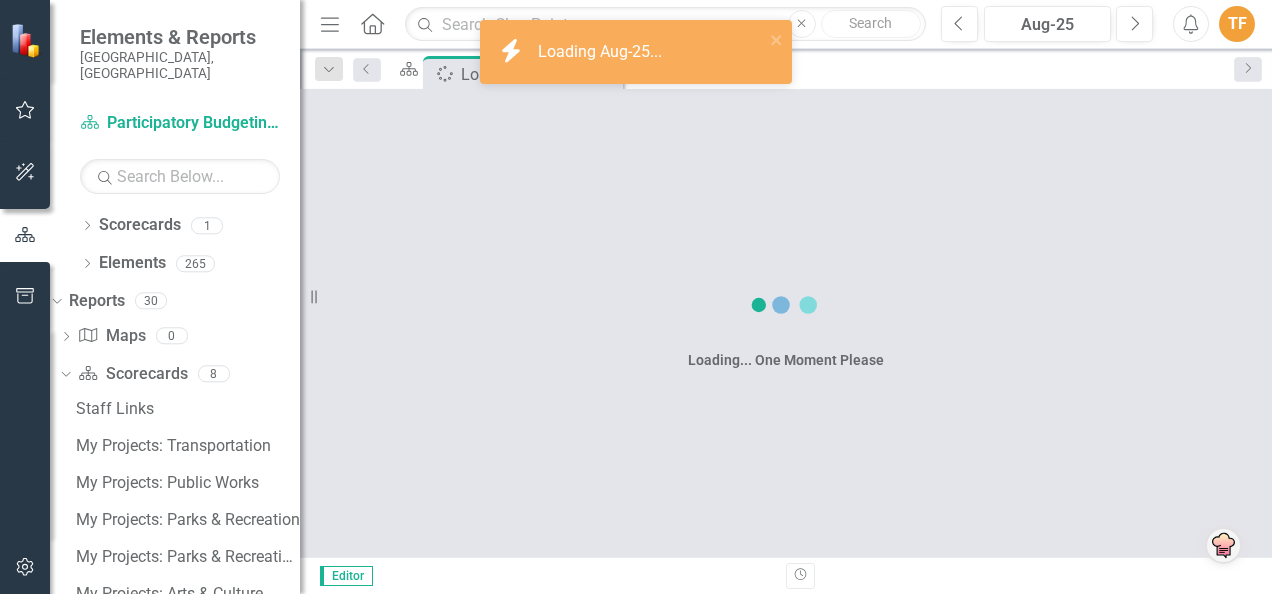 scroll, scrollTop: 0, scrollLeft: 0, axis: both 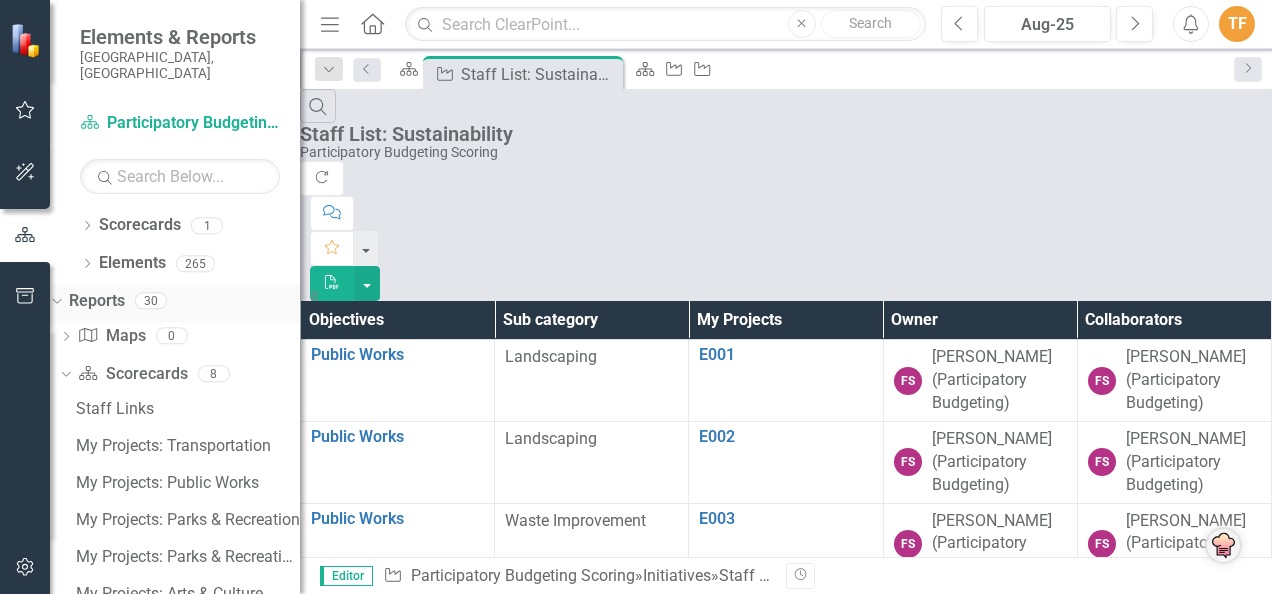click on "Dropdown" 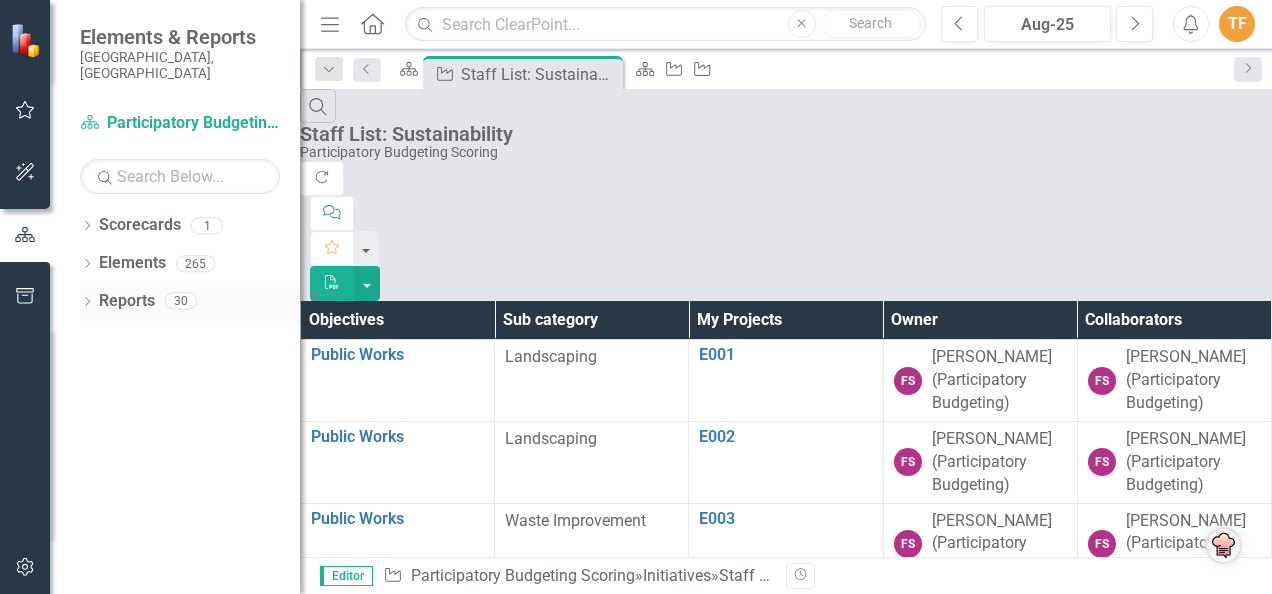 click on "Dropdown" 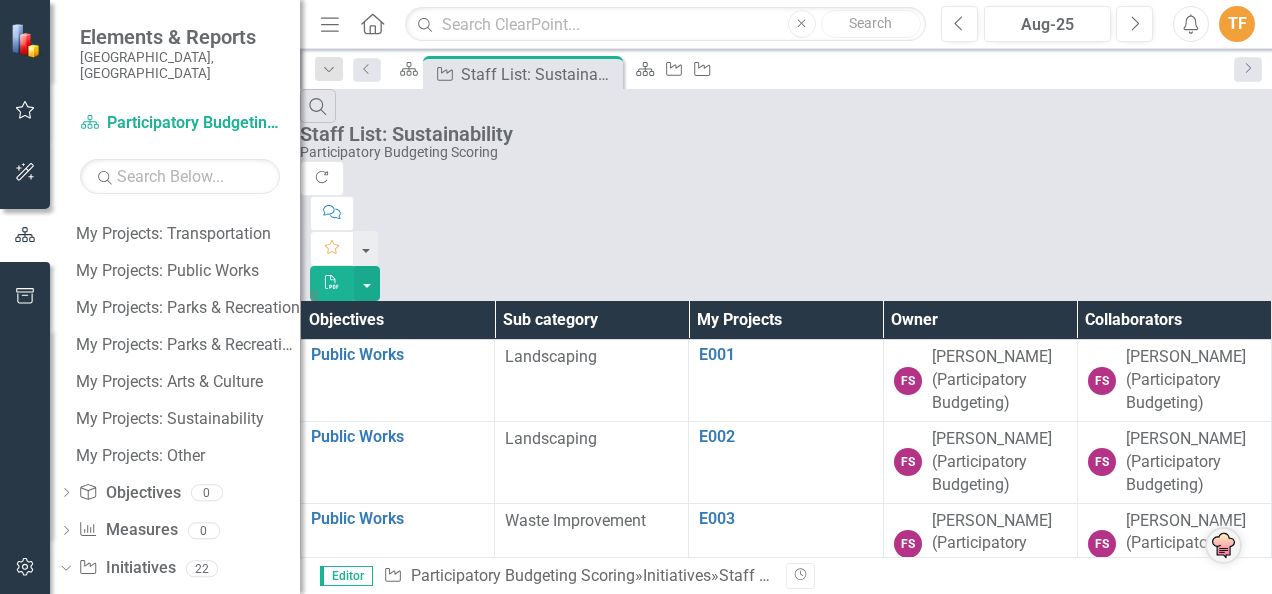 scroll, scrollTop: 212, scrollLeft: 0, axis: vertical 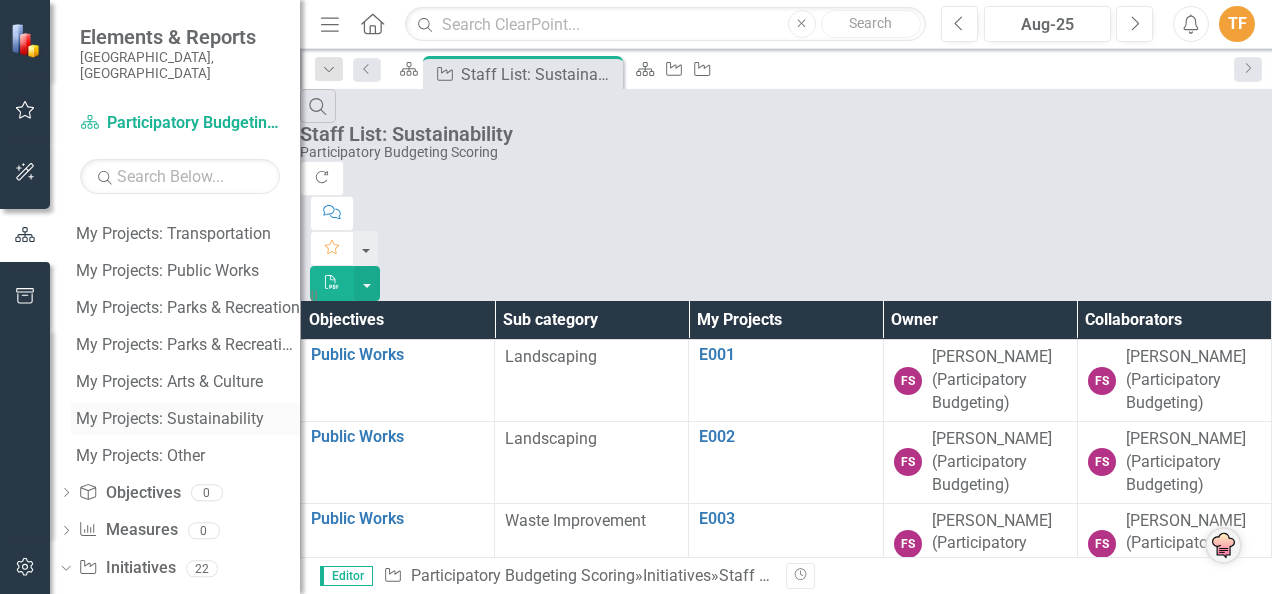 click on "My Projects: Sustainability" at bounding box center (188, 419) 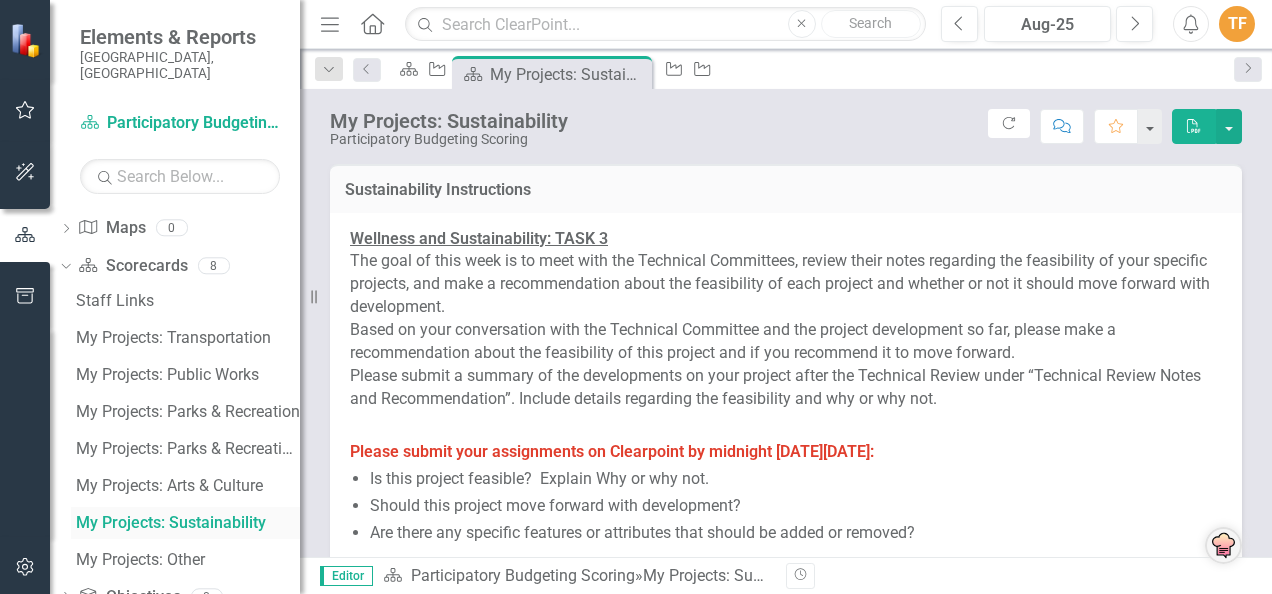 scroll, scrollTop: 35, scrollLeft: 0, axis: vertical 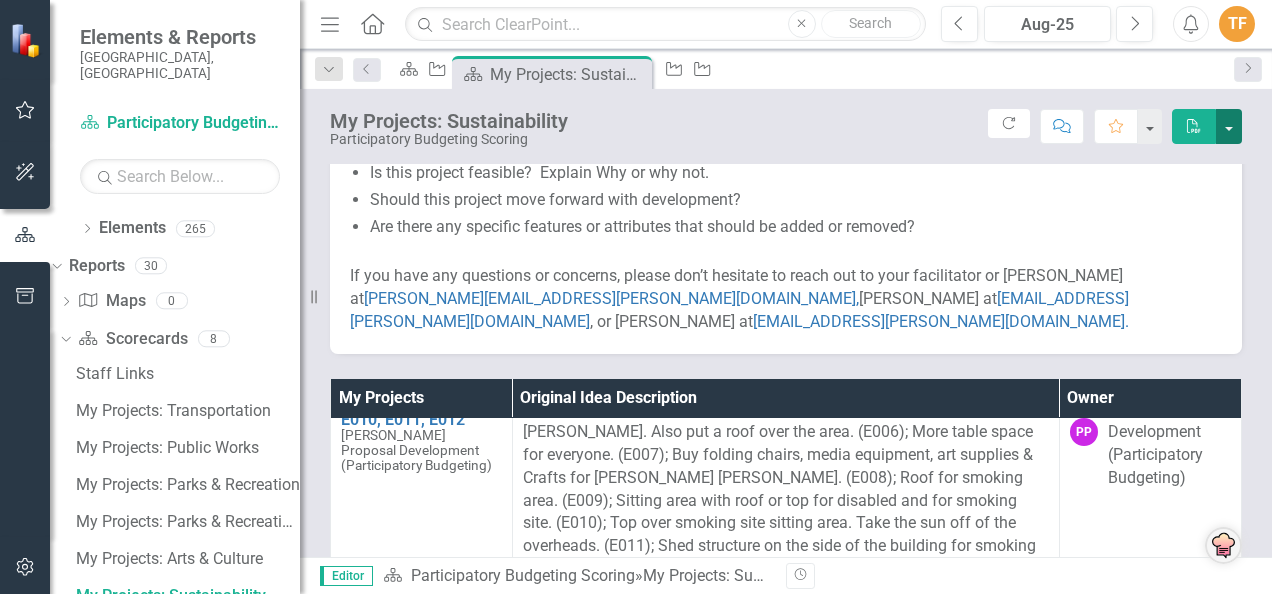 click at bounding box center [1229, 126] 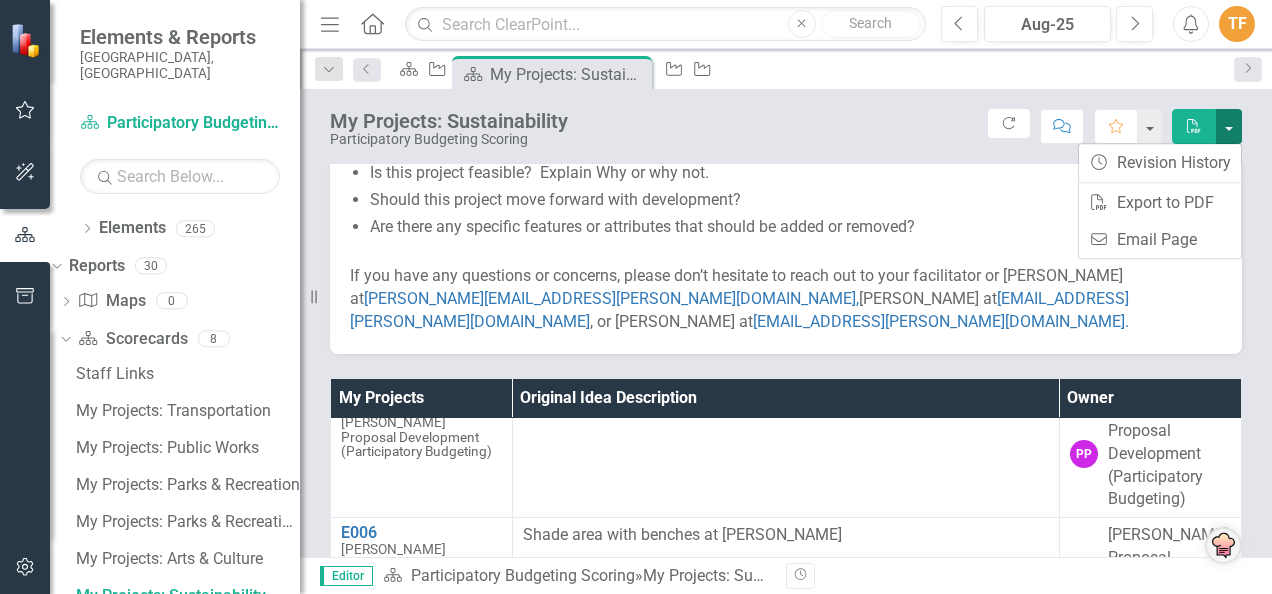 scroll, scrollTop: 499, scrollLeft: 0, axis: vertical 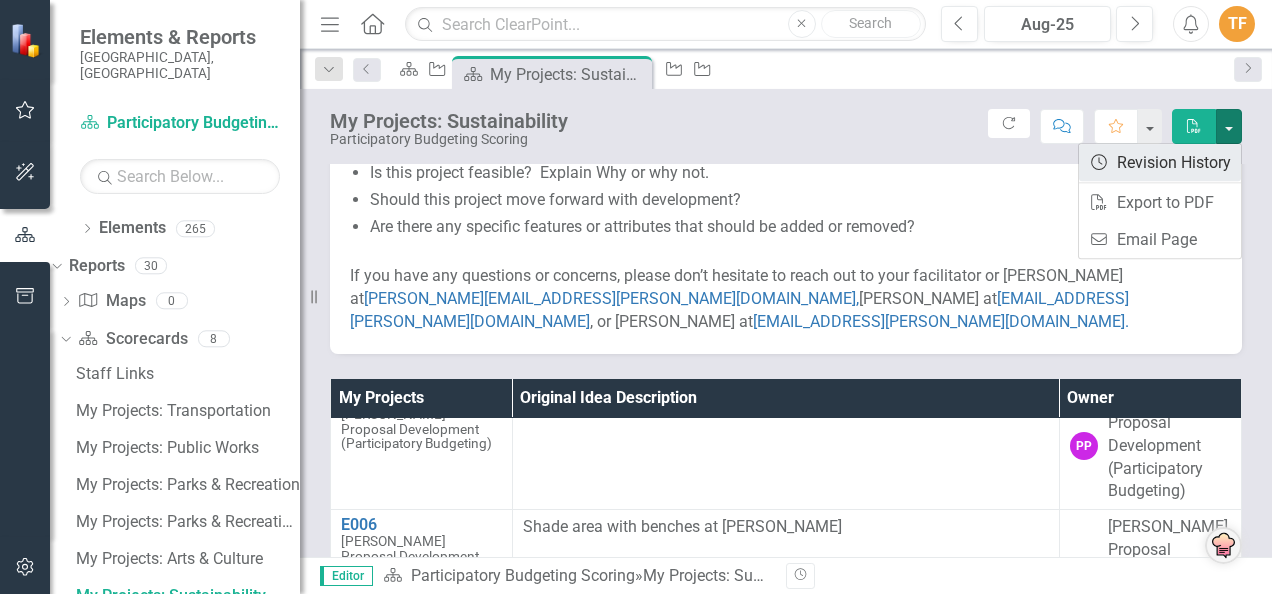 click on "Revision History Revision History" at bounding box center [1160, 162] 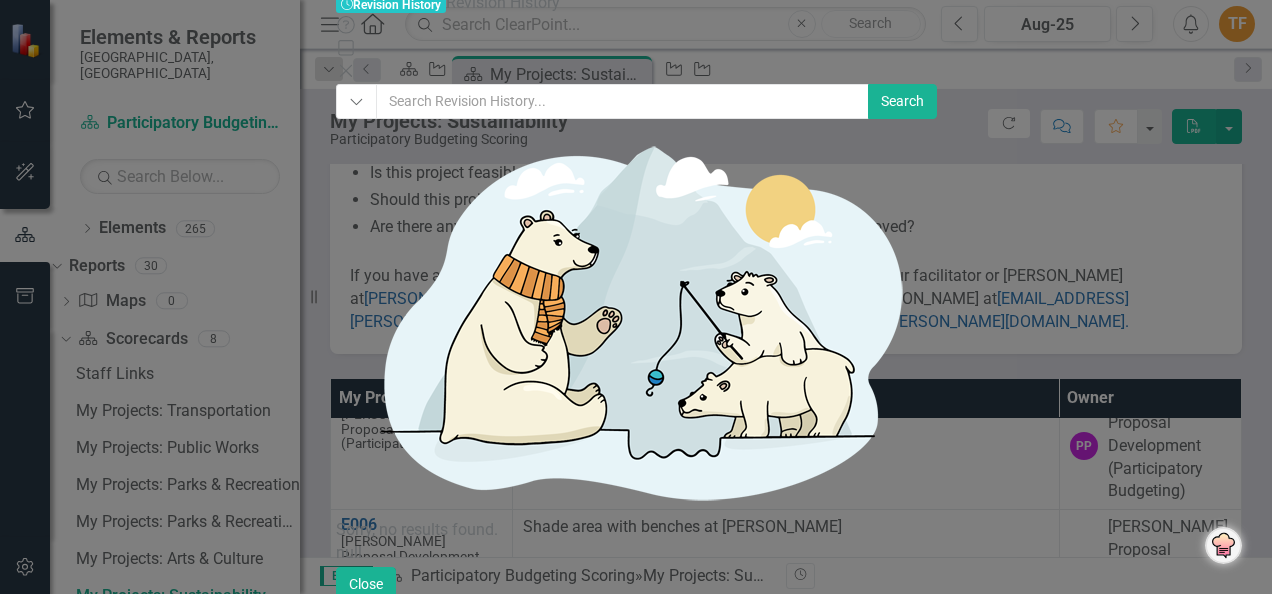 click 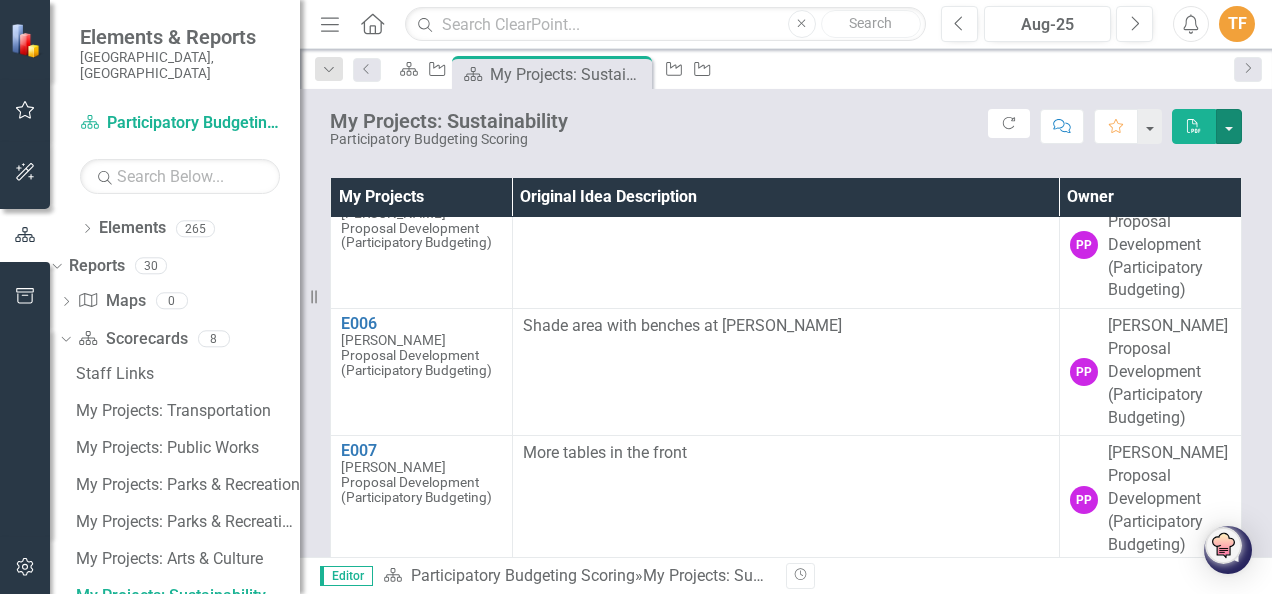 scroll, scrollTop: 640, scrollLeft: 0, axis: vertical 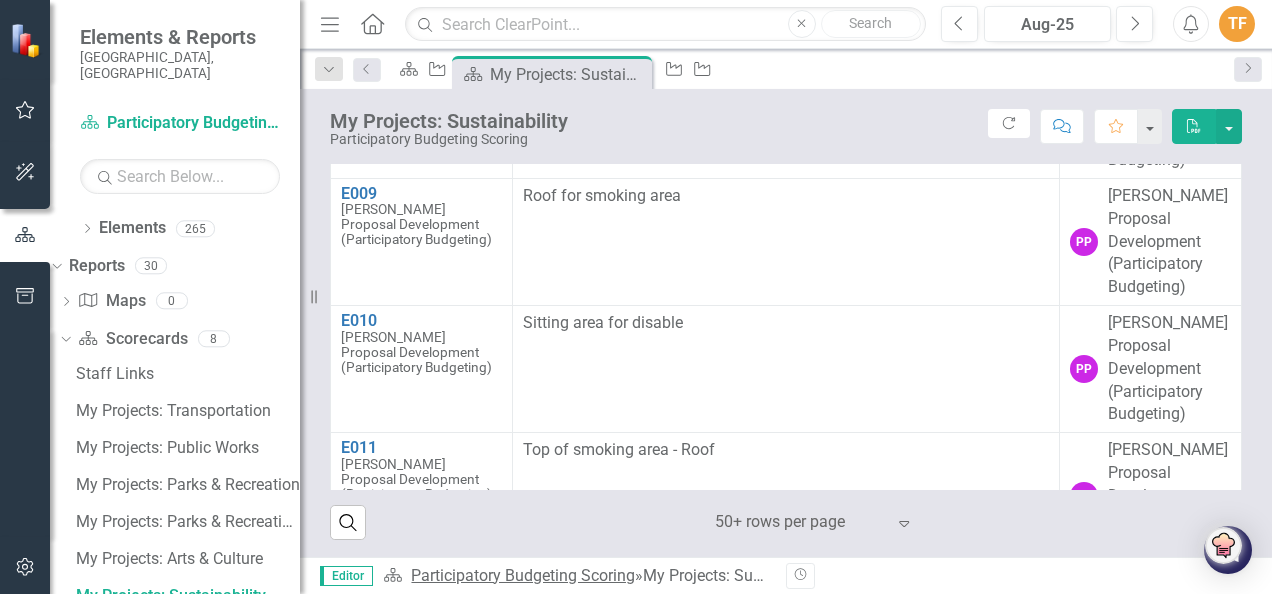 click on "Participatory Budgeting Scoring" at bounding box center [523, 575] 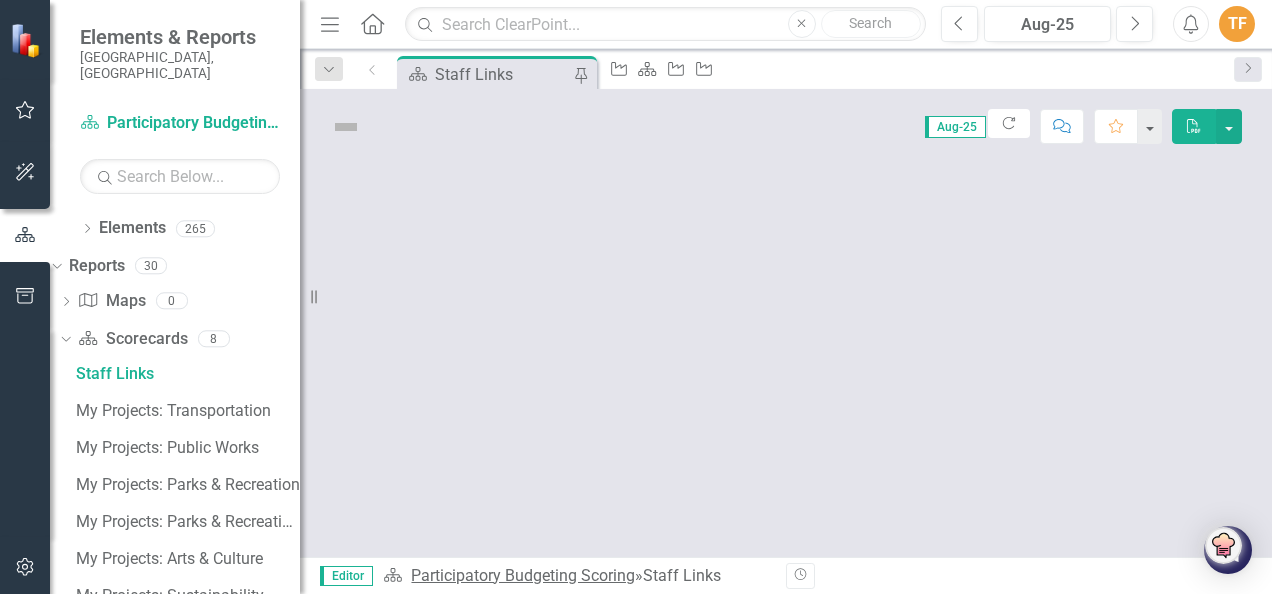 scroll, scrollTop: 0, scrollLeft: 0, axis: both 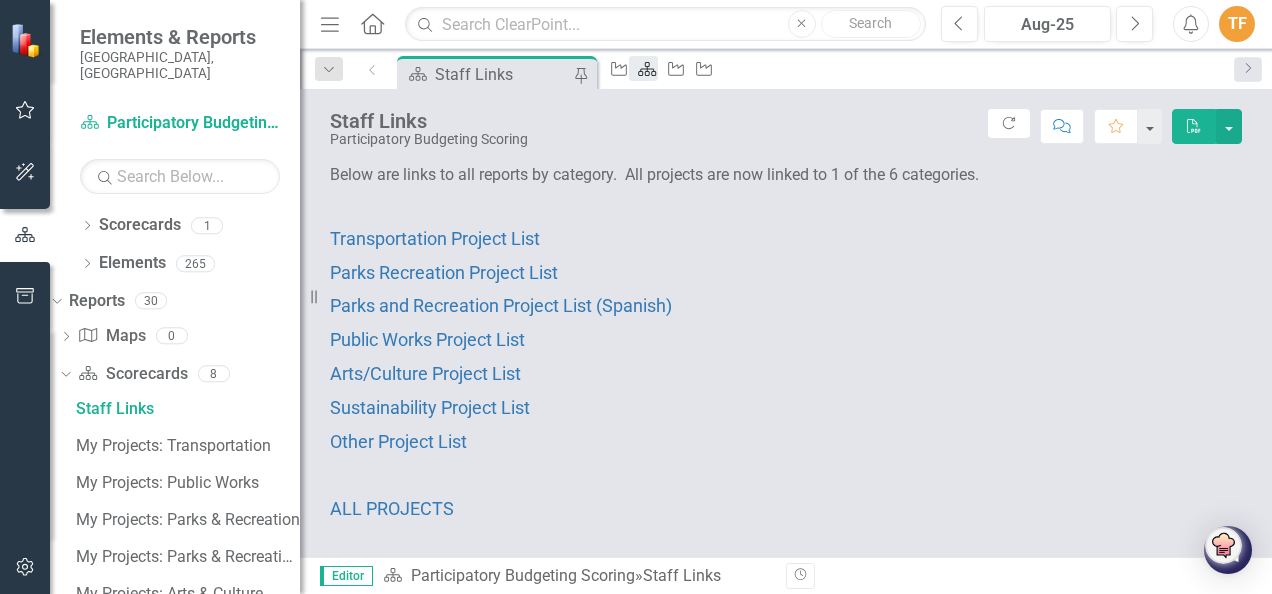 click 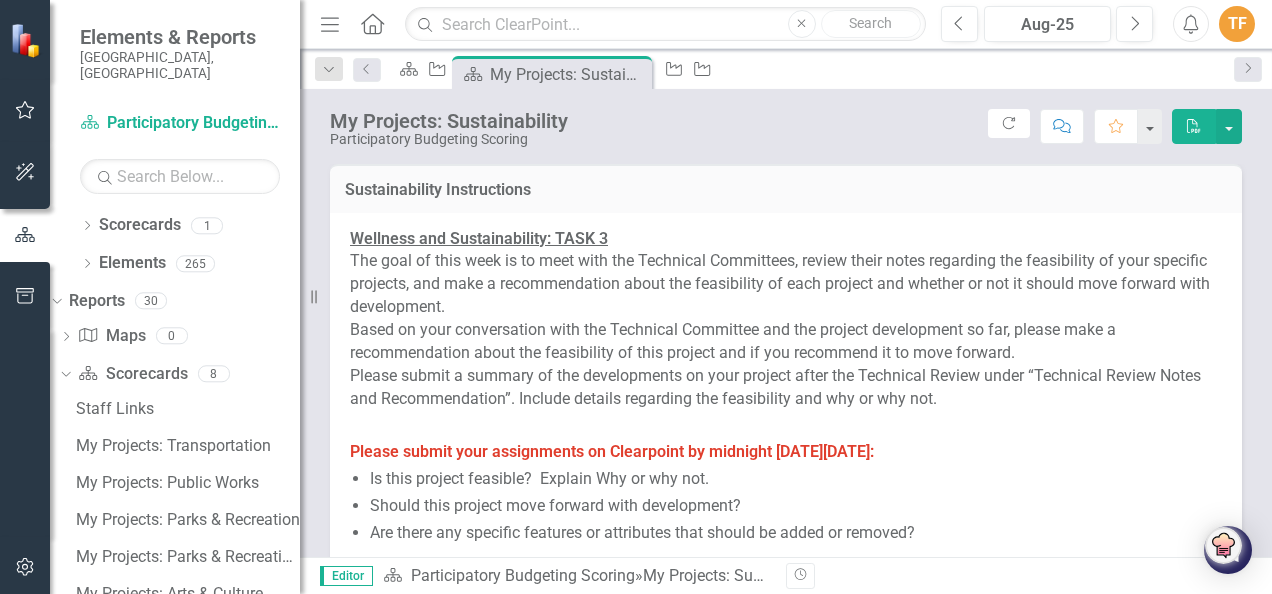 scroll, scrollTop: 35, scrollLeft: 0, axis: vertical 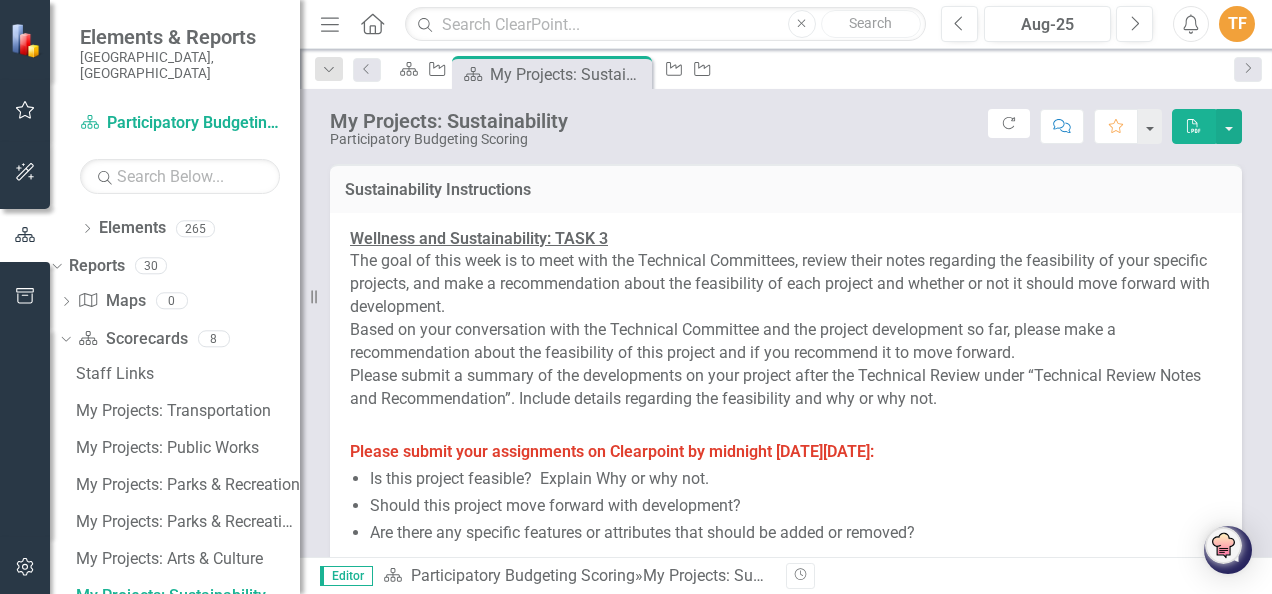 click on "Wellness and Sustainability: TASK 3" at bounding box center [479, 238] 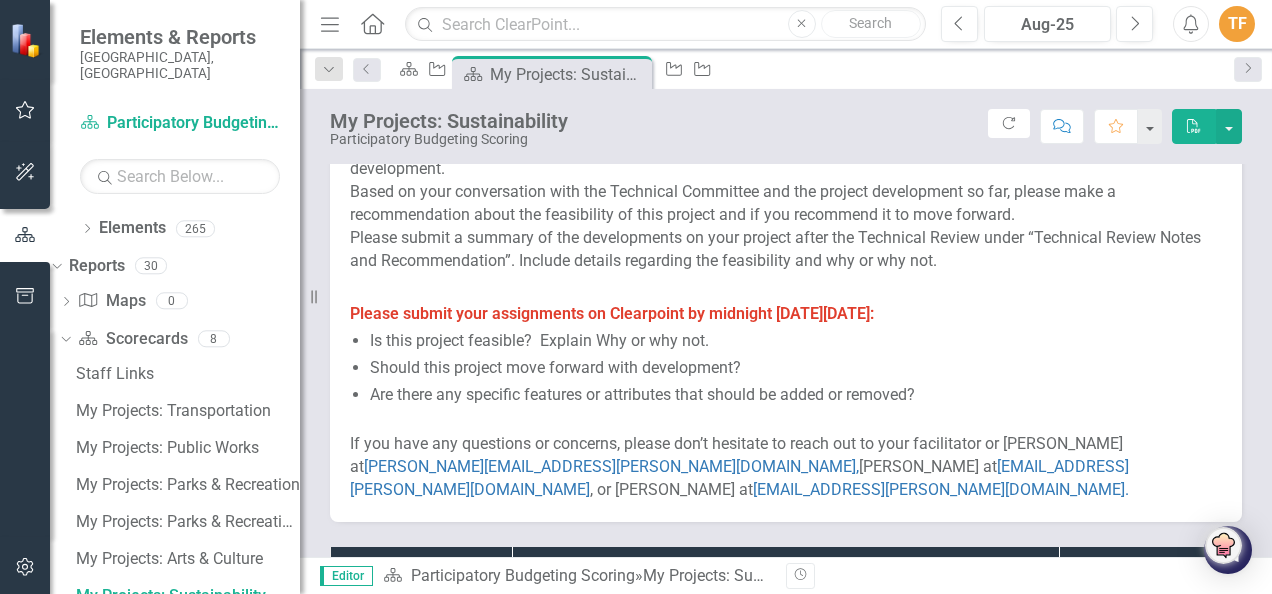 scroll, scrollTop: 136, scrollLeft: 0, axis: vertical 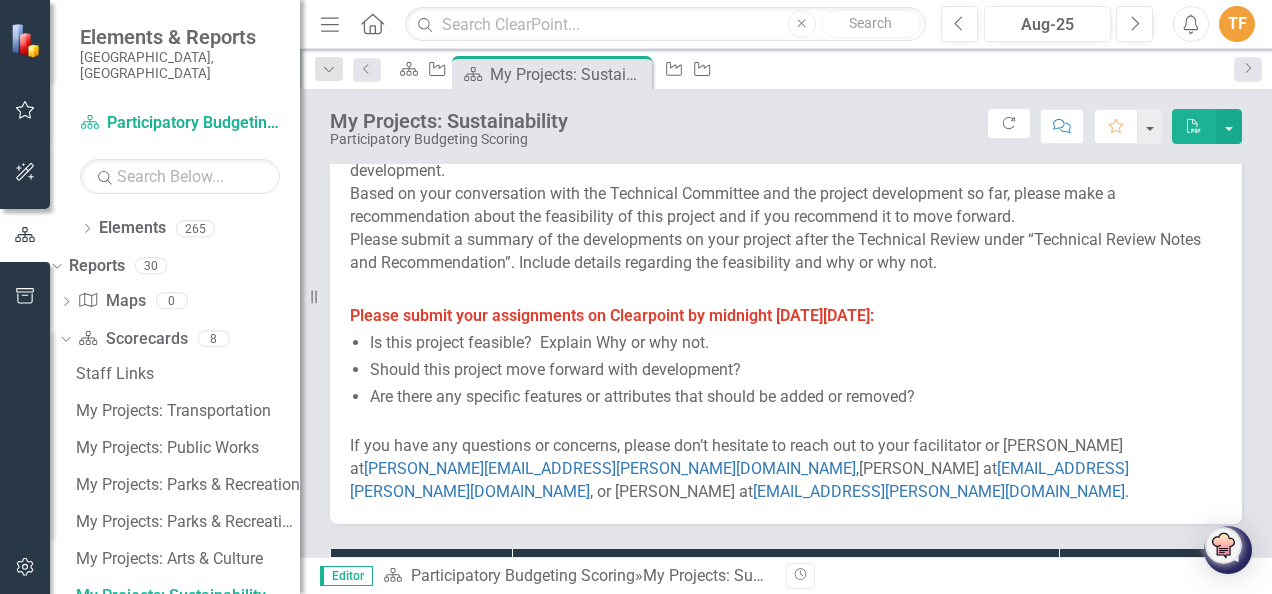 click on "Please submit your assignments on Clearpoint by midnight [DATE][DATE]:" at bounding box center (612, 315) 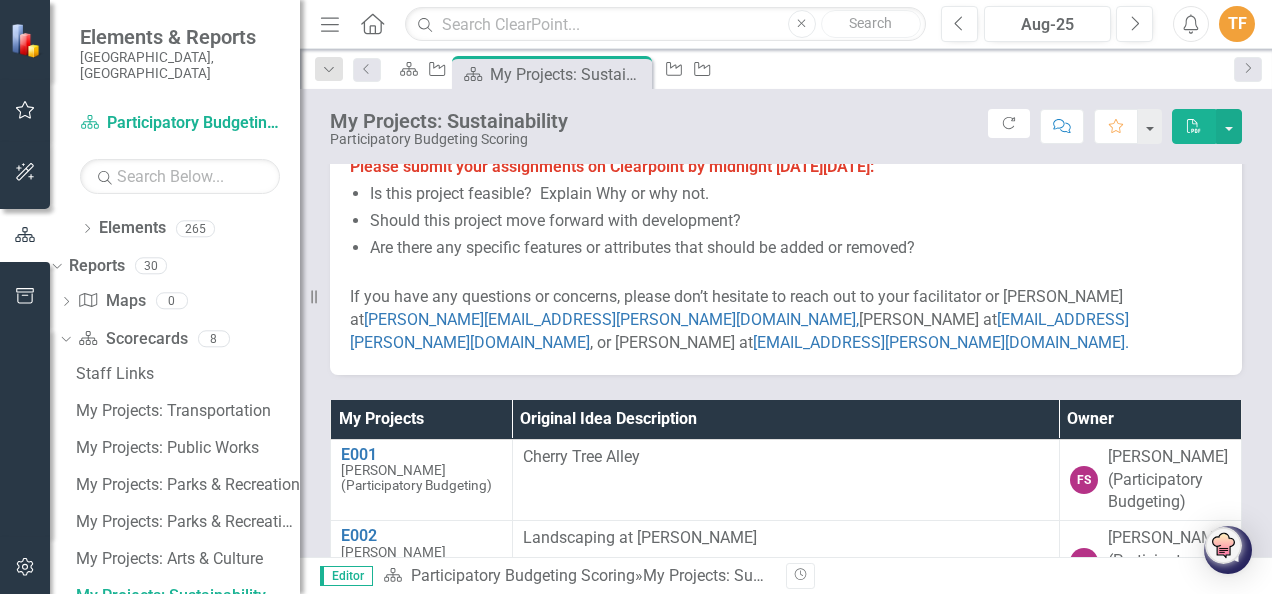 scroll, scrollTop: 312, scrollLeft: 0, axis: vertical 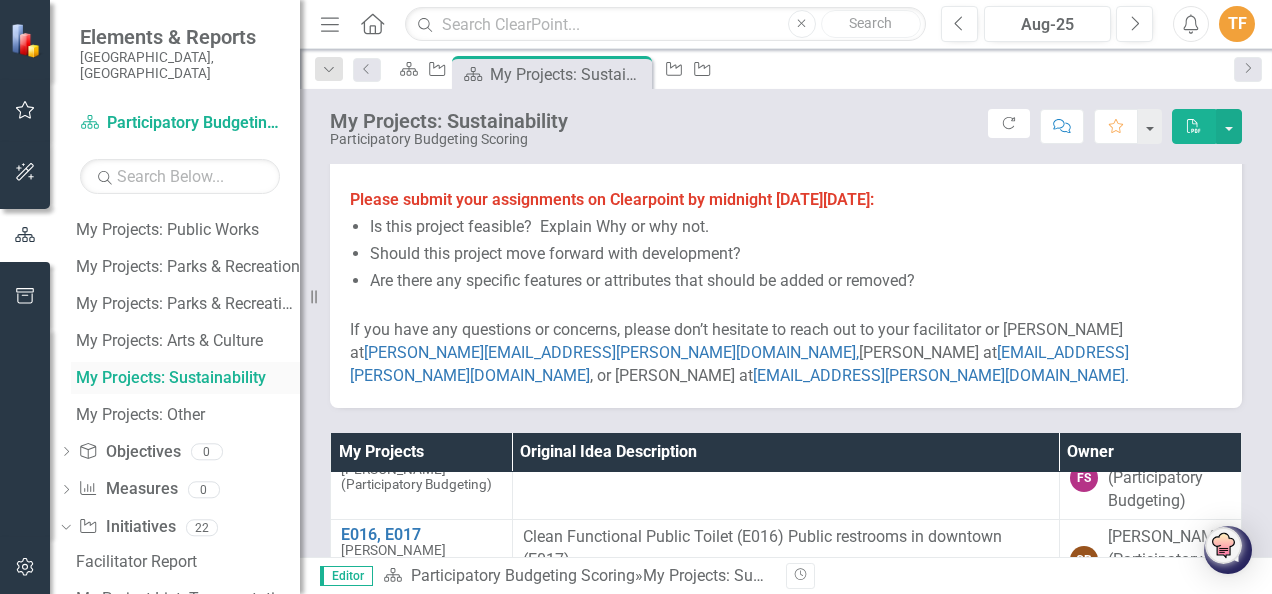click on "My Projects: Sustainability" at bounding box center [188, 378] 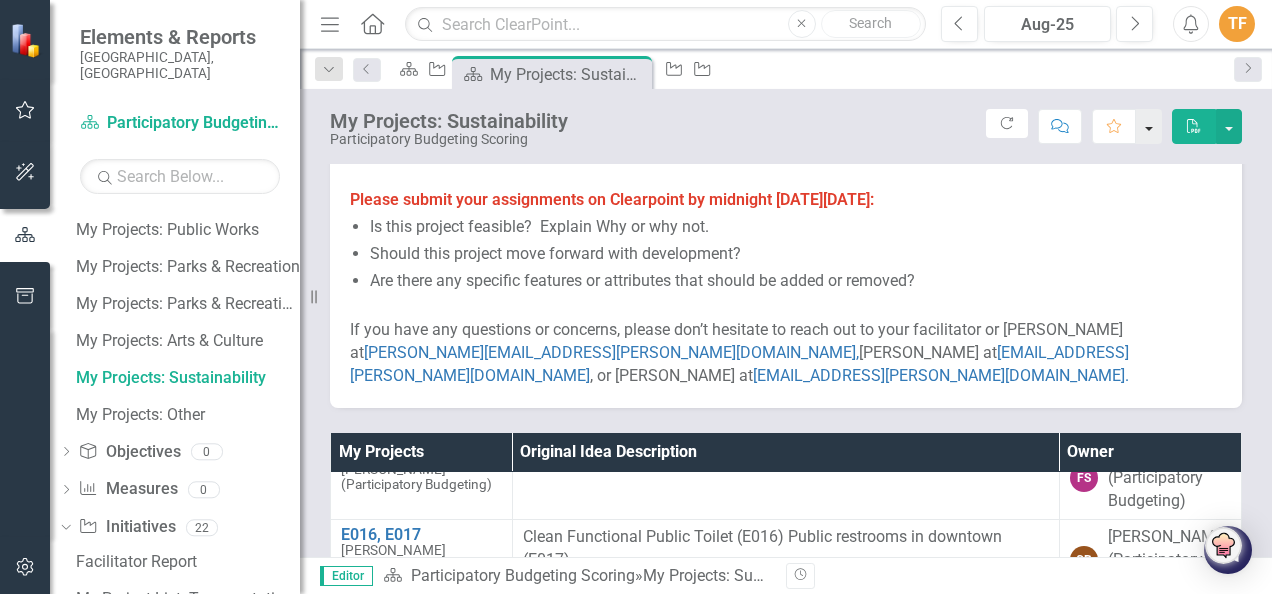 click at bounding box center (1149, 126) 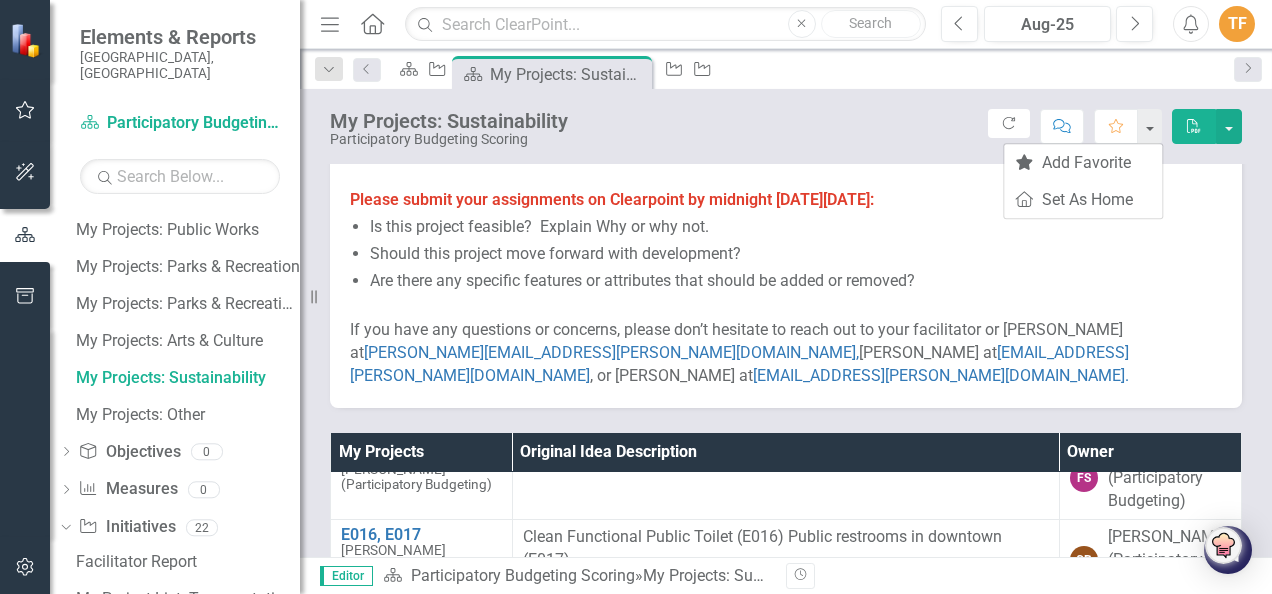 click on "Sustainability Instructions
Wellness and Sustainability: TASK 3
The goal of this week is to meet with the Technical Committees, review their notes regarding the feasibility of your specific projects, and make a recommendation about the feasibility of each project and whether or not it should move forward with development.
Based on your conversation with the Technical Committee and the project development so far, please make a recommendation about the feasibility of this project and if you recommend it to move forward.
Please submit a summary of the developments on your project after the Technical Review under “Technical Review Notes and Recommendation”. Include details regarding the feasibility and why or why not.
Please submit your assignments on Clearpoint by midnight [DATE][DATE]:
Is this project feasible?  Explain Why or why not." at bounding box center [786, 147] 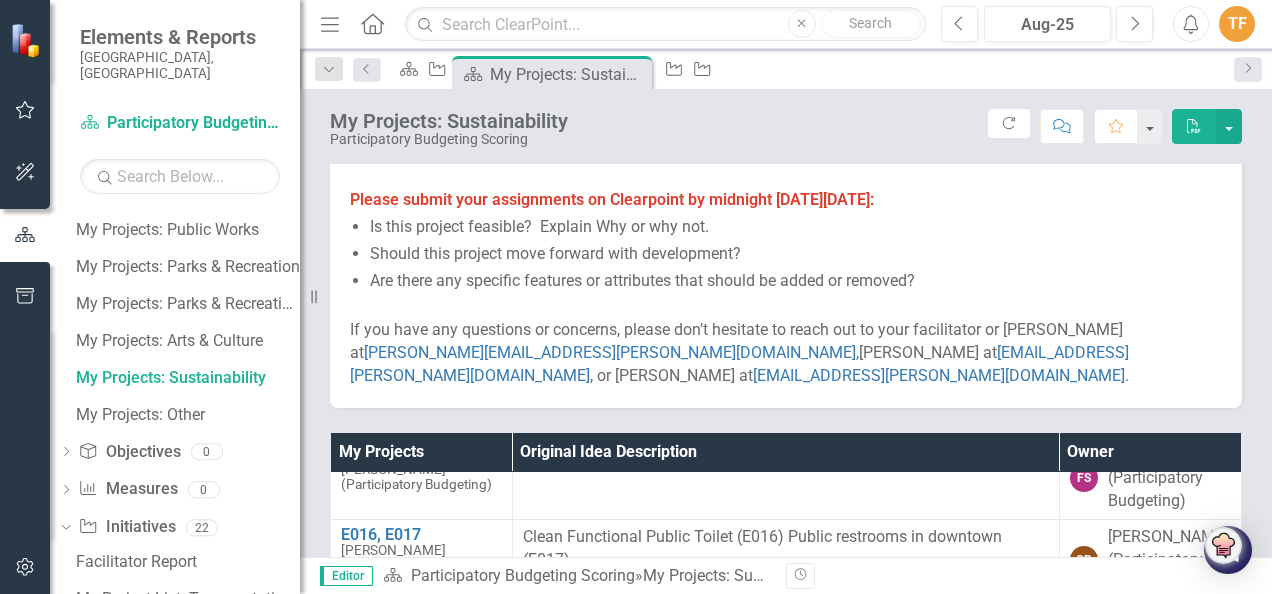 click on "Comment" 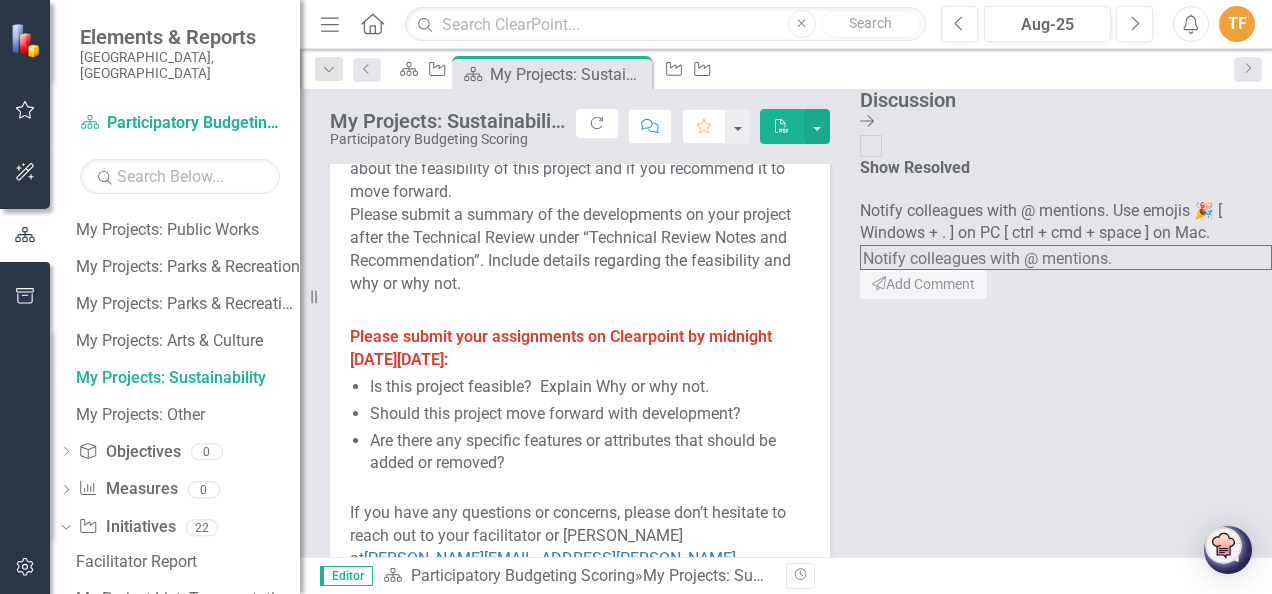 scroll, scrollTop: 320, scrollLeft: 0, axis: vertical 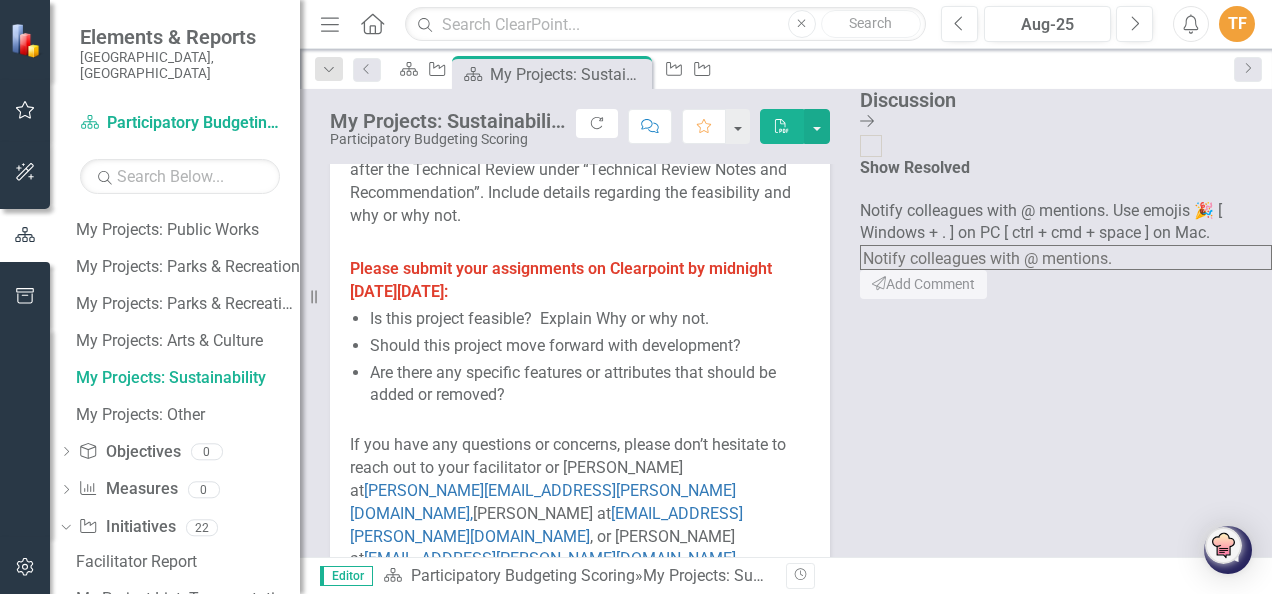 click on "Close Discussion Bar" 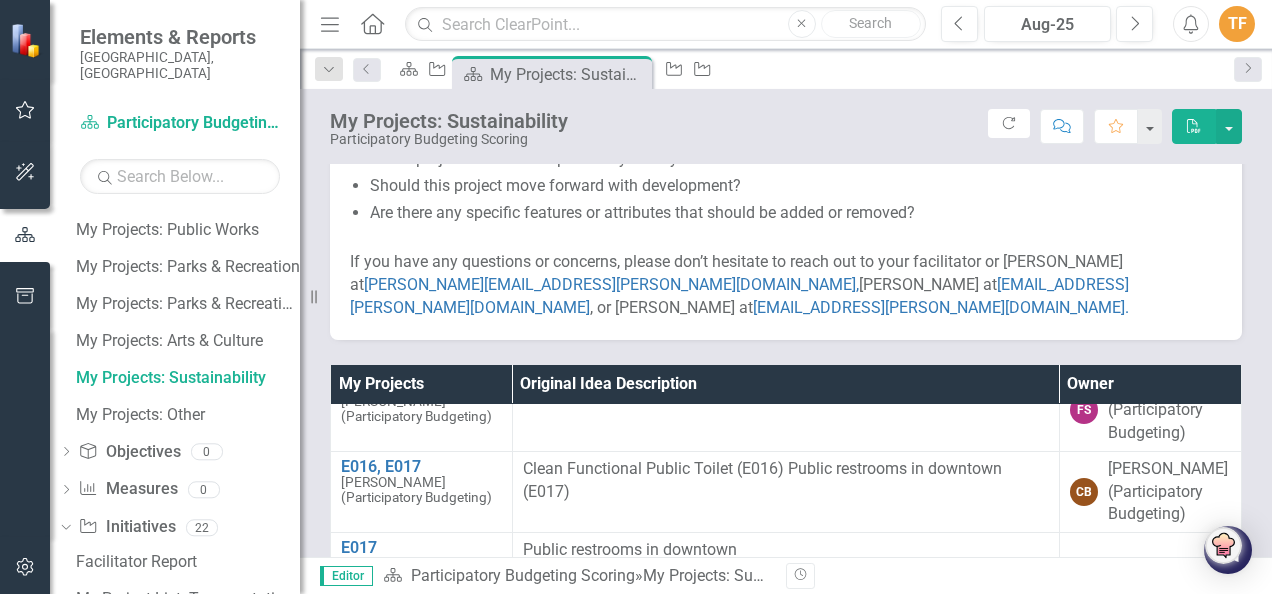 scroll, scrollTop: 252, scrollLeft: 0, axis: vertical 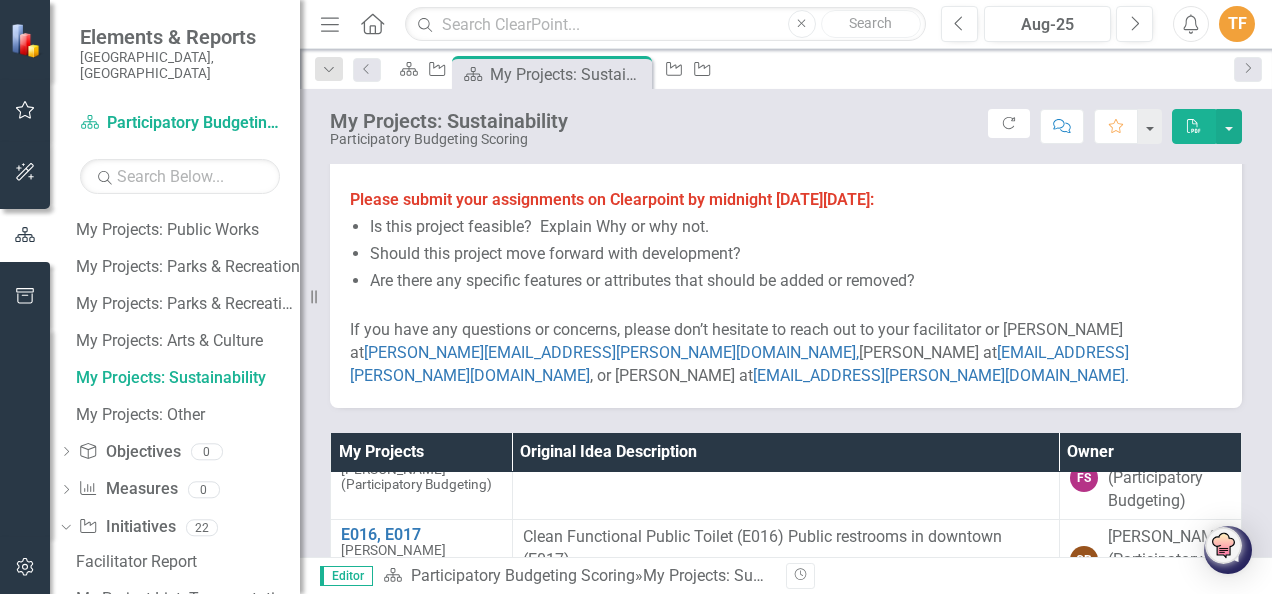 click on "Please submit your assignments on Clearpoint by midnight [DATE][DATE]:" at bounding box center [612, 199] 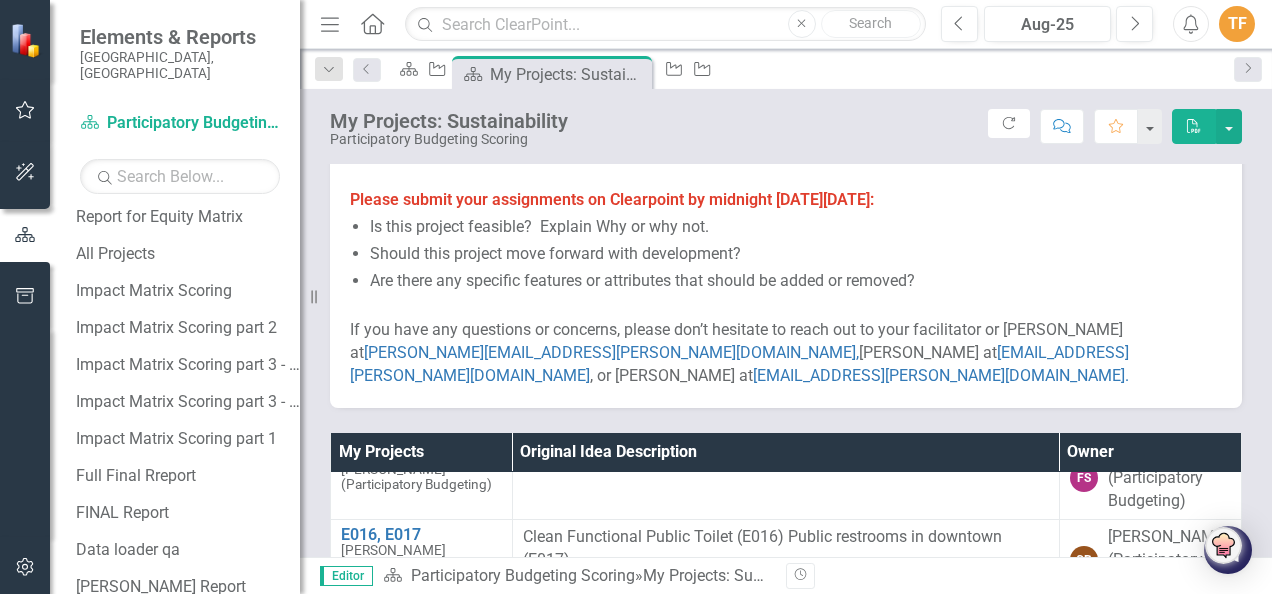 scroll, scrollTop: 1070, scrollLeft: 0, axis: vertical 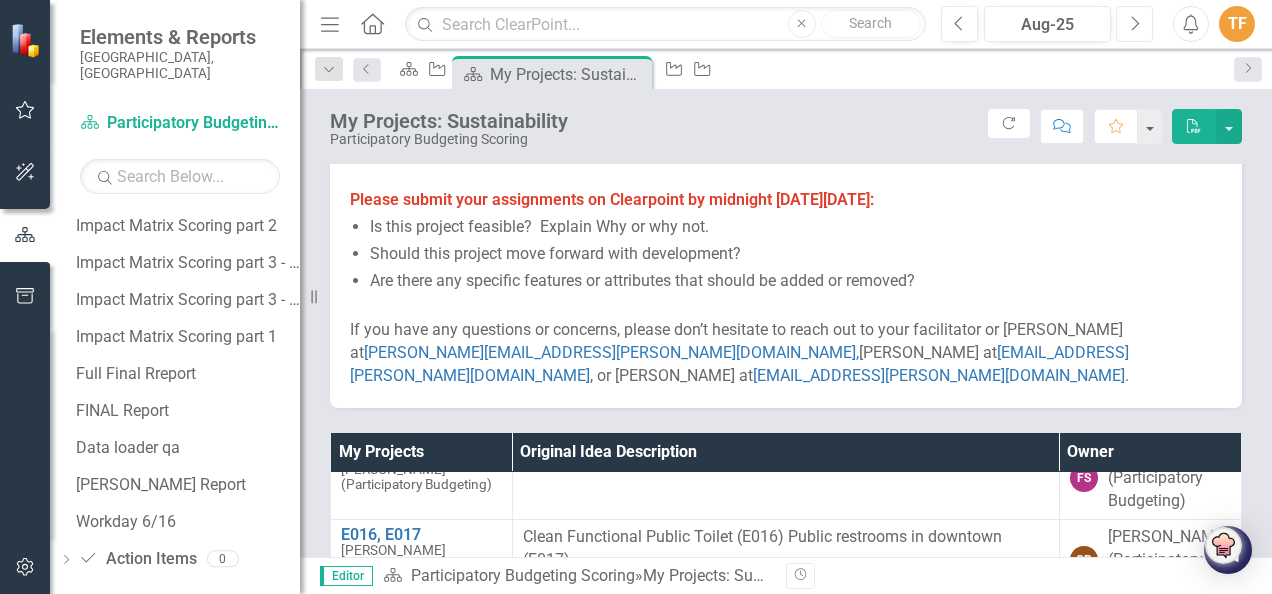 click on "Next" 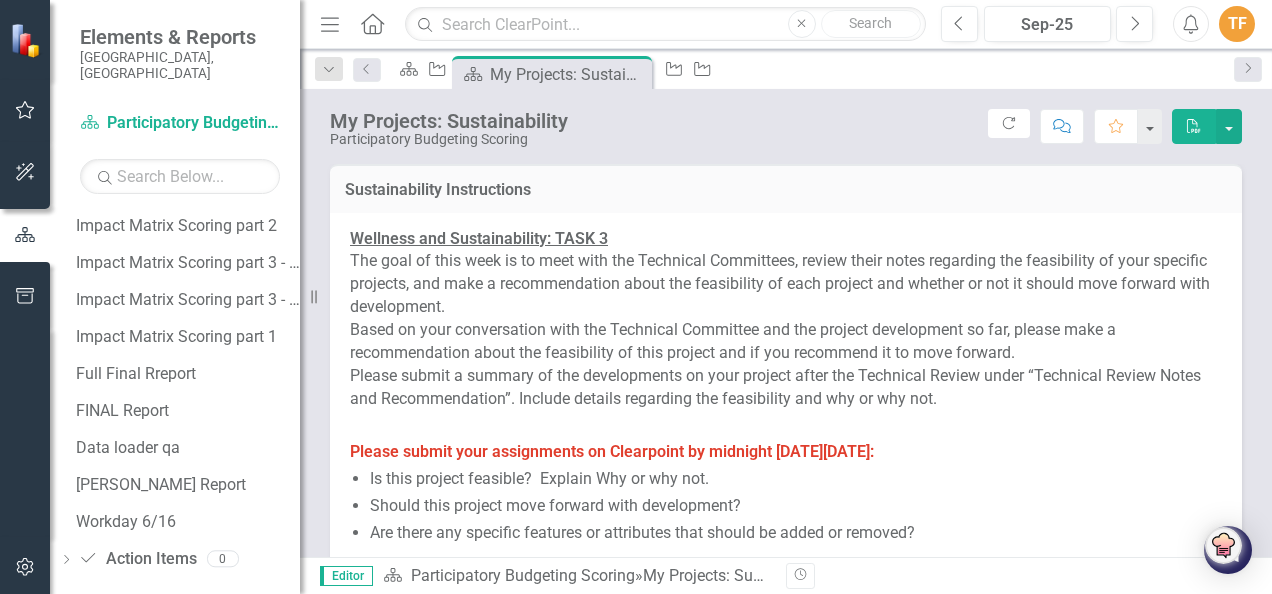 click on "Wellness and Sustainability: TASK 3" at bounding box center (479, 238) 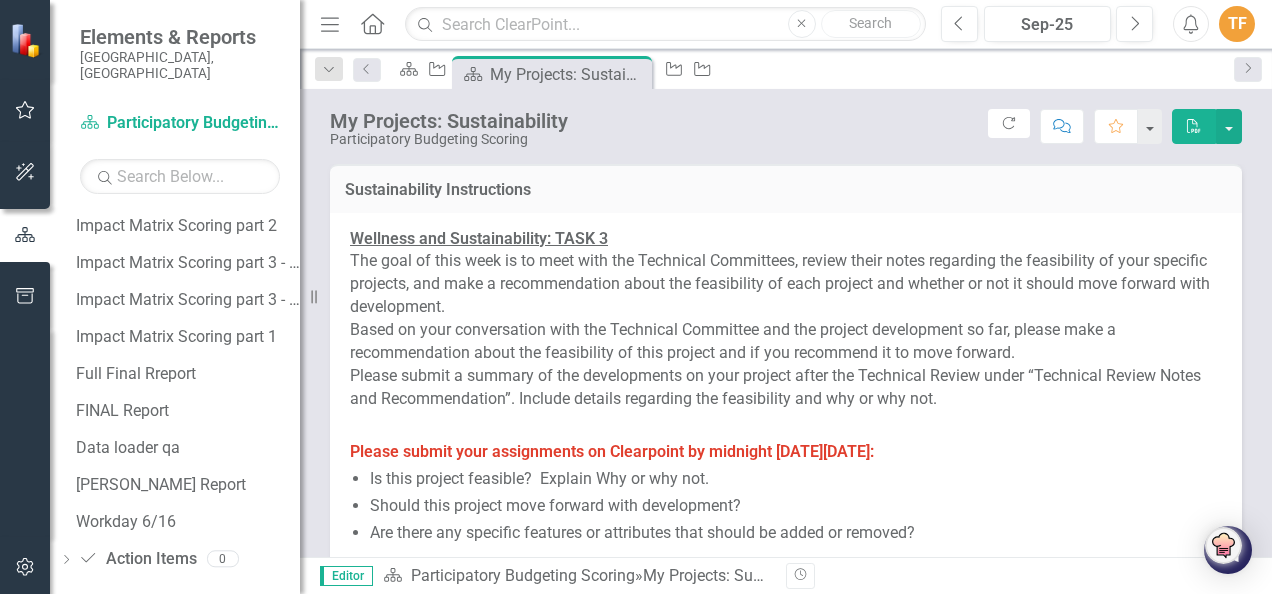 click on "Wellness and Sustainability: TASK 3" at bounding box center [479, 238] 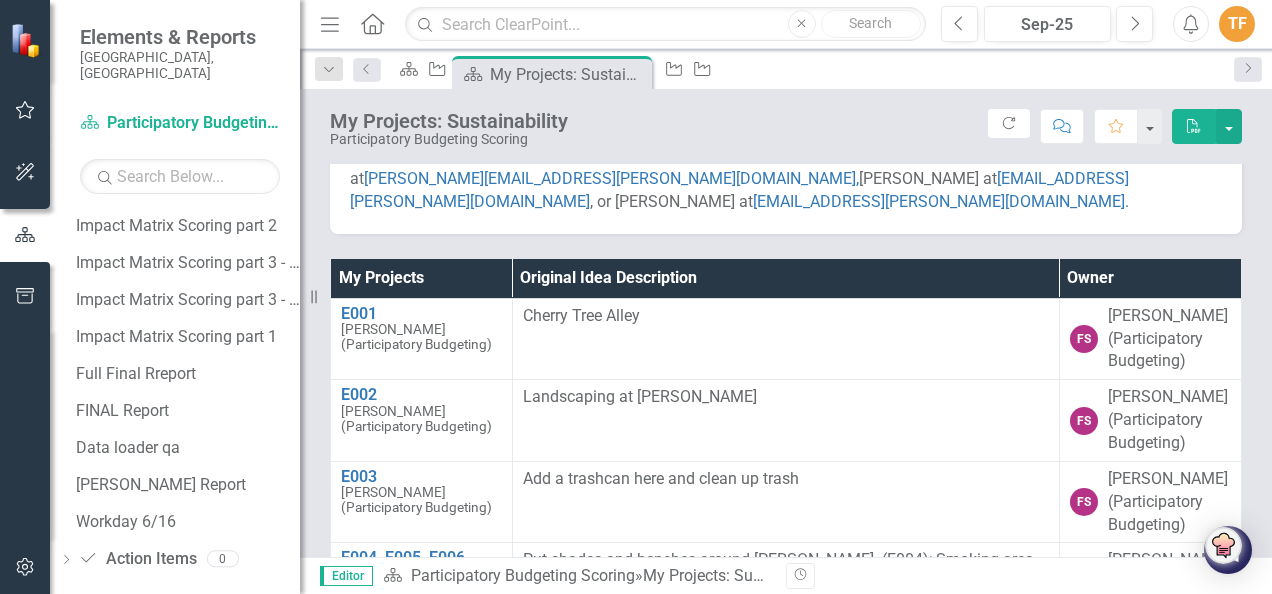 scroll, scrollTop: 448, scrollLeft: 0, axis: vertical 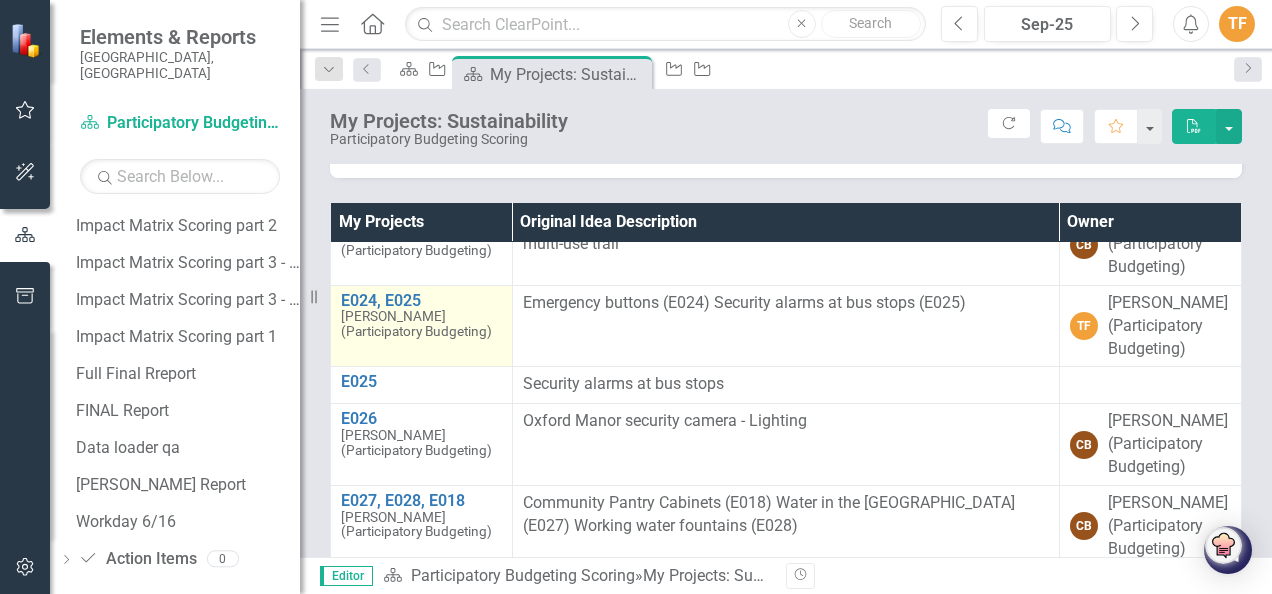 click on "[PERSON_NAME] (Participatory Budgeting)" at bounding box center [421, 324] 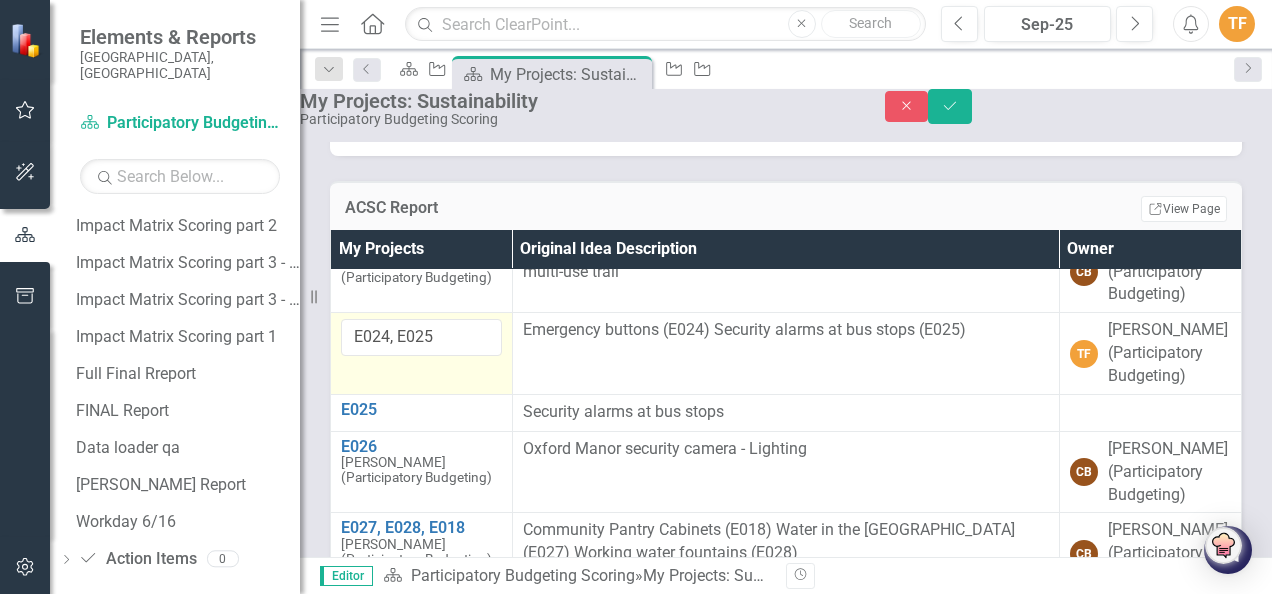 scroll, scrollTop: 2436, scrollLeft: 0, axis: vertical 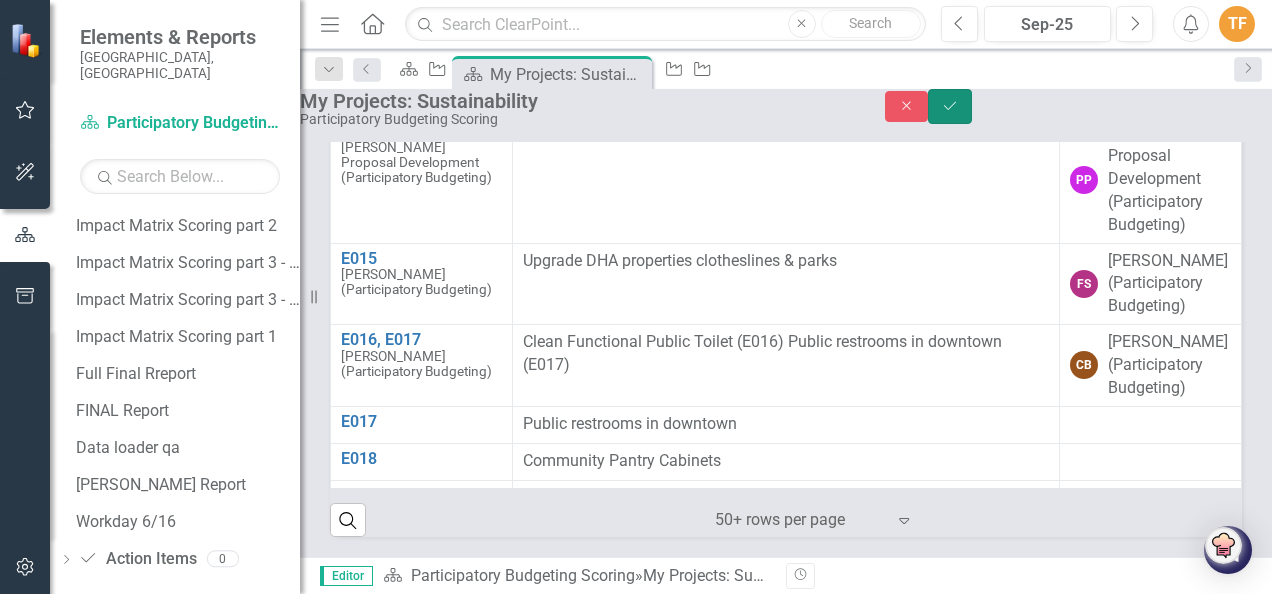 click on "Save" 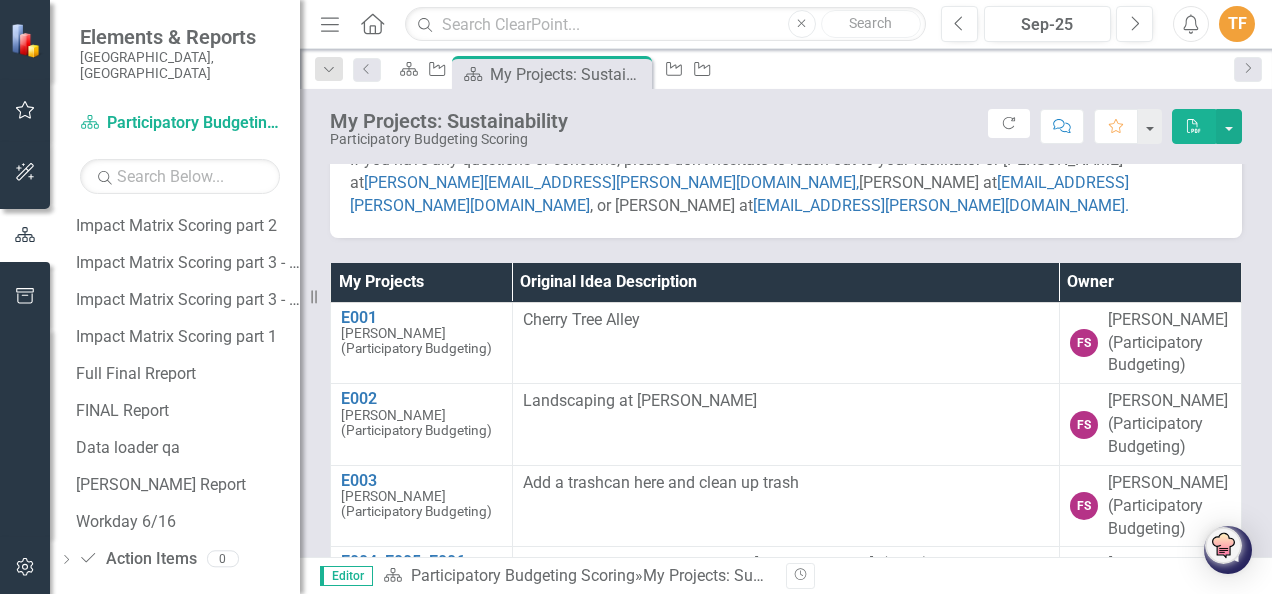 scroll, scrollTop: 422, scrollLeft: 0, axis: vertical 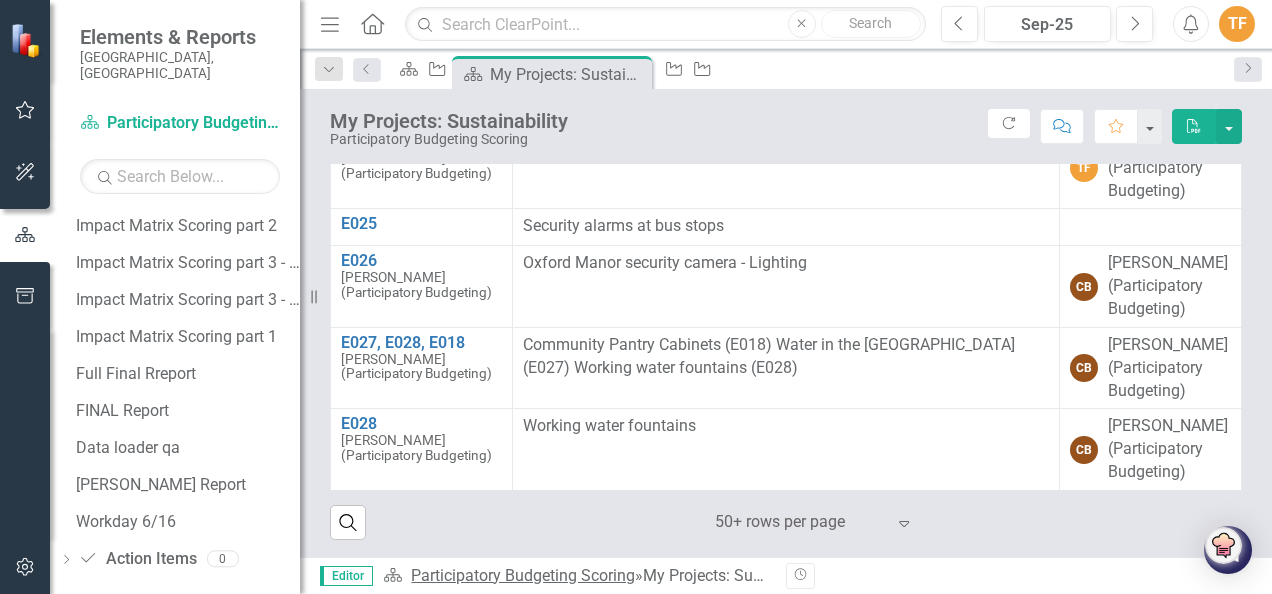 click on "Participatory Budgeting Scoring" at bounding box center (523, 575) 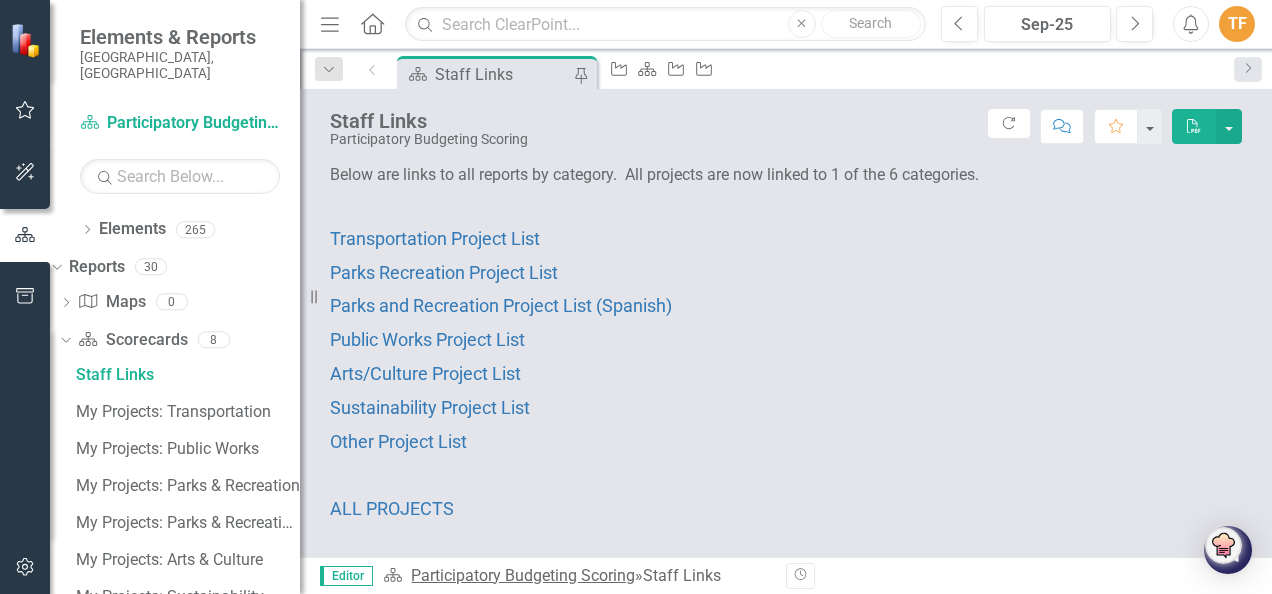 scroll, scrollTop: 0, scrollLeft: 0, axis: both 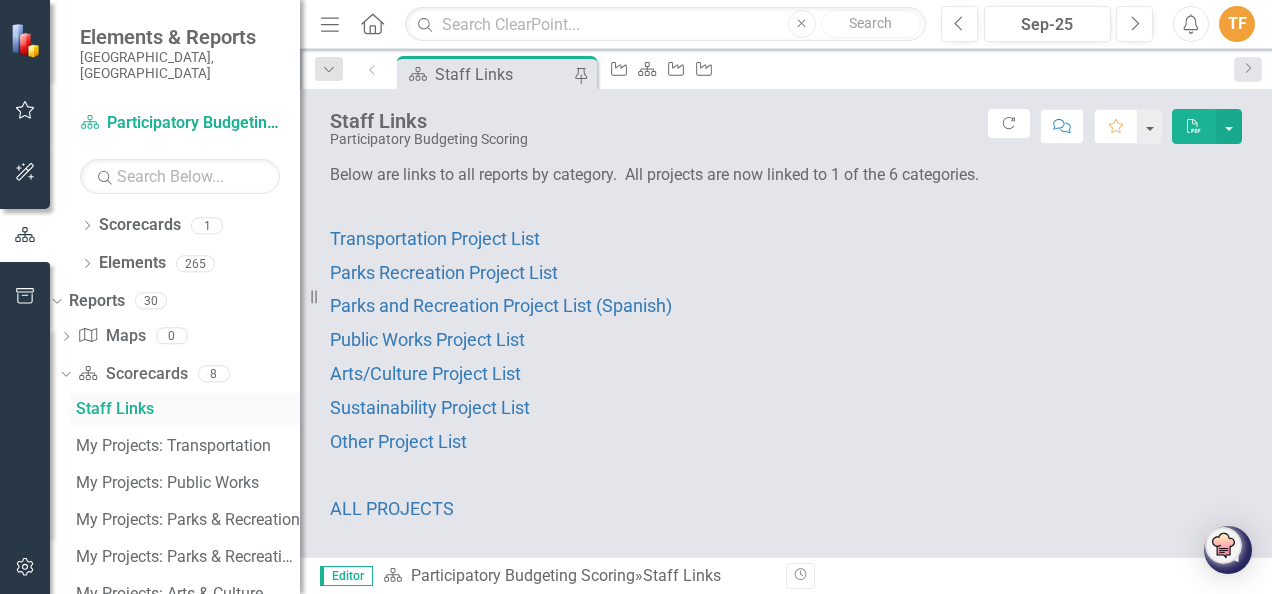 click on "Staff Links" at bounding box center (188, 409) 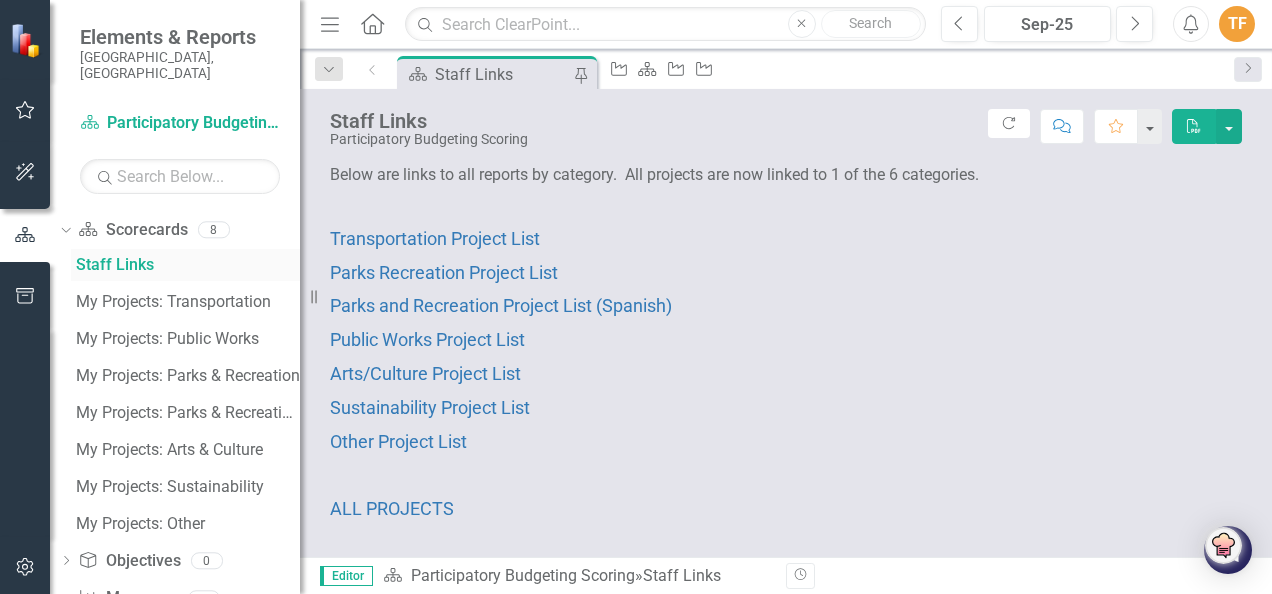 scroll, scrollTop: 150, scrollLeft: 0, axis: vertical 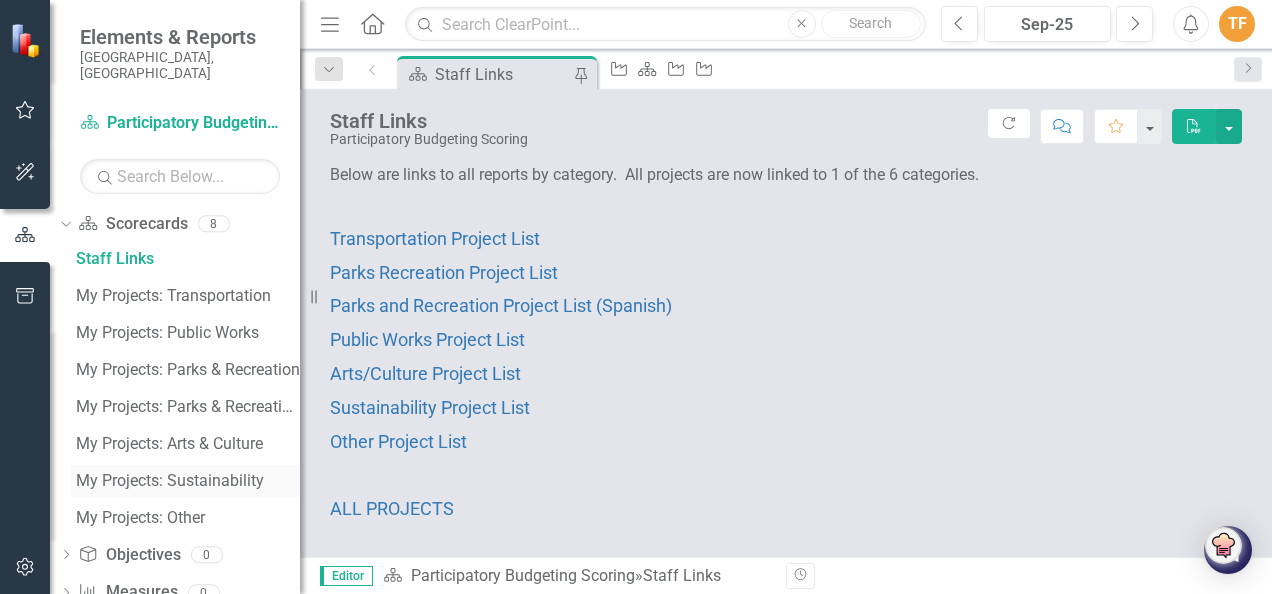 click on "My Projects: Sustainability" at bounding box center (188, 481) 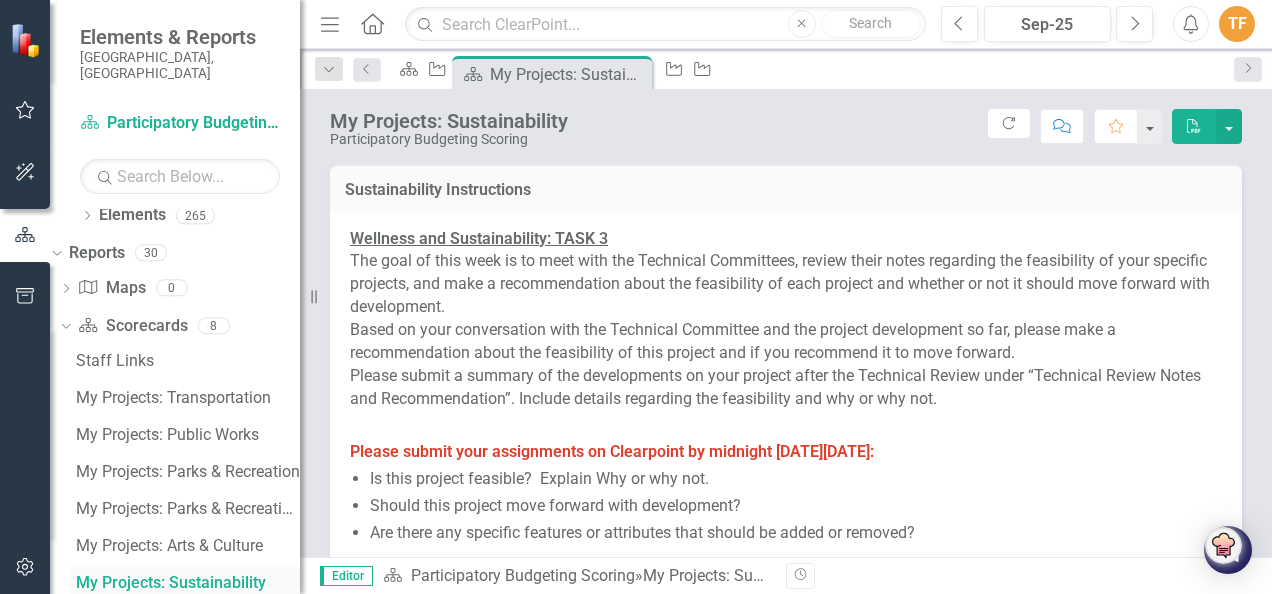 scroll, scrollTop: 35, scrollLeft: 0, axis: vertical 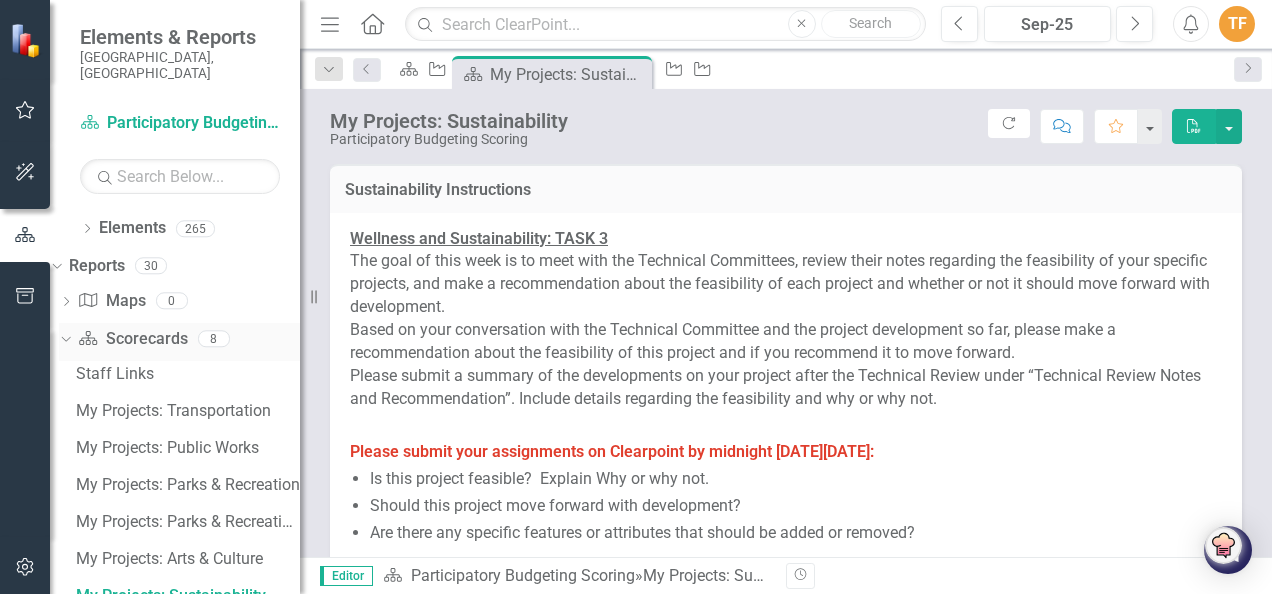 click 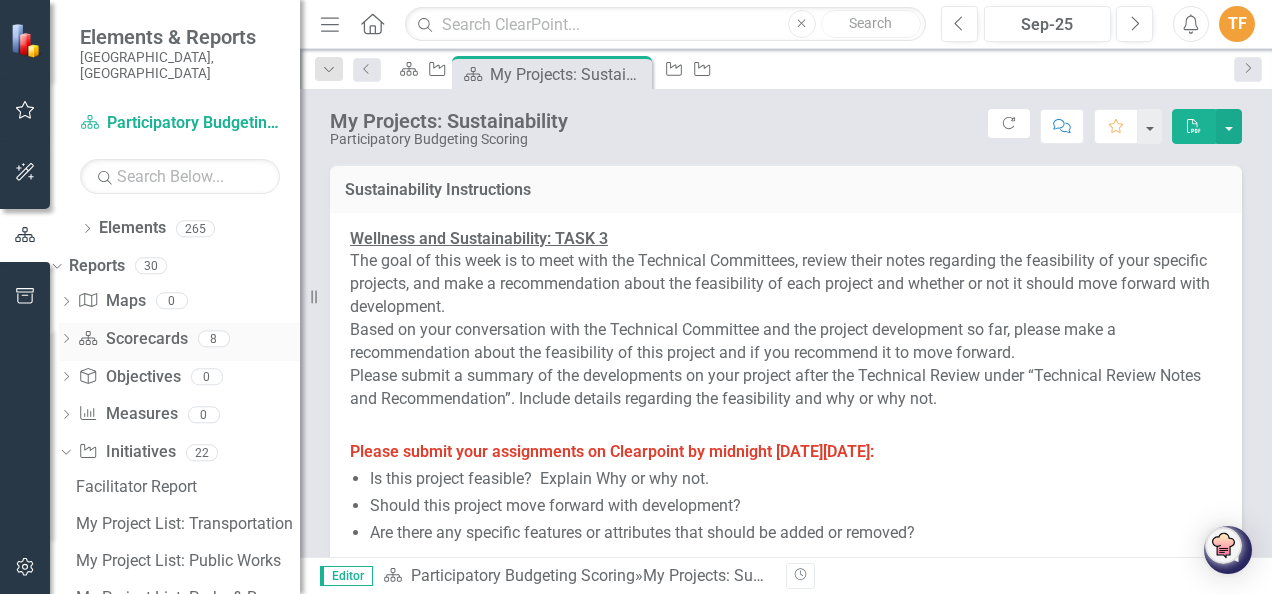 click 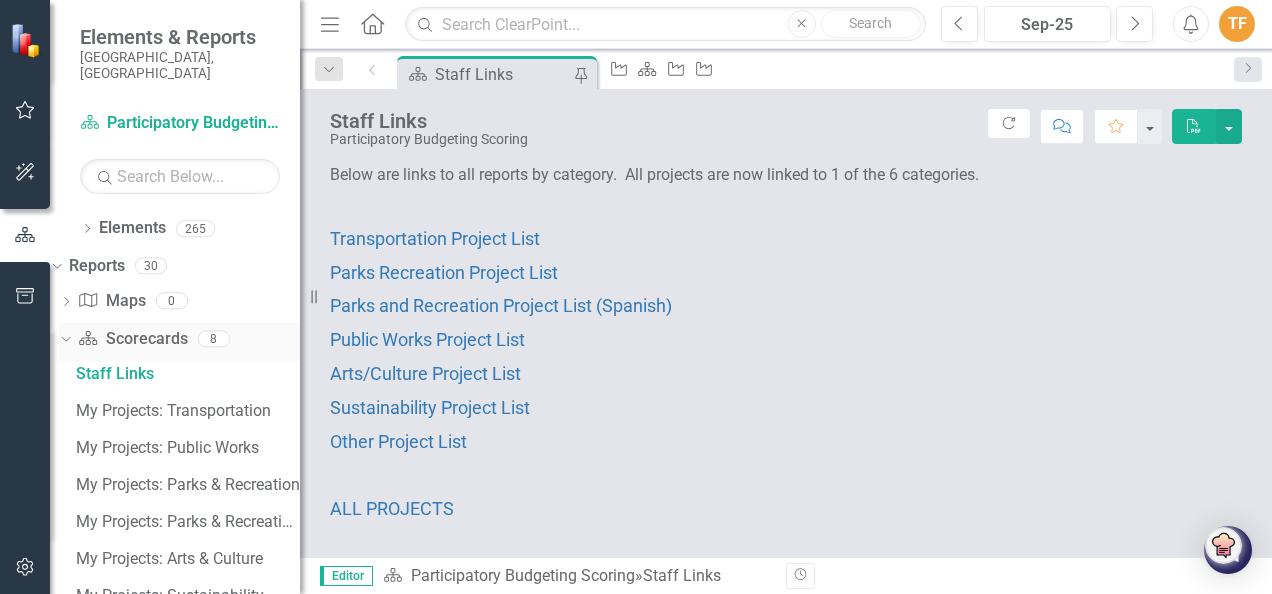 scroll, scrollTop: 0, scrollLeft: 0, axis: both 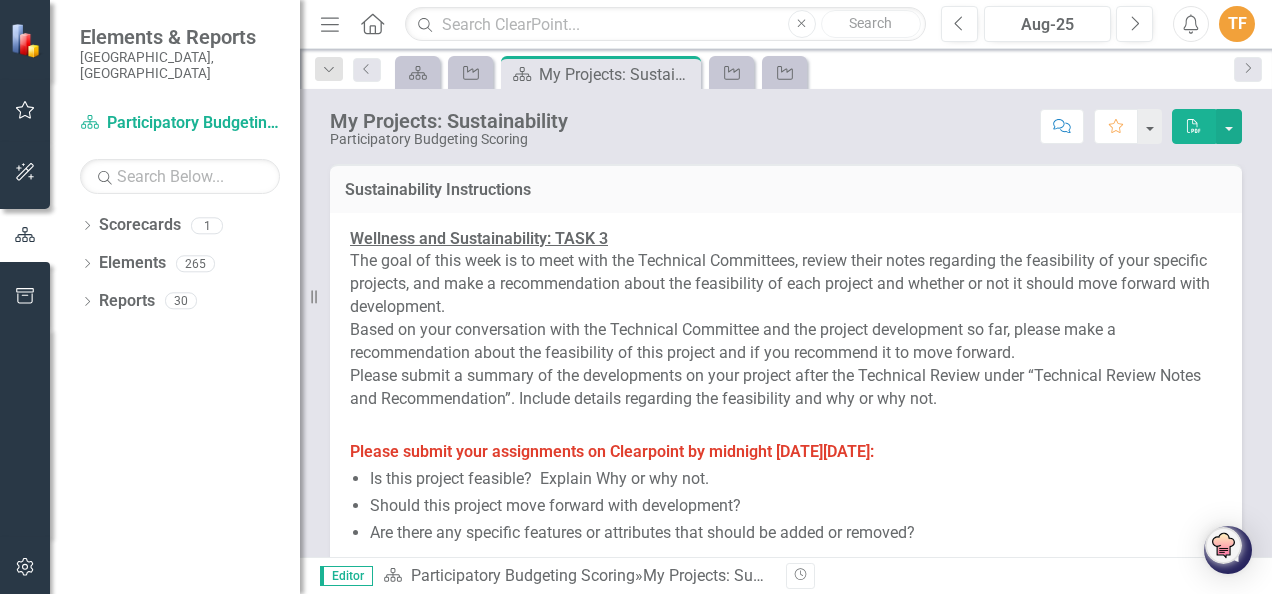 click on "Wellness and Sustainability: TASK 3" at bounding box center (479, 238) 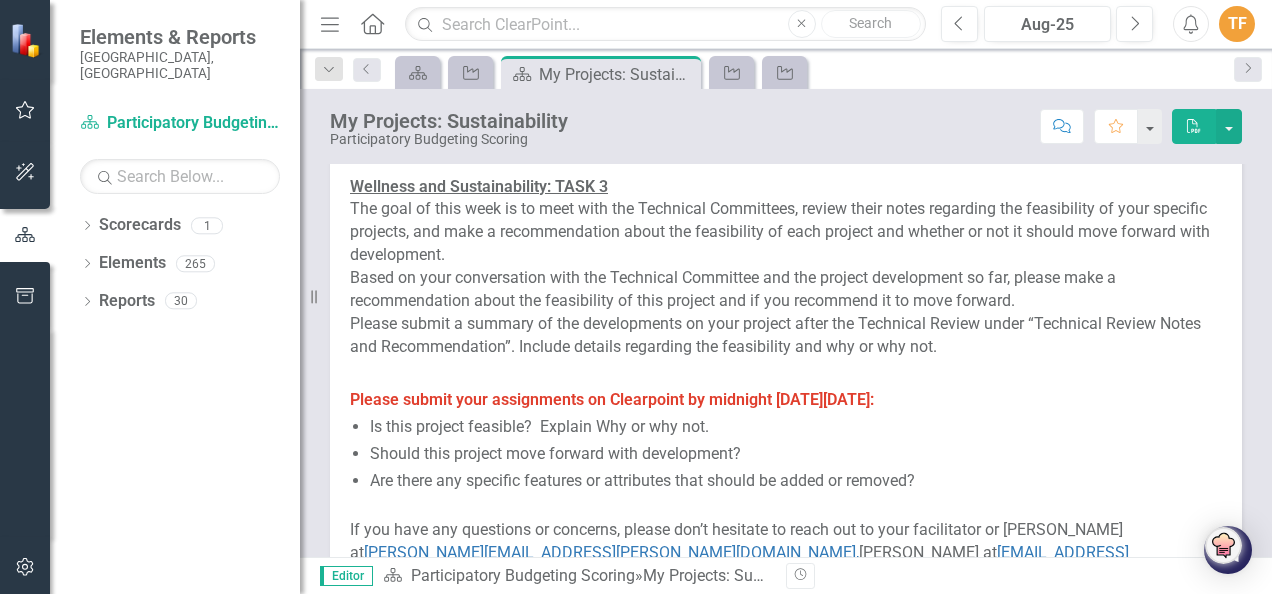 scroll, scrollTop: 0, scrollLeft: 0, axis: both 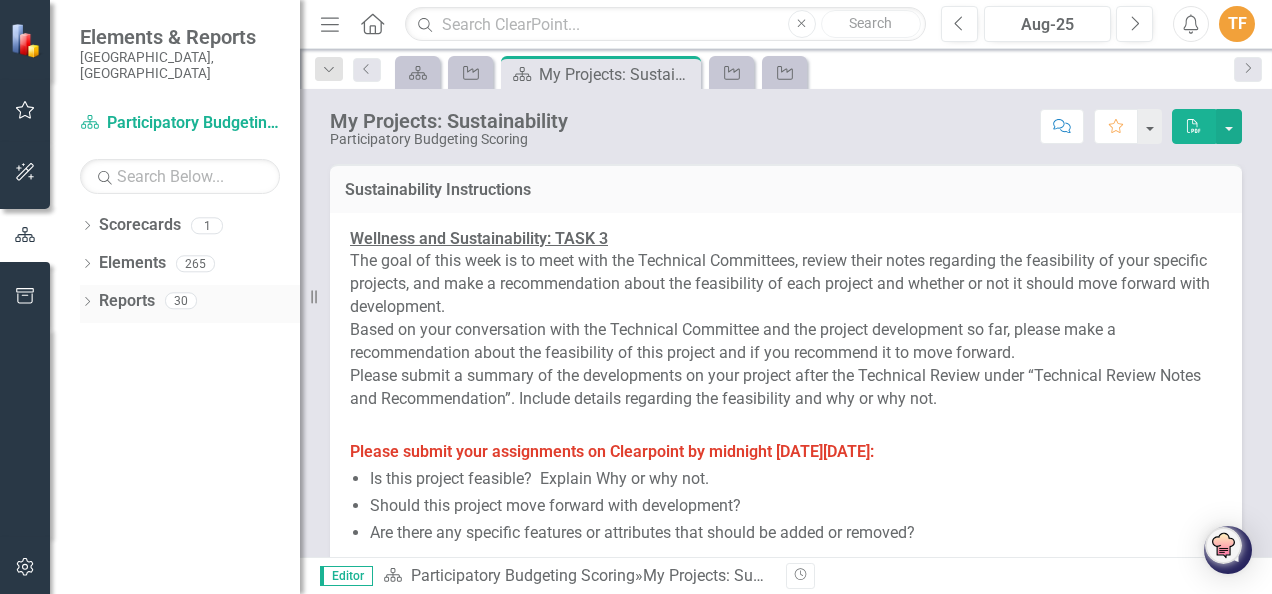 click on "Dropdown" 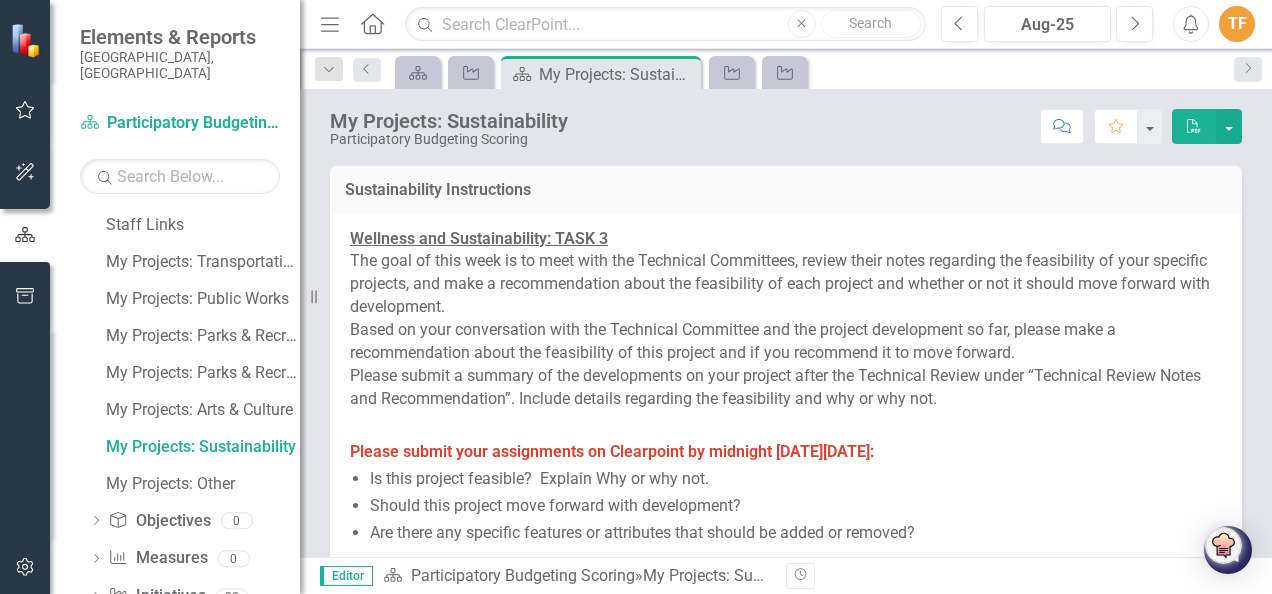 scroll, scrollTop: 196, scrollLeft: 0, axis: vertical 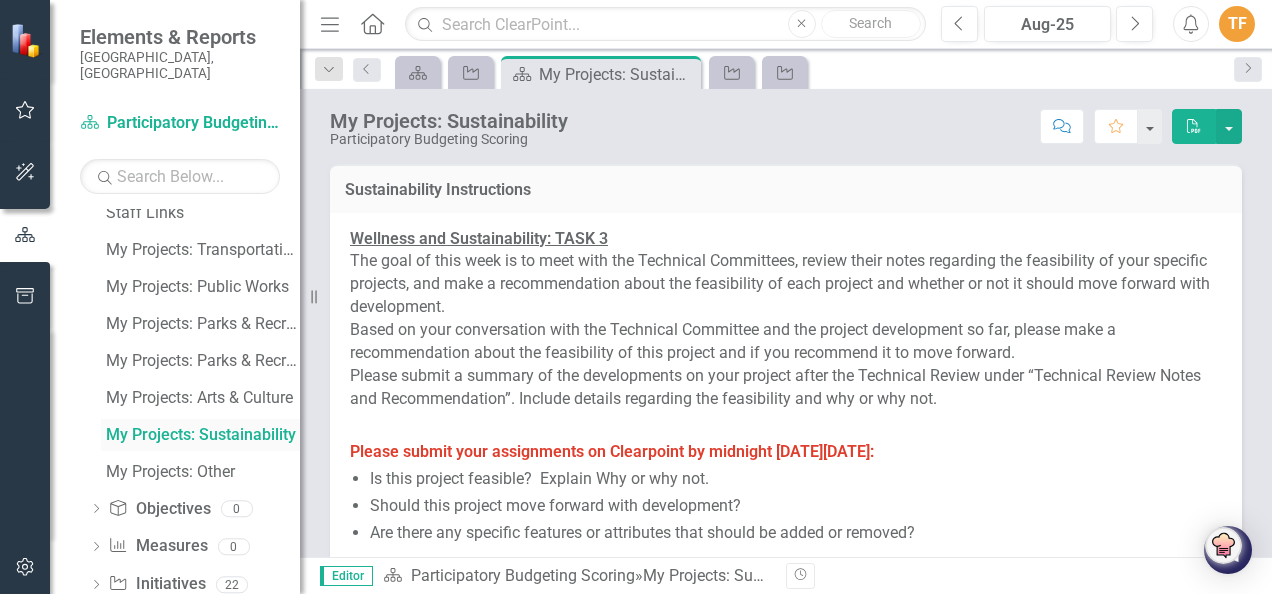 click on "My Projects: Sustainability" at bounding box center [203, 435] 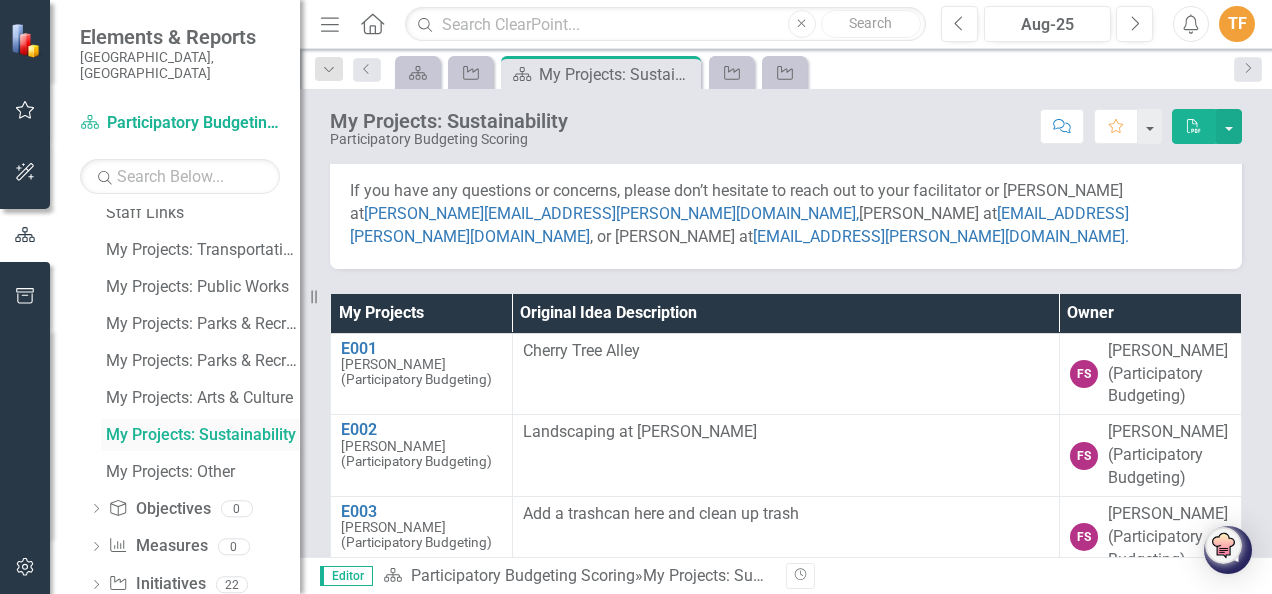 scroll, scrollTop: 392, scrollLeft: 0, axis: vertical 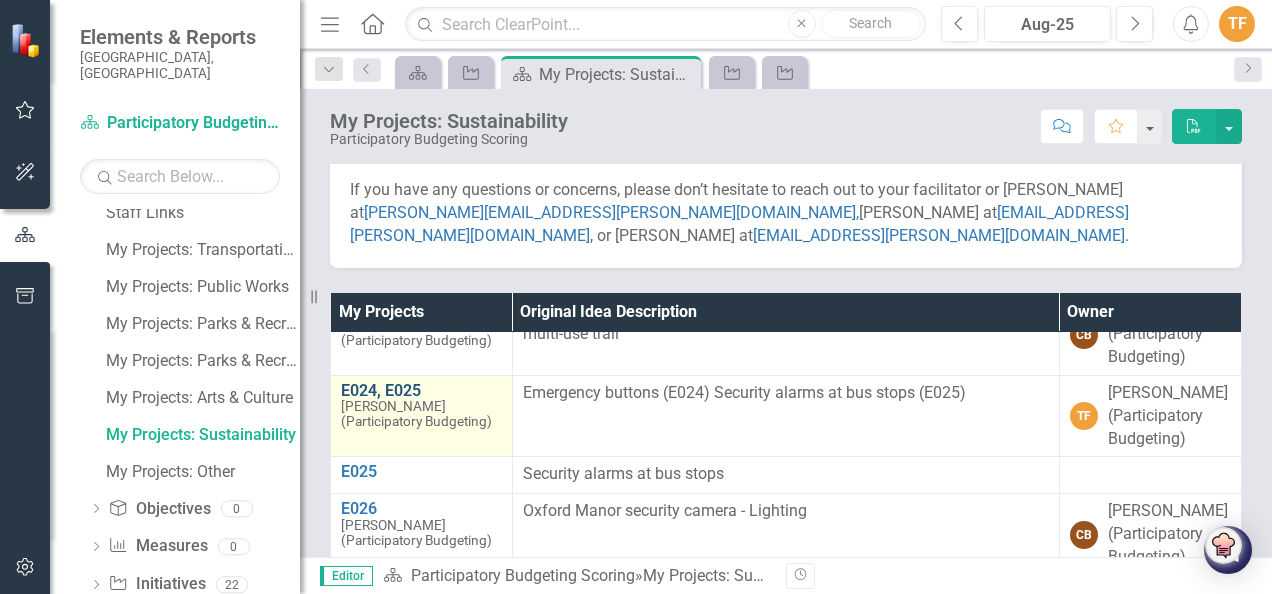 click on "E024, E025" at bounding box center (421, 391) 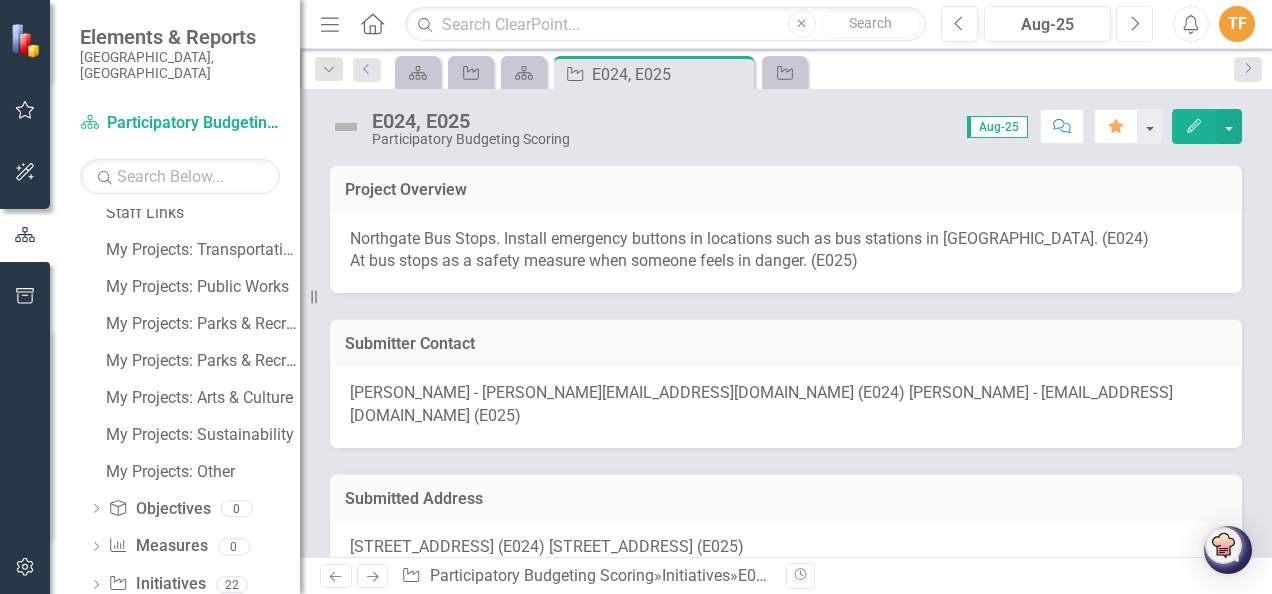click on "Next" 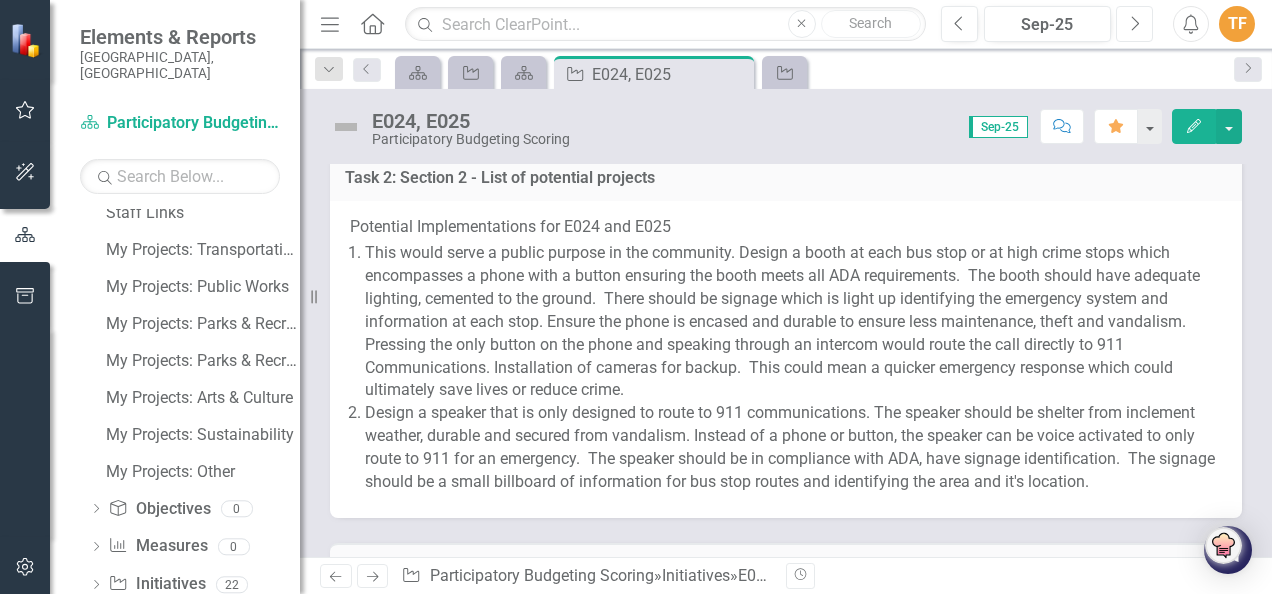 scroll, scrollTop: 1472, scrollLeft: 0, axis: vertical 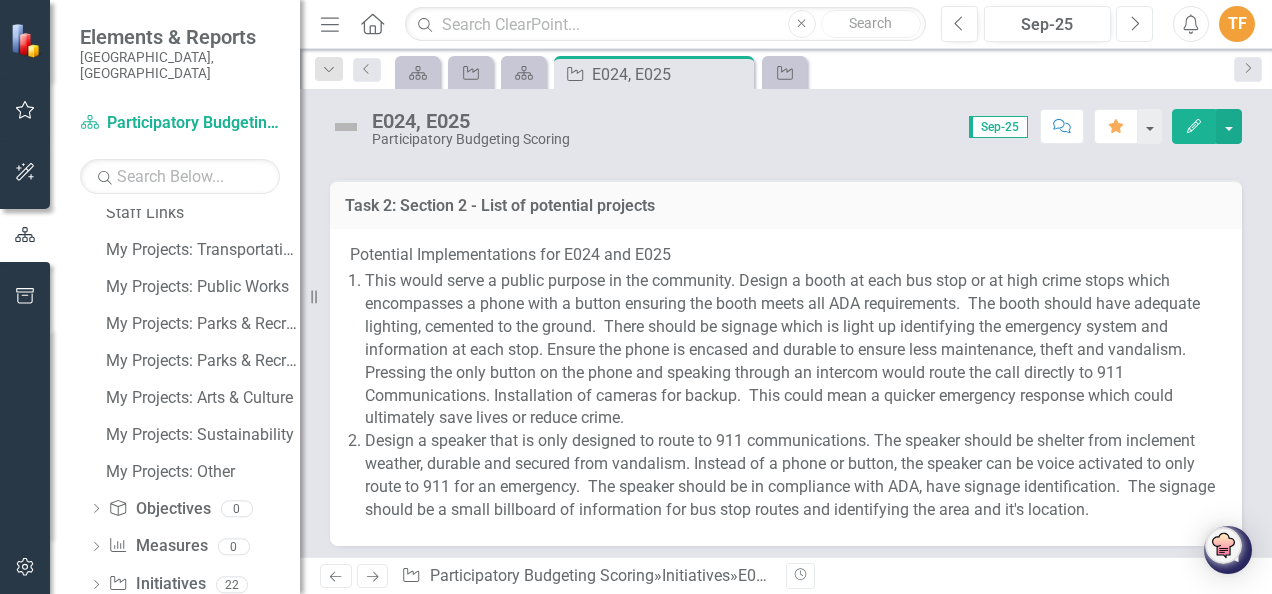 click on "Next" 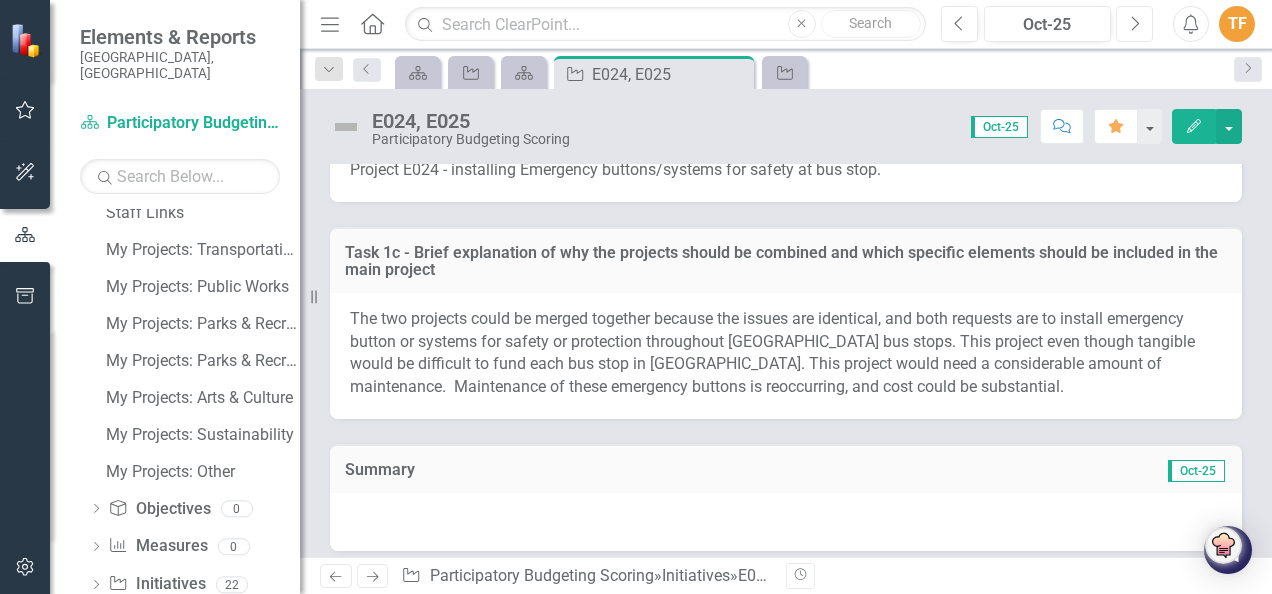 scroll, scrollTop: 2468, scrollLeft: 0, axis: vertical 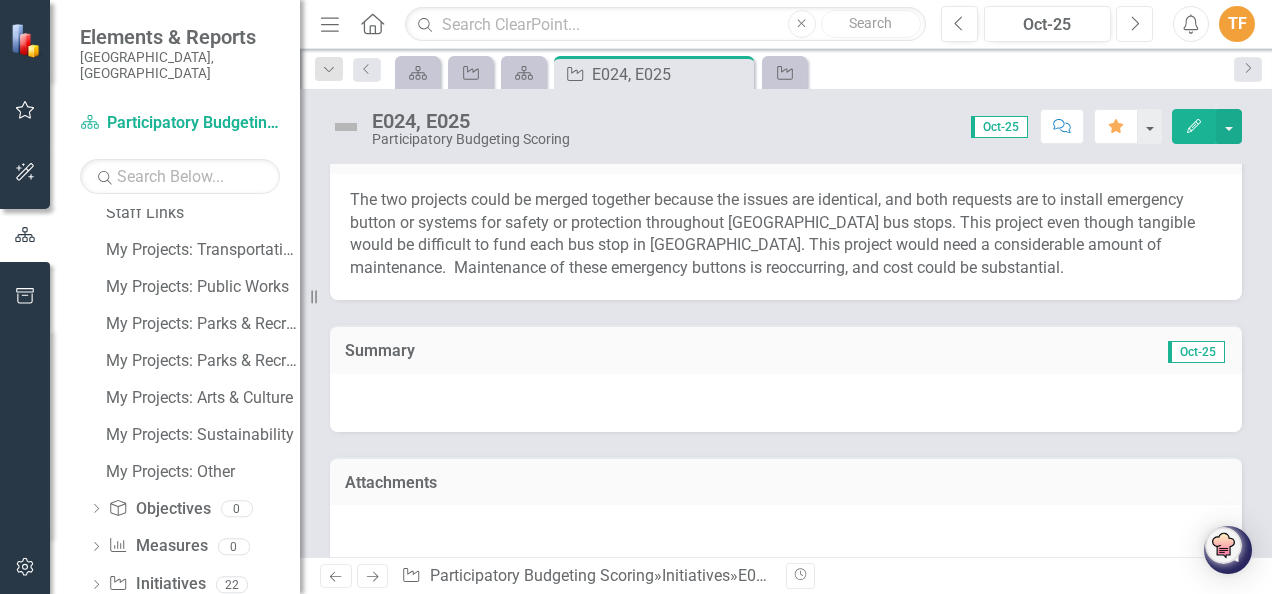 click on "Next" 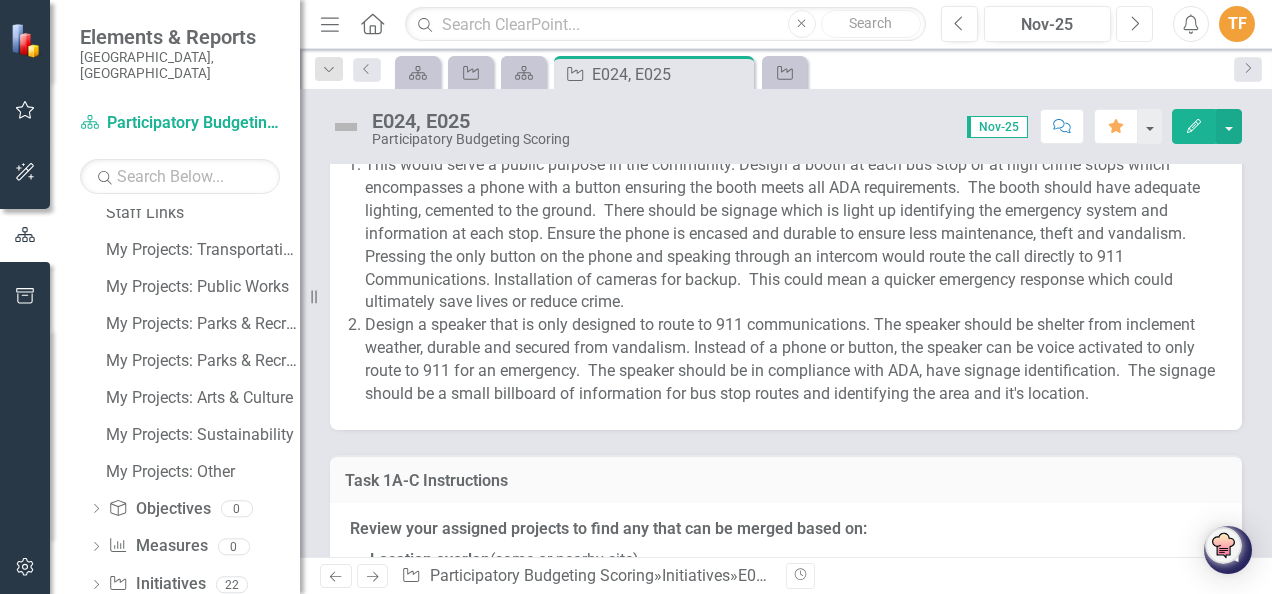 scroll, scrollTop: 1596, scrollLeft: 0, axis: vertical 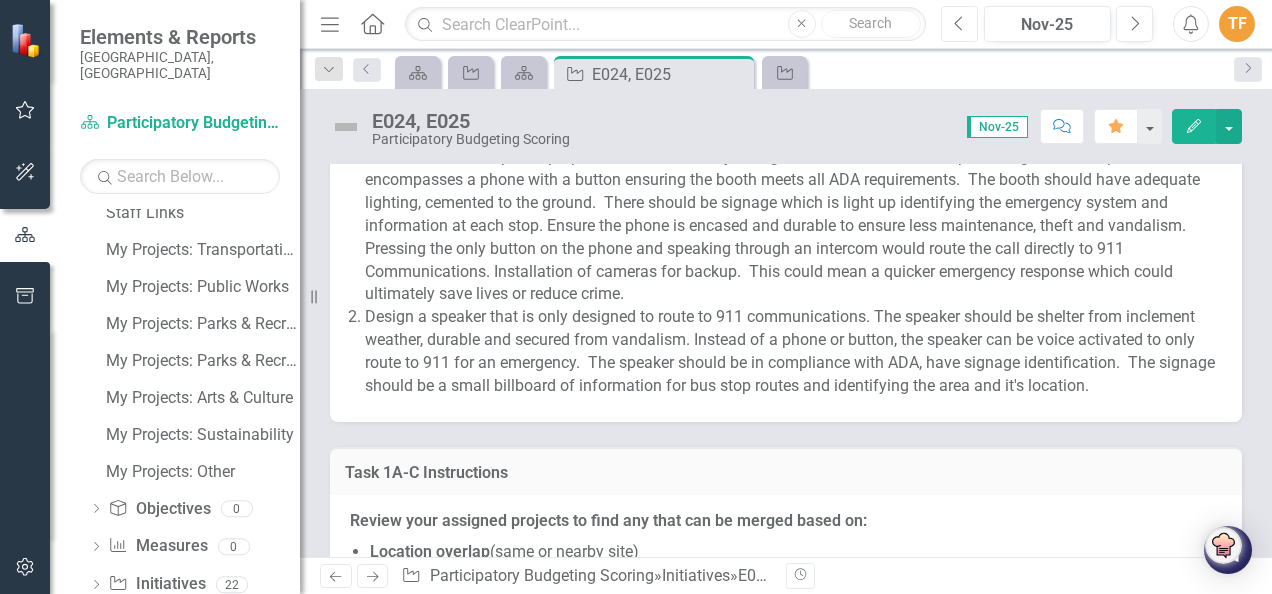 click on "Previous" 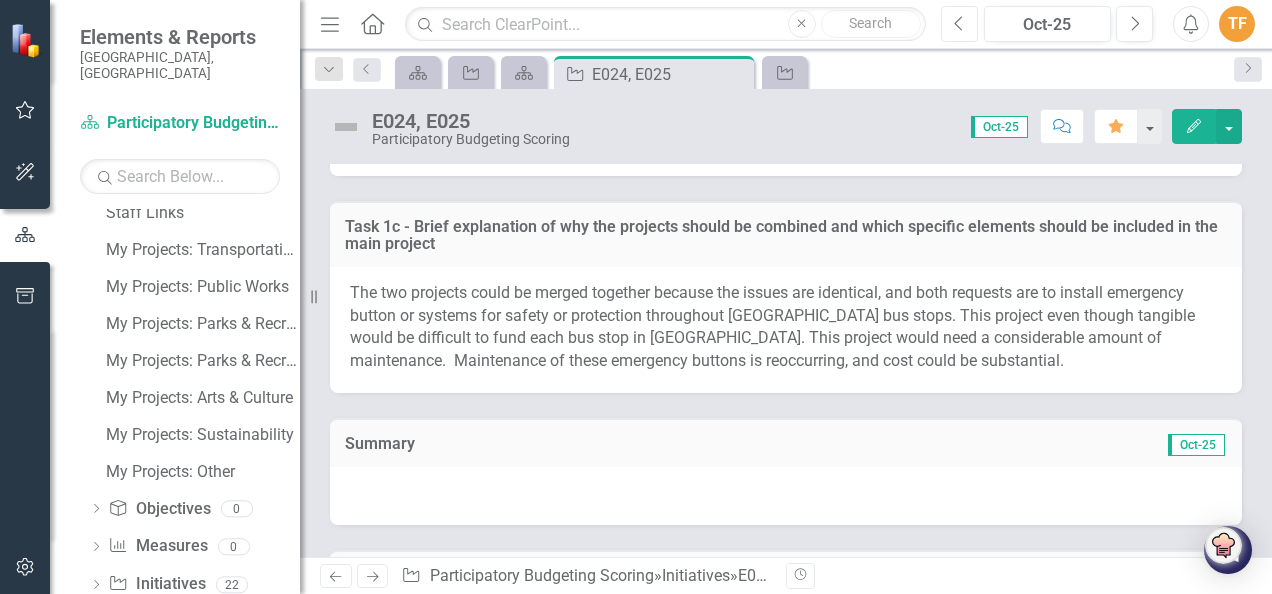 scroll, scrollTop: 2468, scrollLeft: 0, axis: vertical 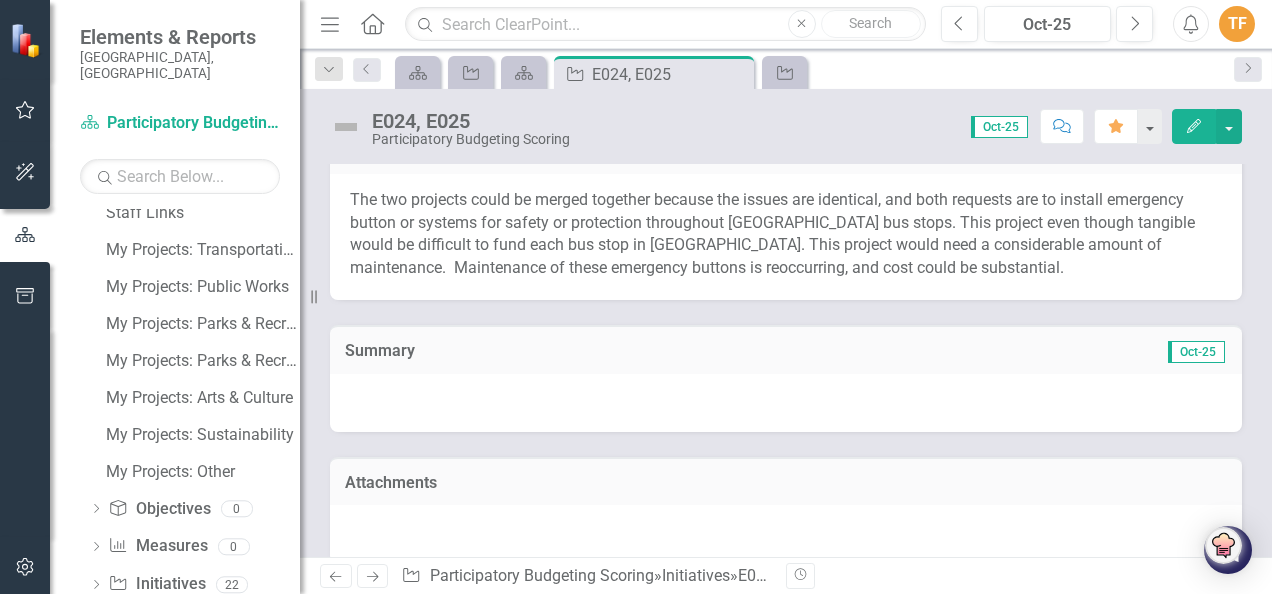 click on "Edit" 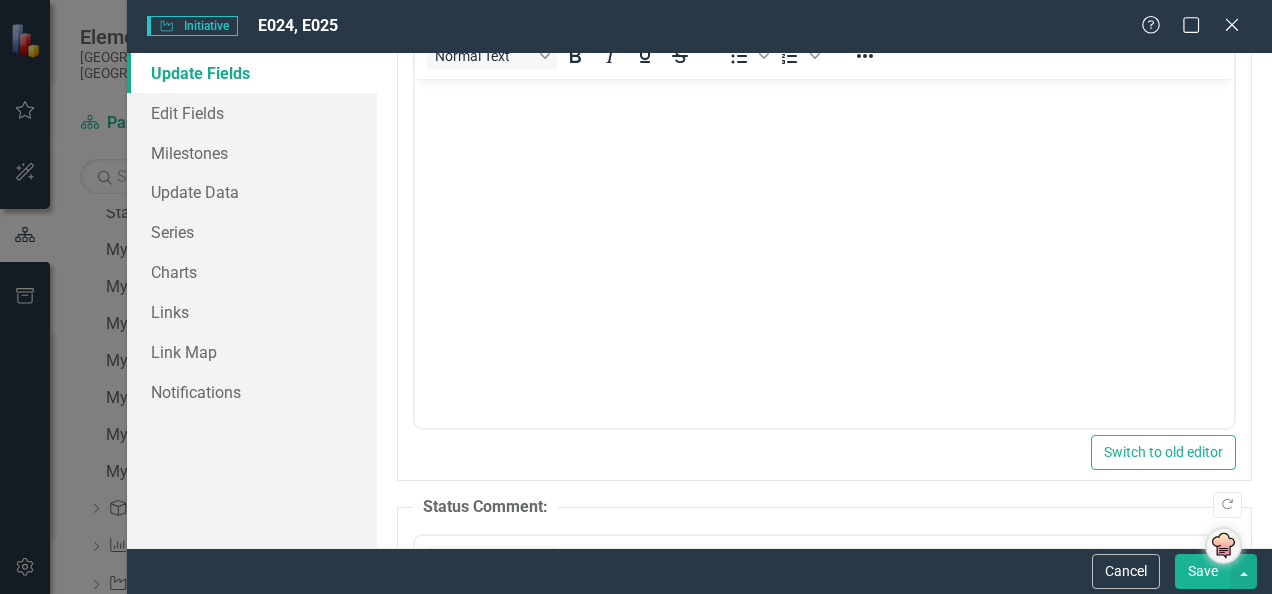 scroll, scrollTop: 528, scrollLeft: 0, axis: vertical 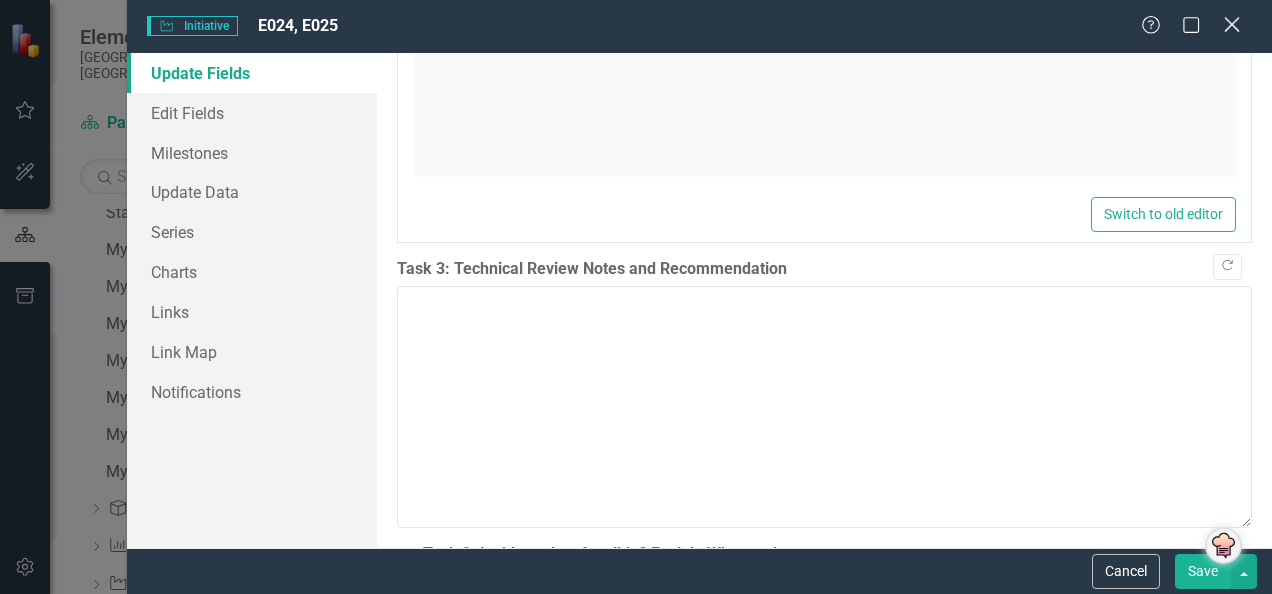 click 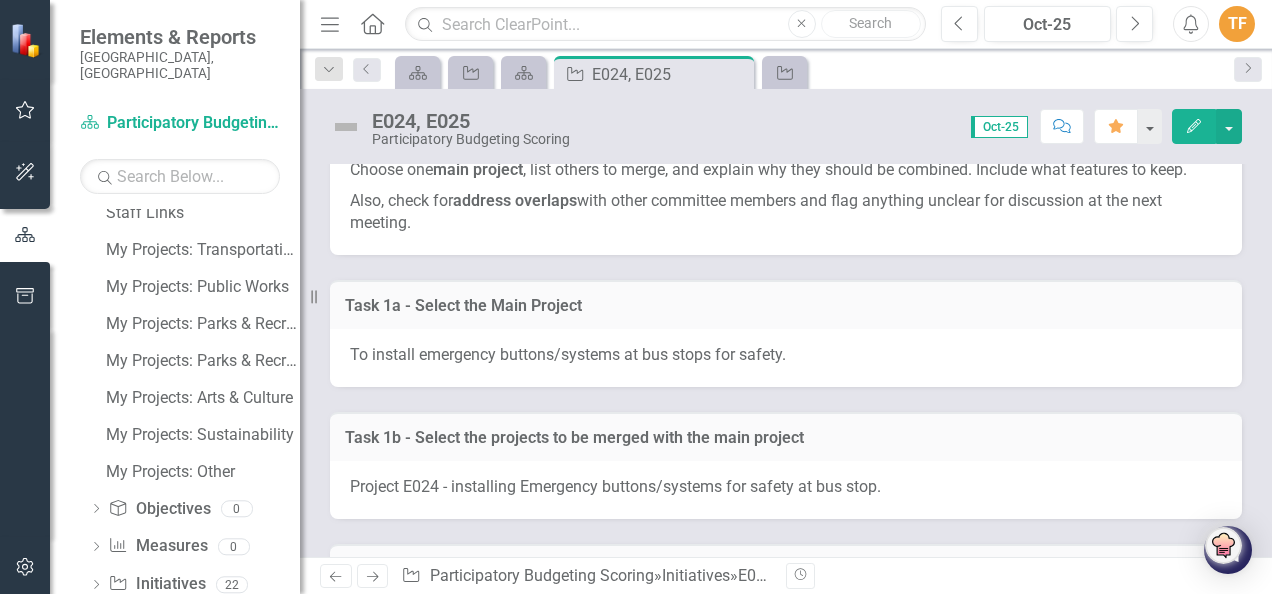 scroll, scrollTop: 2030, scrollLeft: 0, axis: vertical 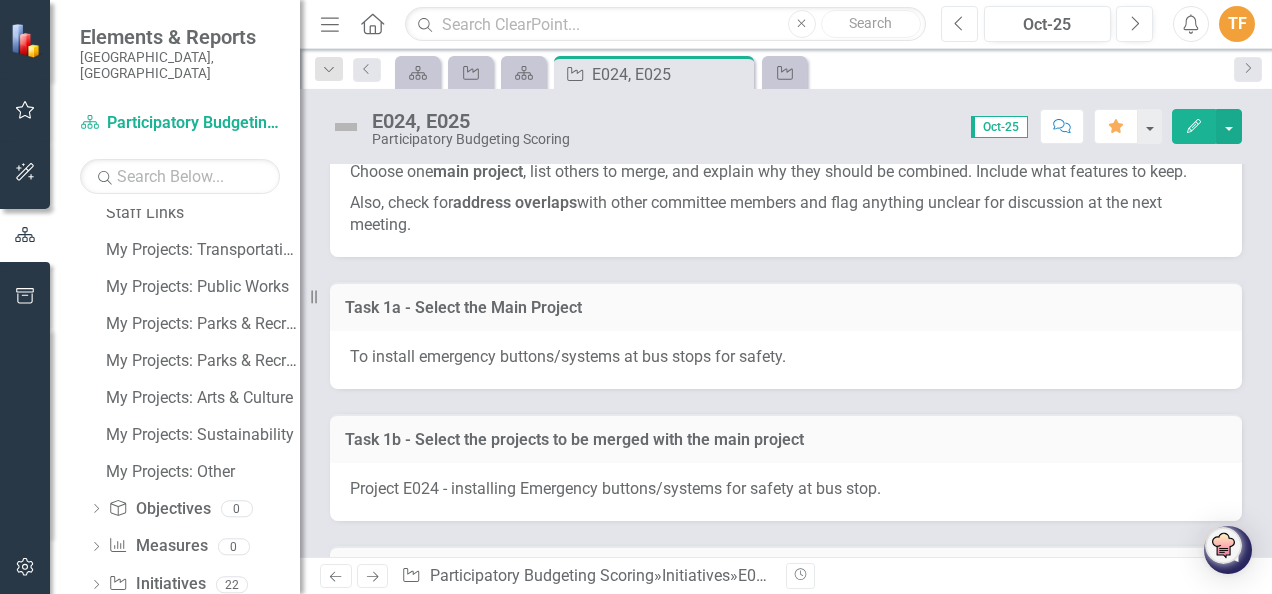 click on "Previous" 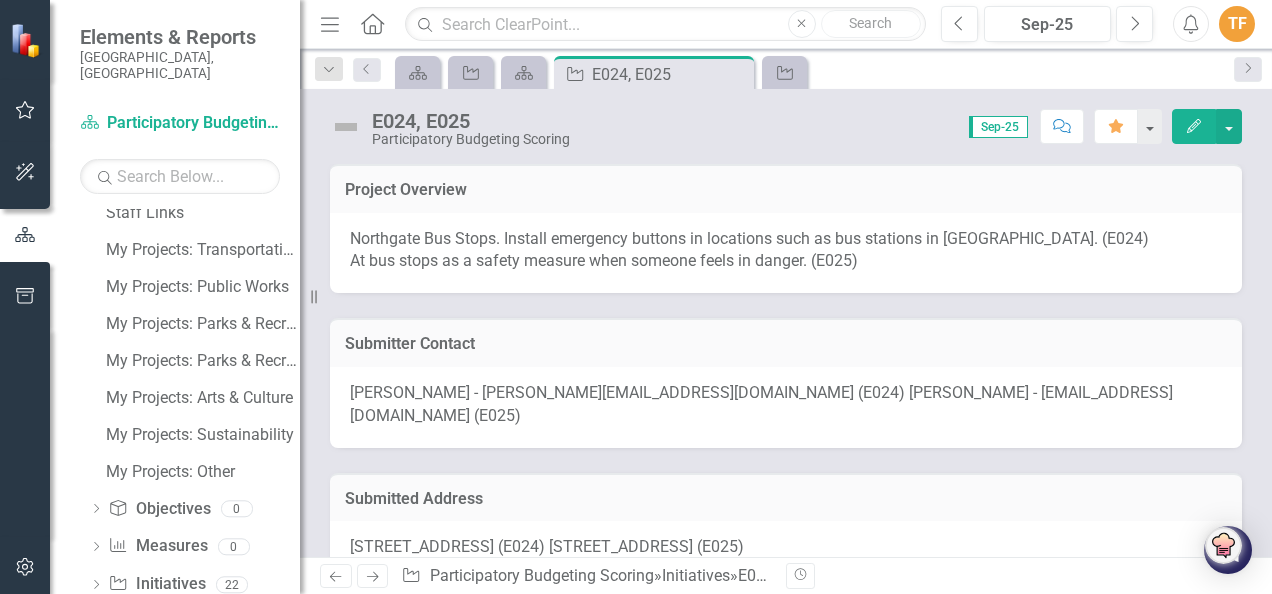 click on "Edit" 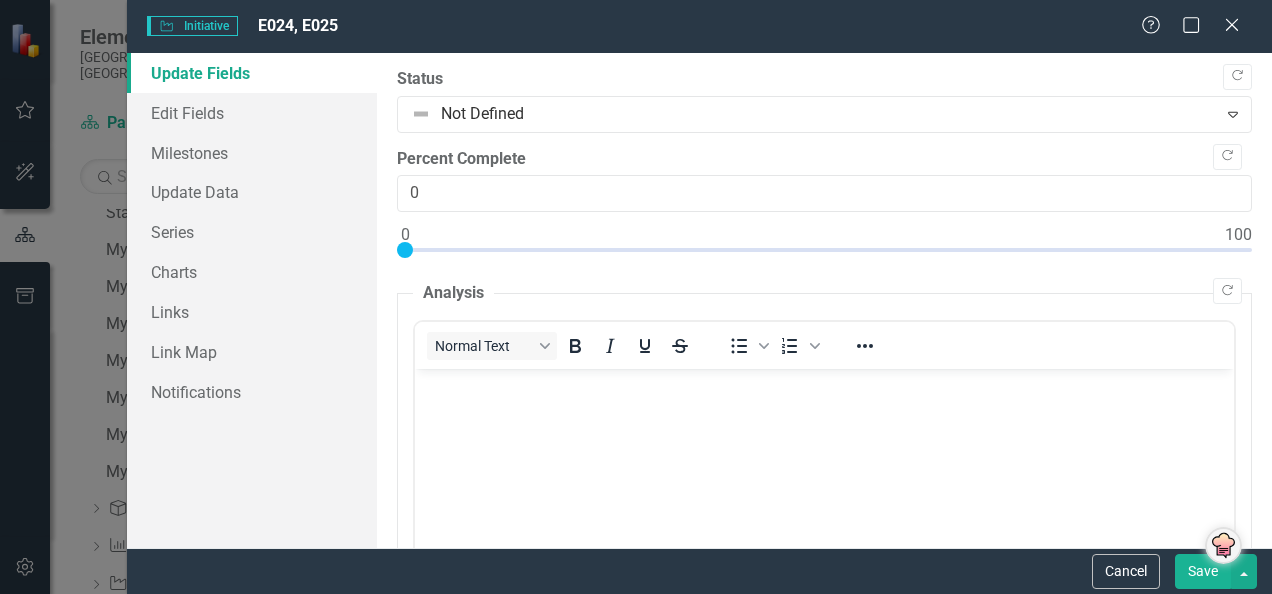 scroll, scrollTop: 0, scrollLeft: 0, axis: both 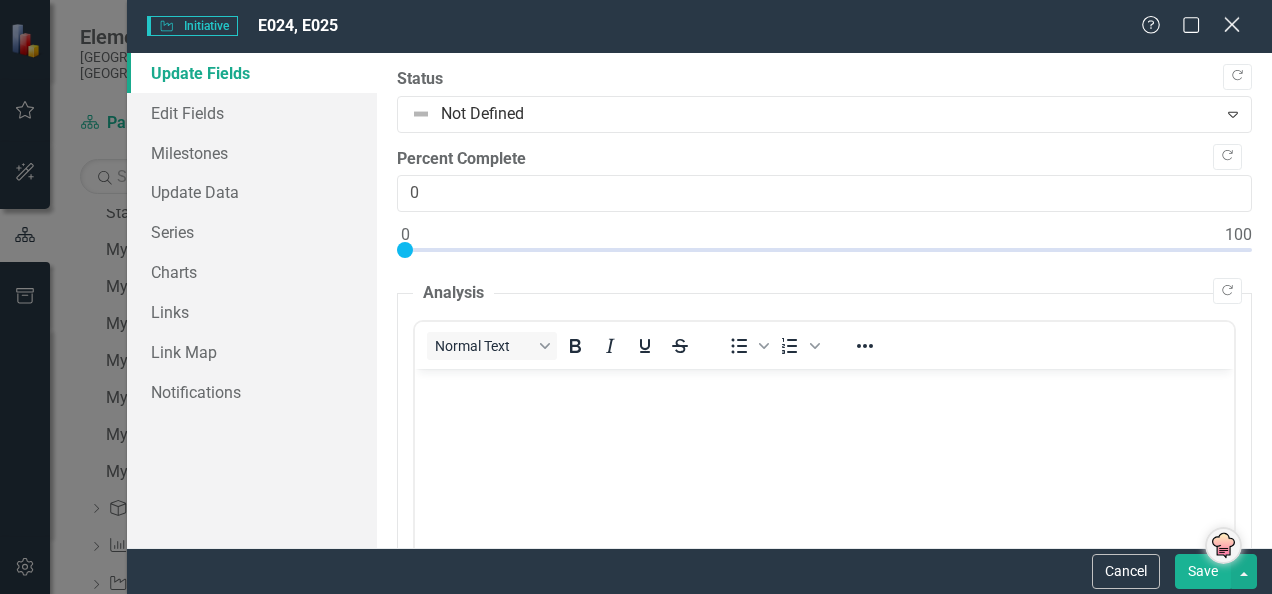 click 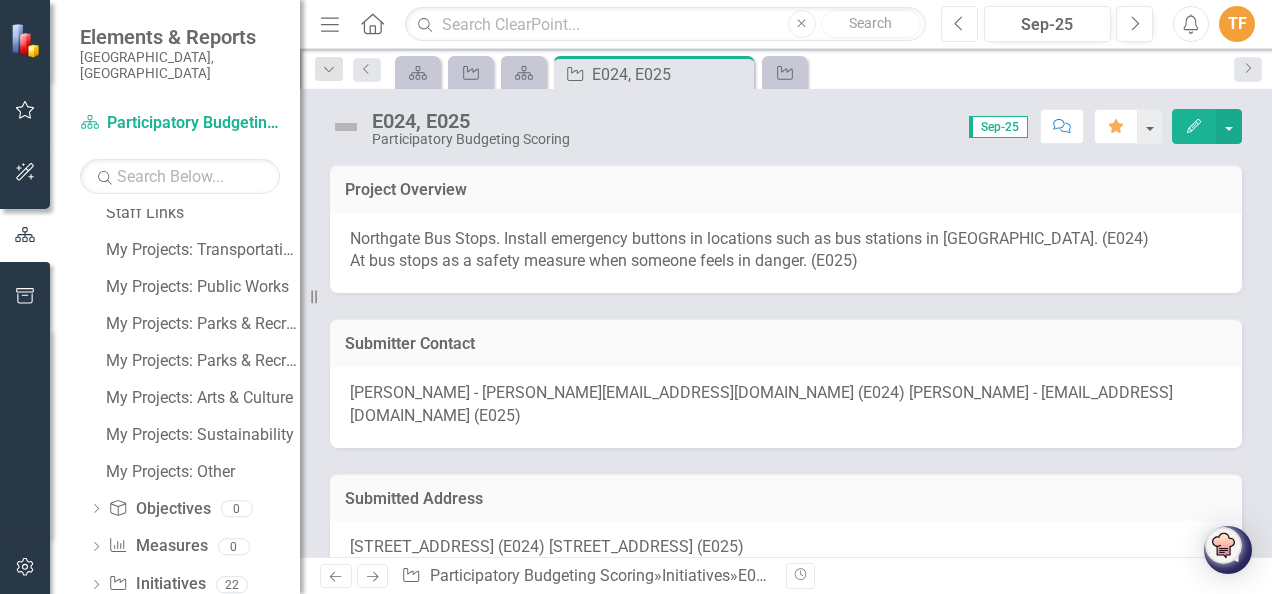 click on "Previous" 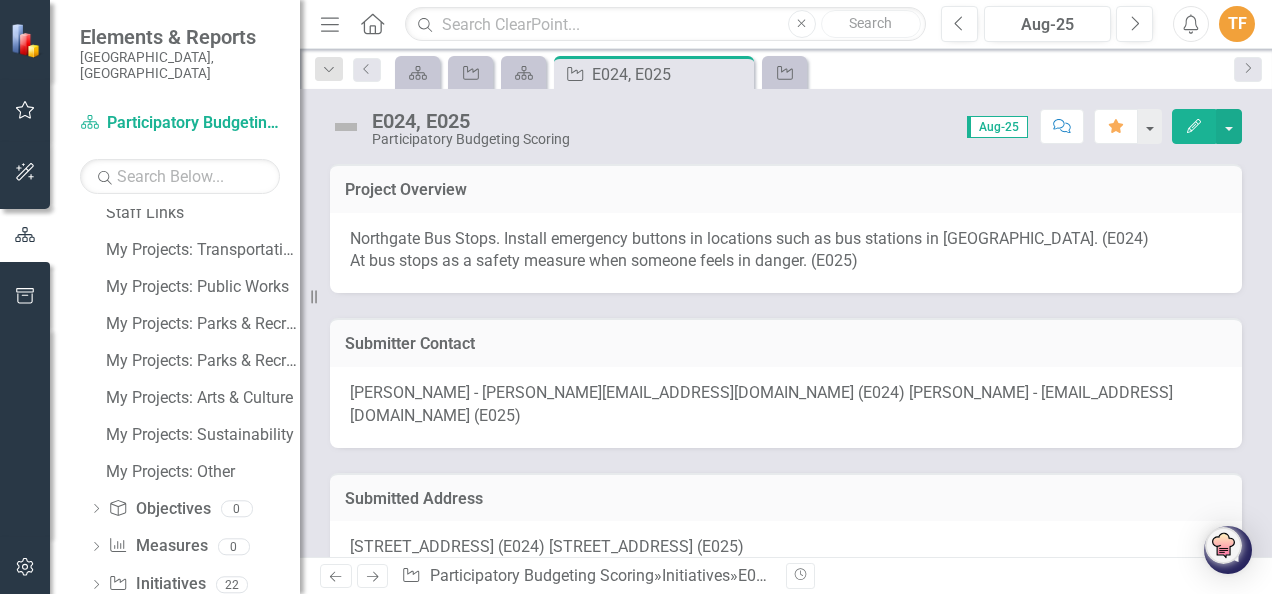 click on "Edit" 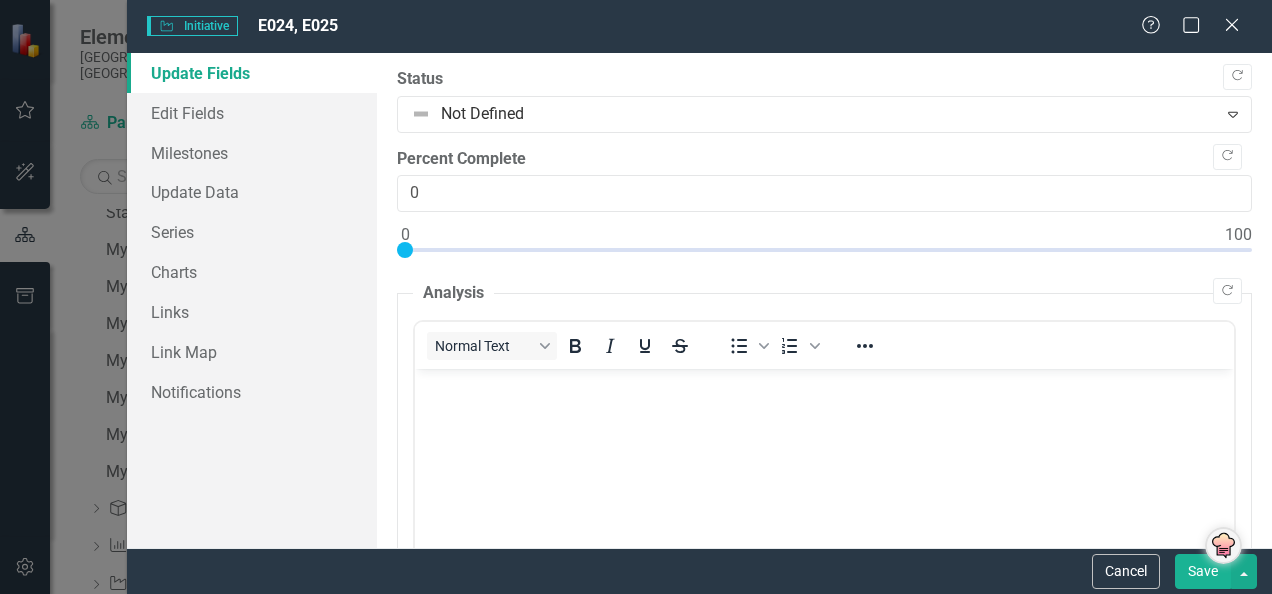 scroll, scrollTop: 0, scrollLeft: 0, axis: both 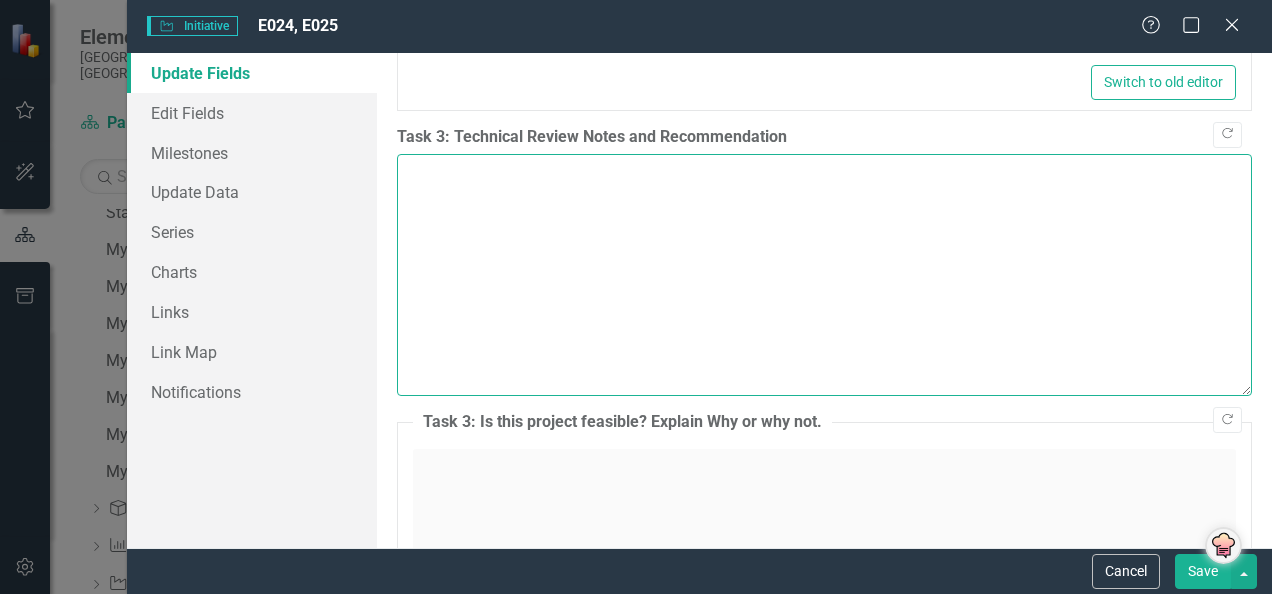 click on "Task 3: Technical Review Notes and Recommendation" at bounding box center [824, 275] 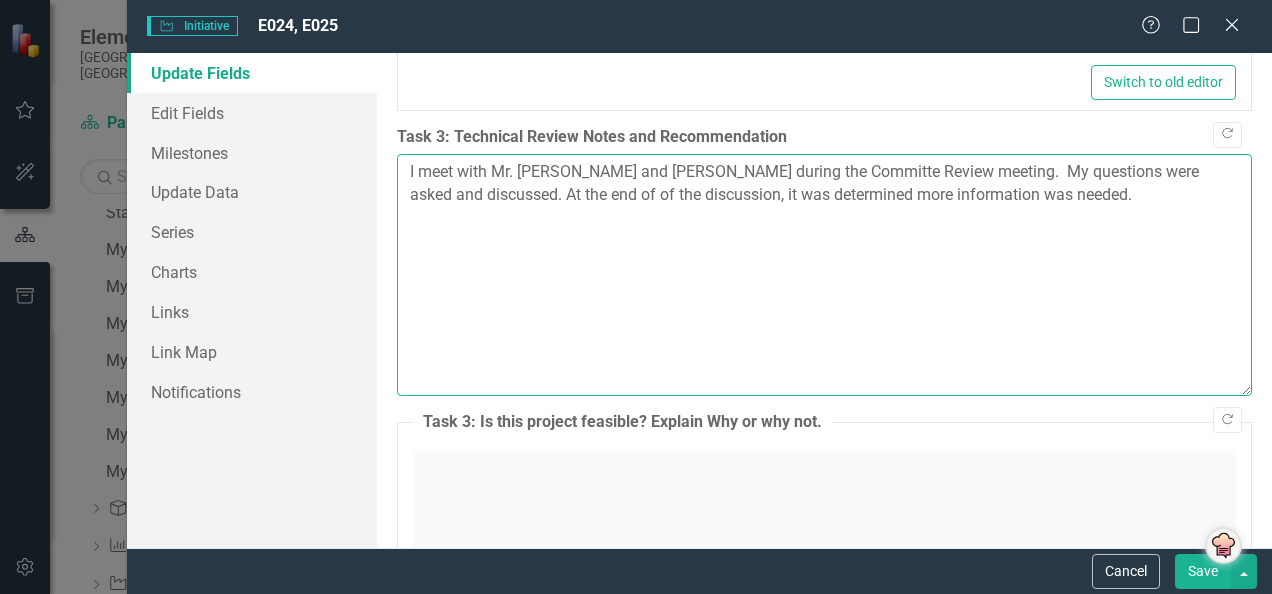 click on "I meet with Mr. Michael Boyd and Ms. Fallon Thompson during the Committe Review meeting.  My questions were asked and discussed. At the end of of the discussion, it was determined more information was needed." at bounding box center (824, 275) 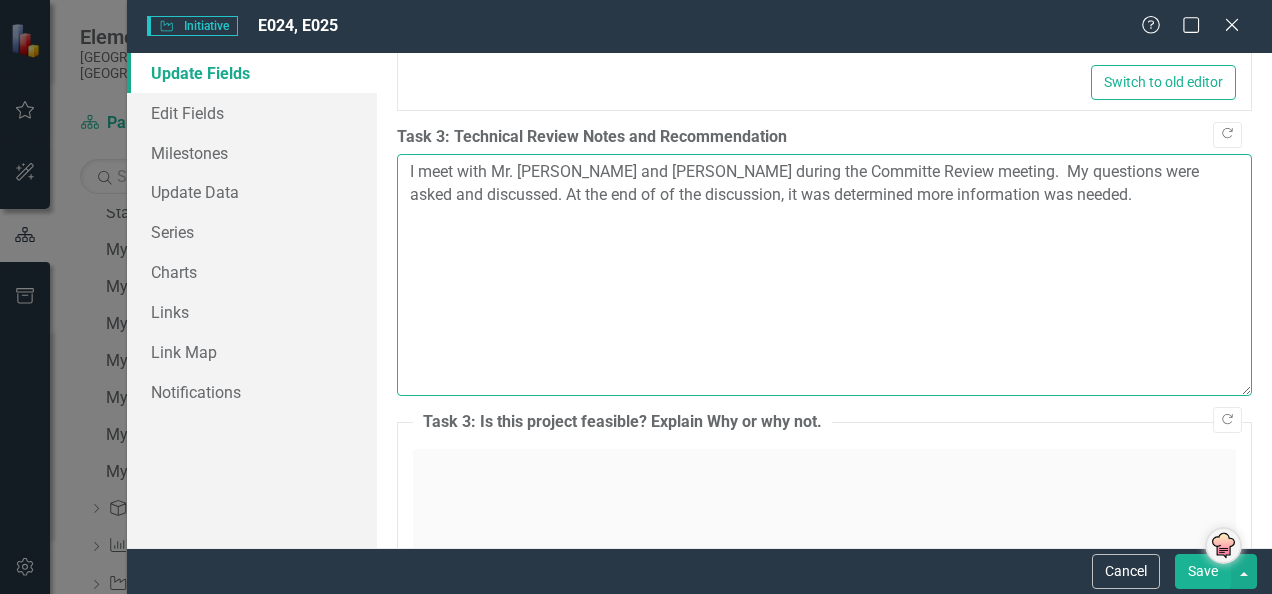 click on "I meet with Mr. Michael Boyd and Ms. Fallon Thompson during the Committe Review meeting.  My questions were asked and discussed. At the end of of the discussion, it was determined more information was needed." at bounding box center (824, 275) 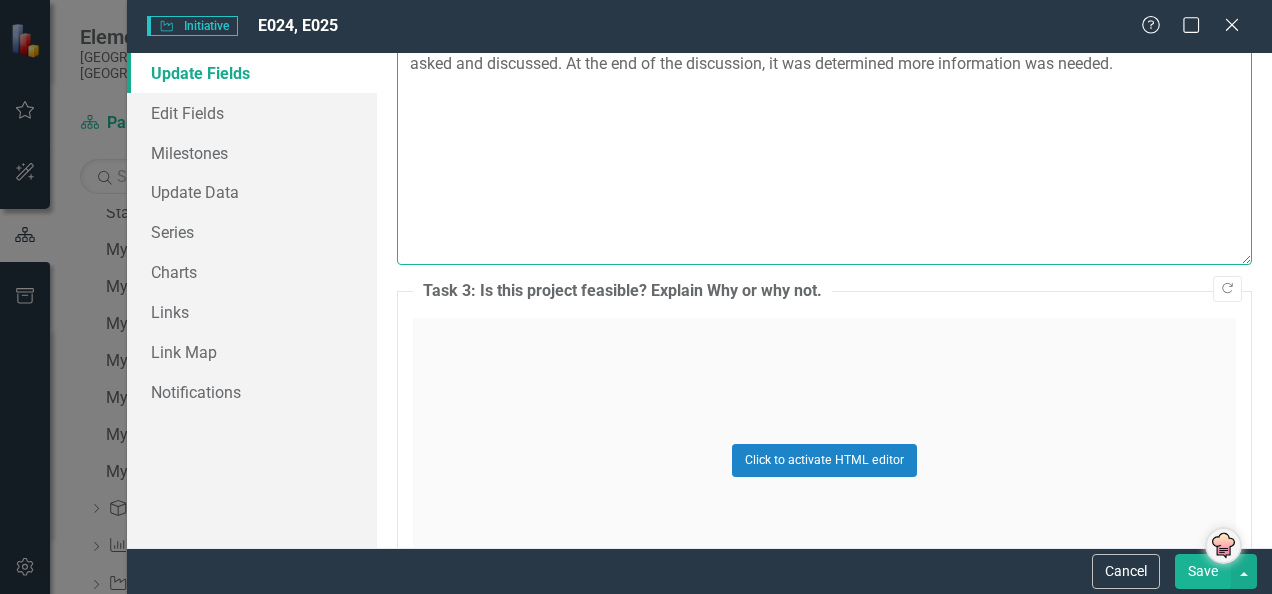 scroll, scrollTop: 2761, scrollLeft: 0, axis: vertical 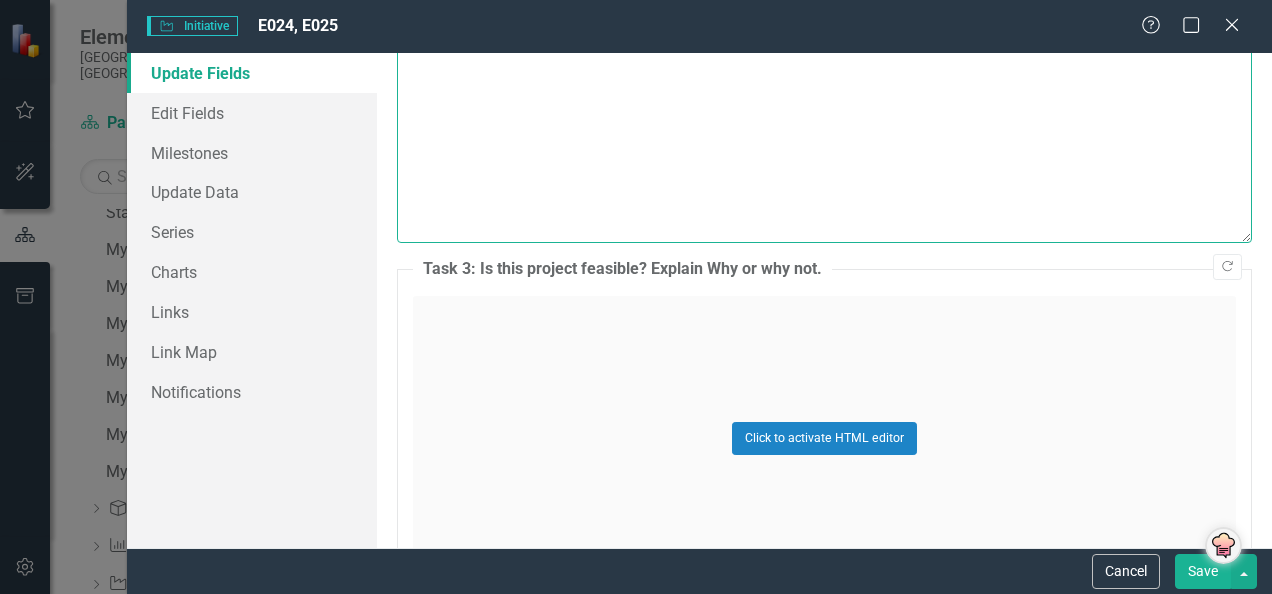 type on "I meet with Mr. Michael Boyd and Ms. Fallon Thompson during the Committe Review meeting.  My questions were asked and discussed. At the end of the discussion, it was determined more information was needed." 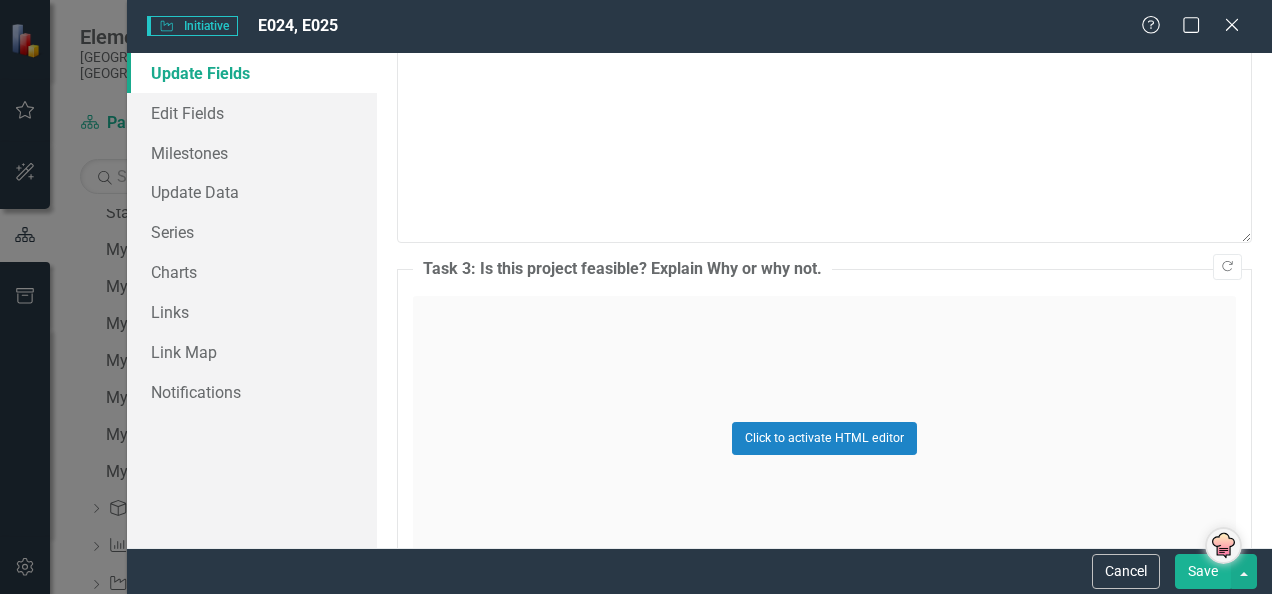 click on "Click to activate HTML editor" at bounding box center (824, 438) 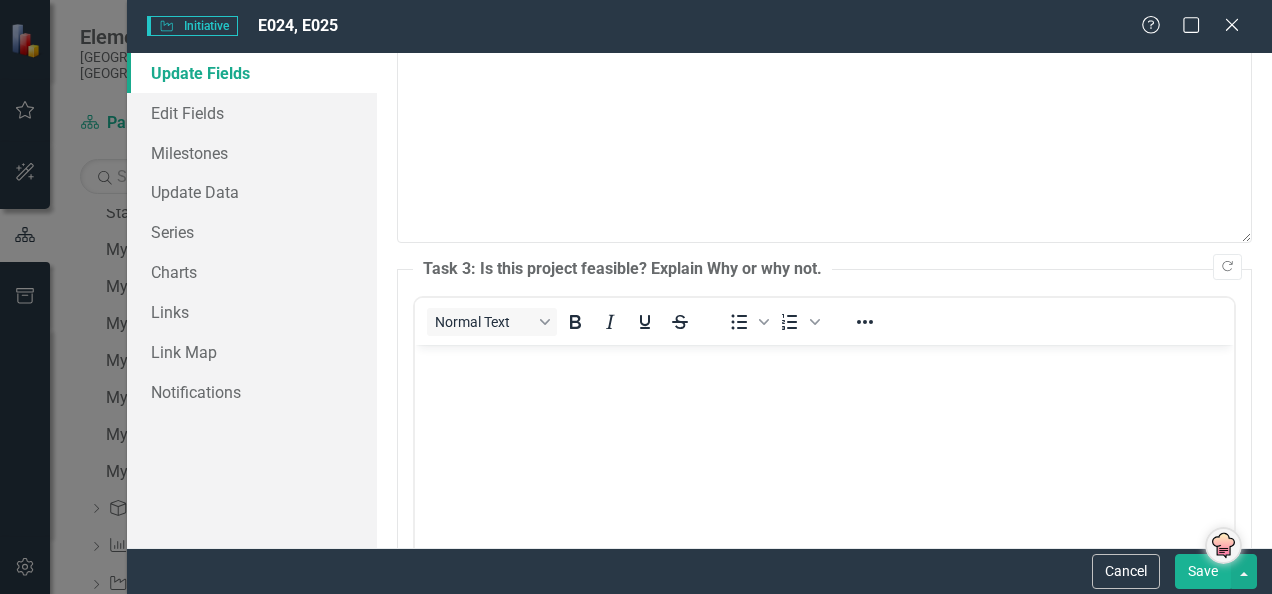 scroll, scrollTop: 0, scrollLeft: 0, axis: both 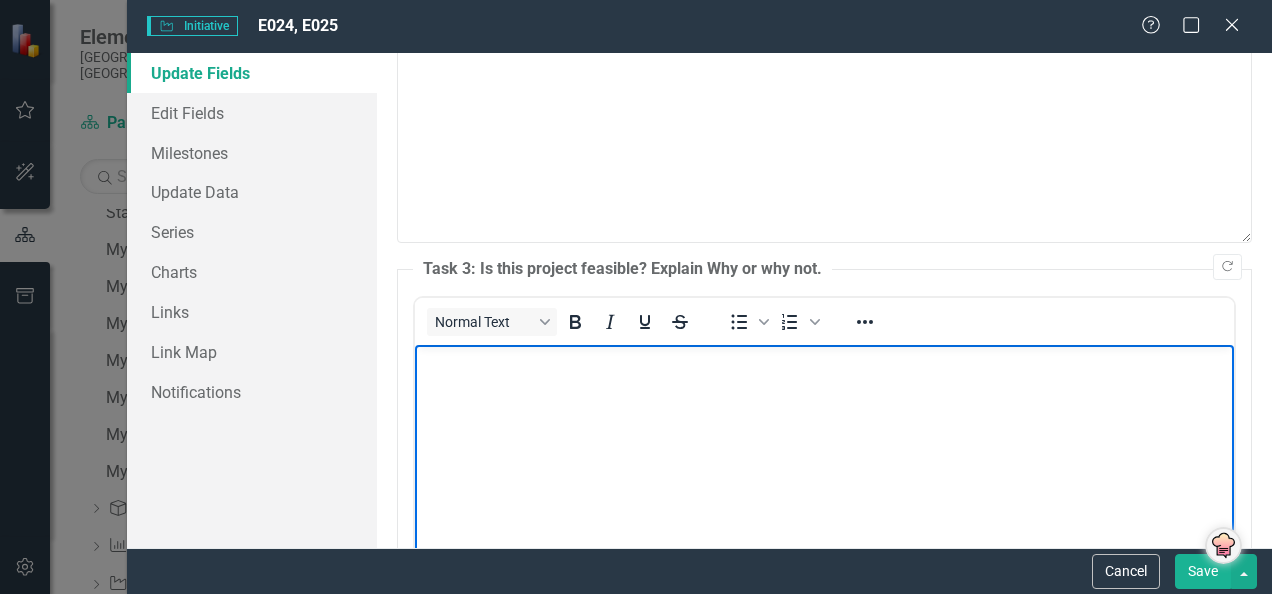type 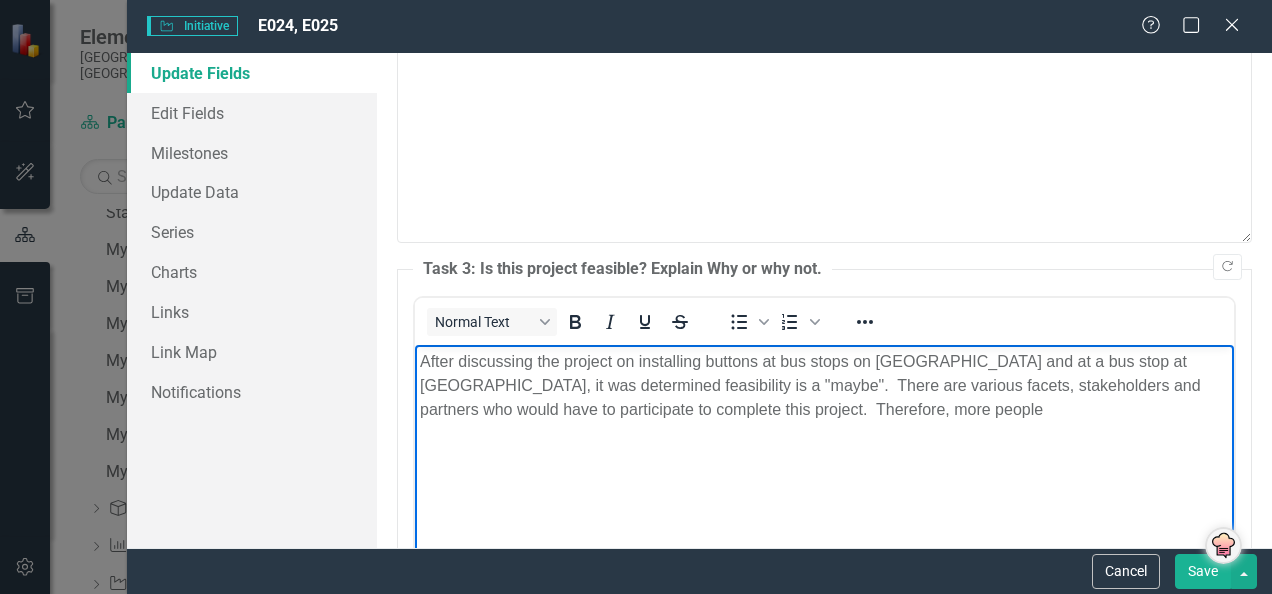 click on "After discussing the project on installing buttons at bus stops on Elgin Street and at a bus stop at Northgate, it was determined feasibility is a "maybe".  There are various facets, stakeholders and partners who would have to participate to complete this project.  Therefore, more people" at bounding box center (824, 494) 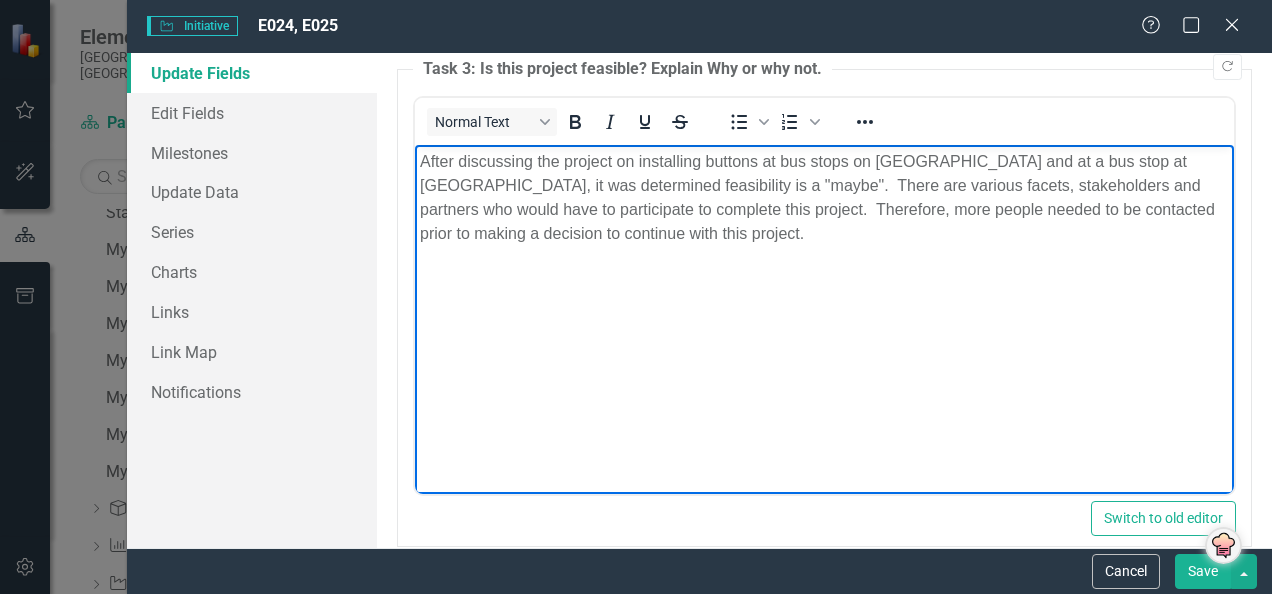 scroll, scrollTop: 2960, scrollLeft: 0, axis: vertical 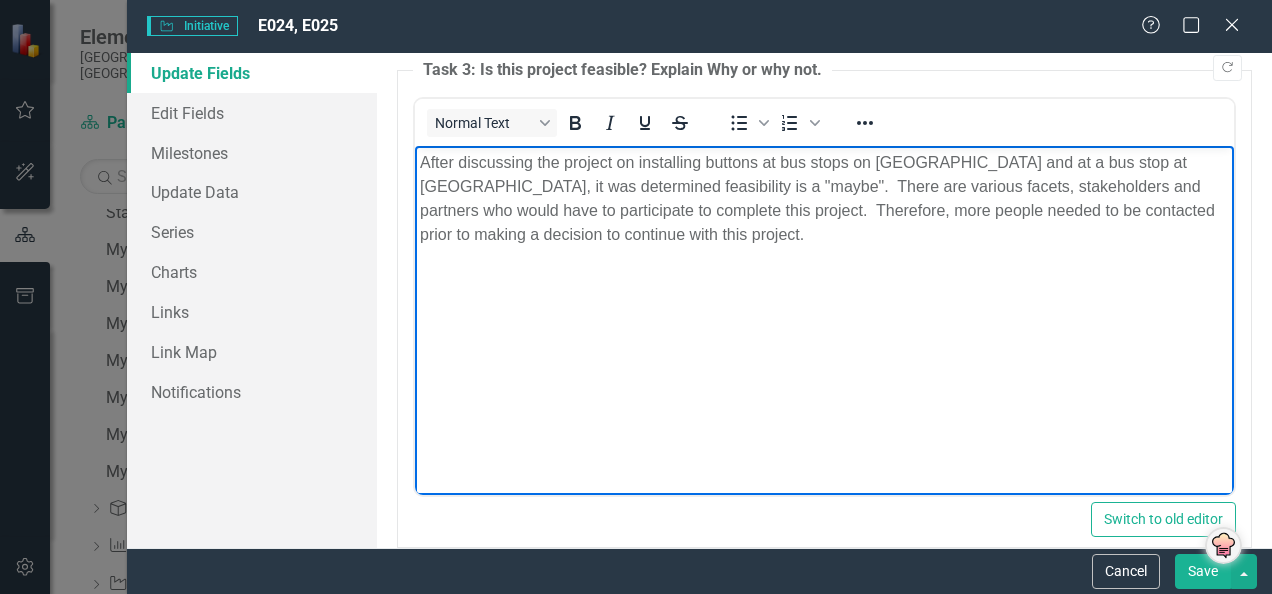 click on "After discussing the project on installing buttons at bus stops on Elgin Street and at a bus stop at Northgate, it was determined feasibility is a "maybe".  There are various facets, stakeholders and partners who would have to participate to complete this project.  Therefore, more people needed to be contacted prior to making a decision to continue with this project." at bounding box center [824, 198] 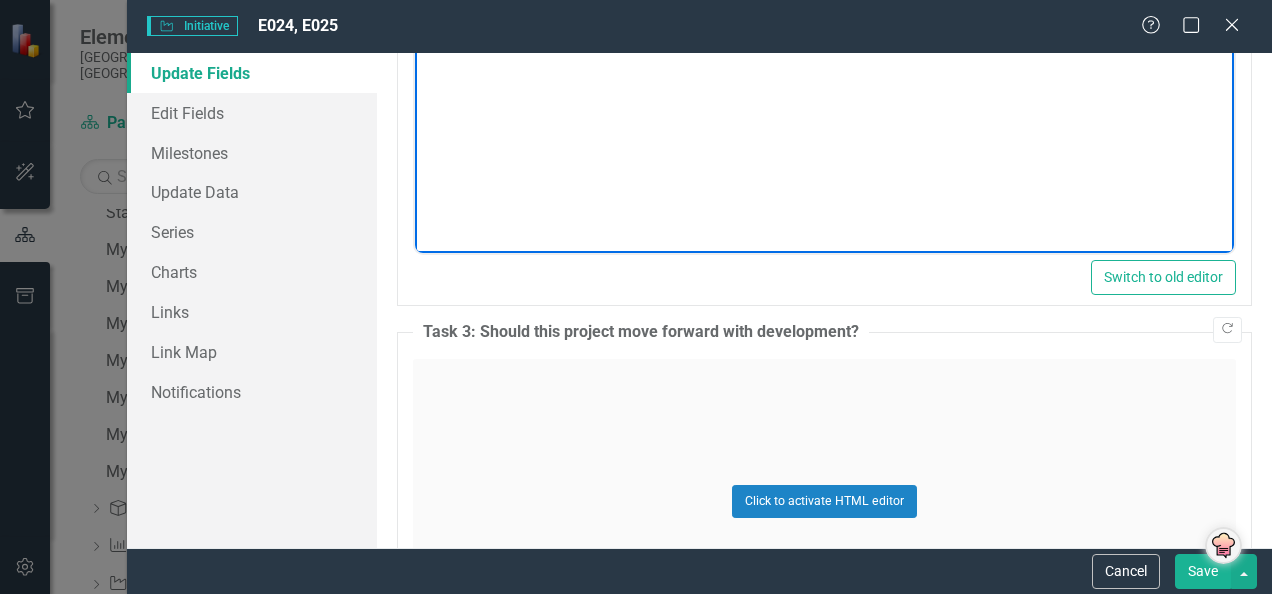 scroll, scrollTop: 3247, scrollLeft: 0, axis: vertical 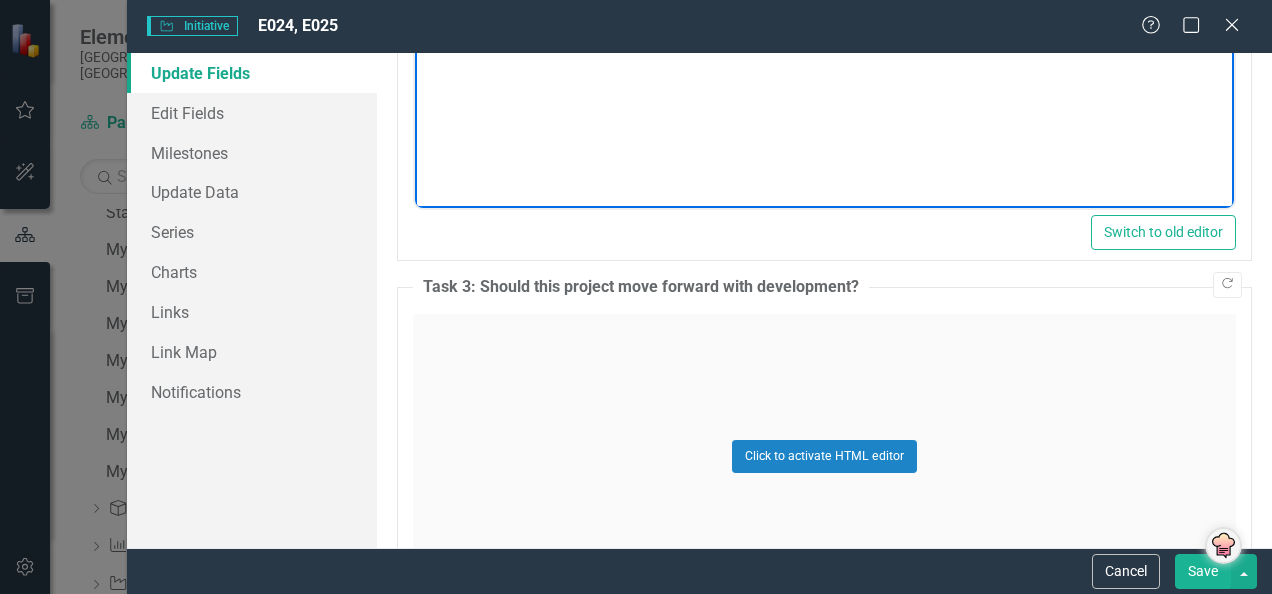 click on "Click to activate HTML editor" at bounding box center [824, 456] 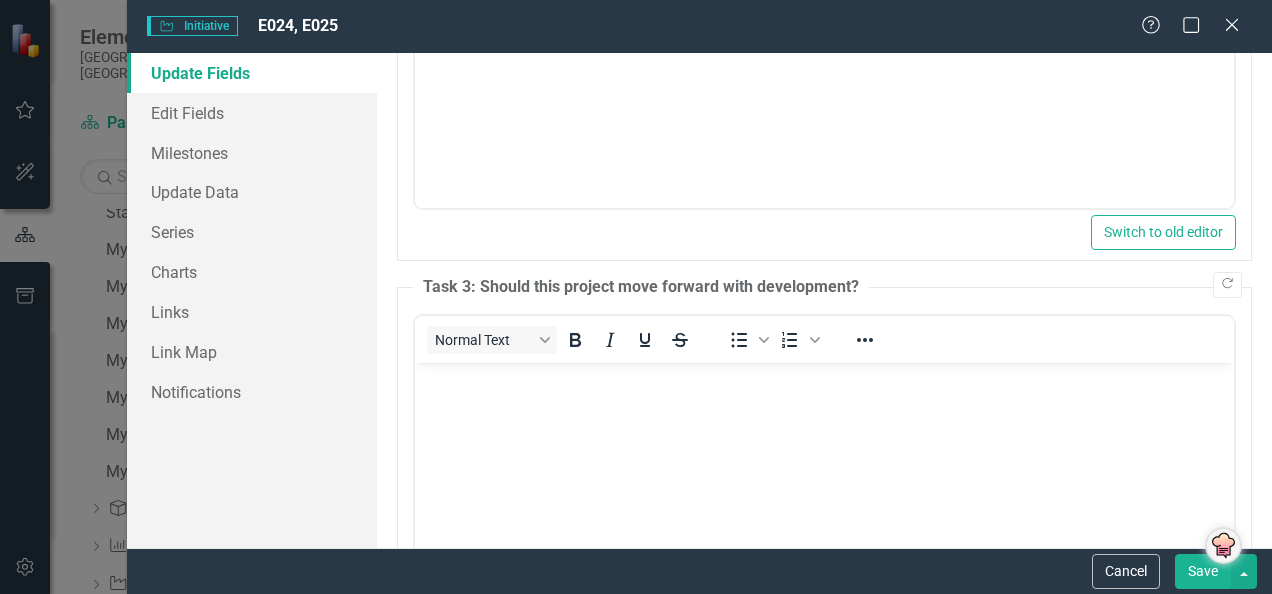 scroll, scrollTop: 0, scrollLeft: 0, axis: both 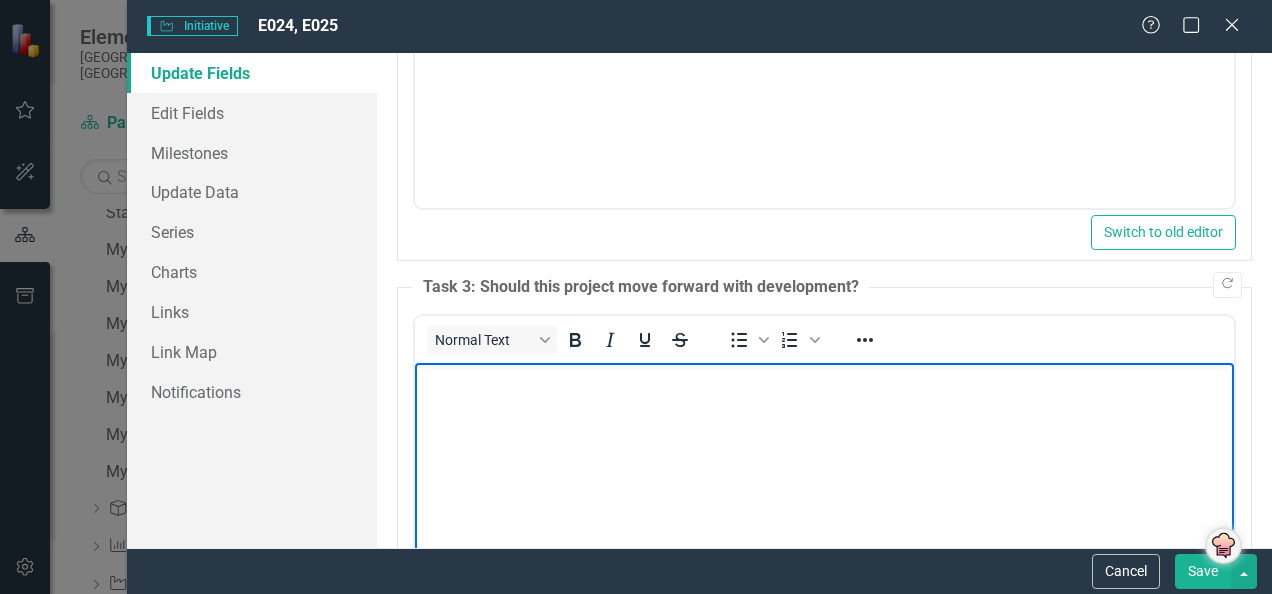 type 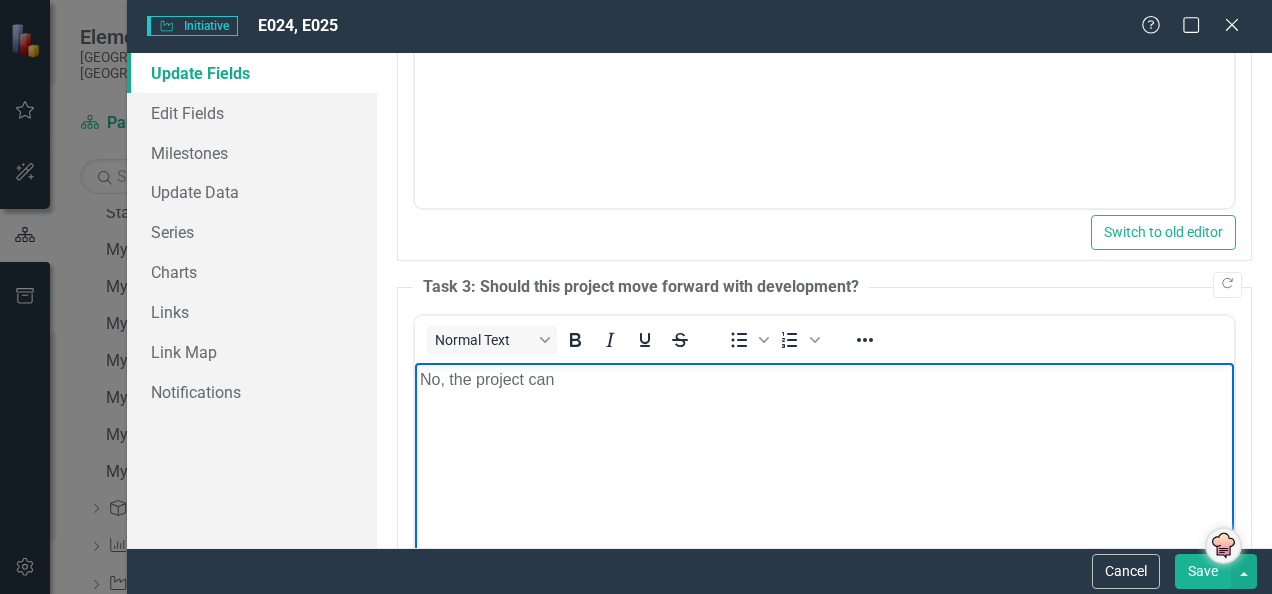 click on "No, the project can" at bounding box center (824, 512) 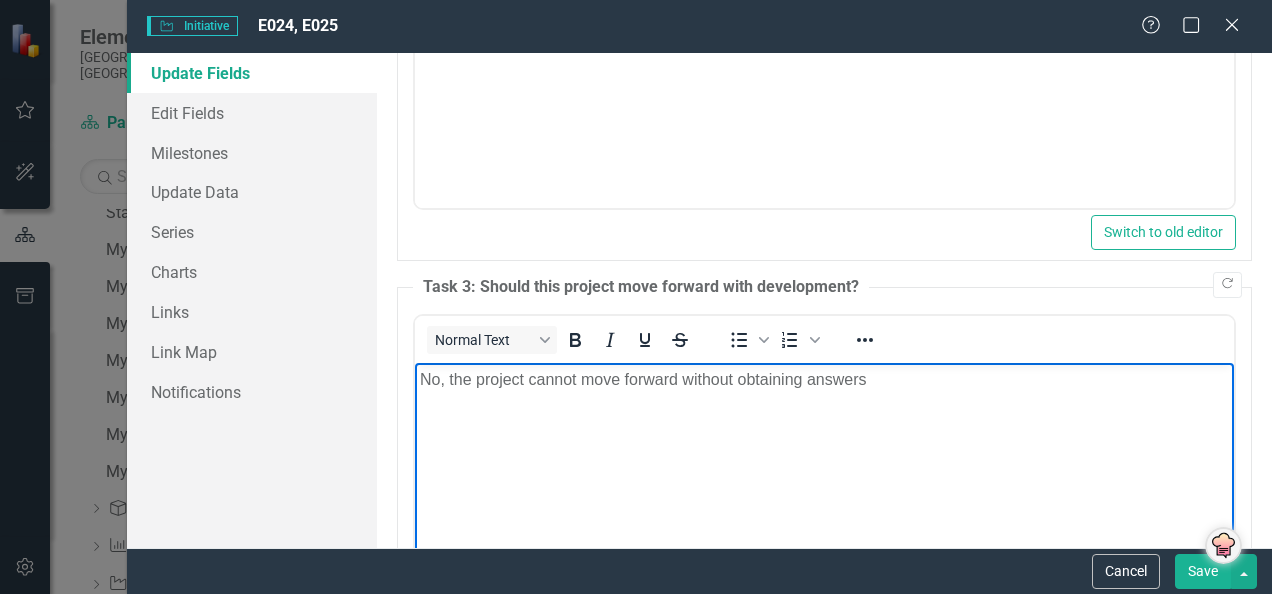 click on "No, the project cannot move forward without obtaining answers" at bounding box center [824, 379] 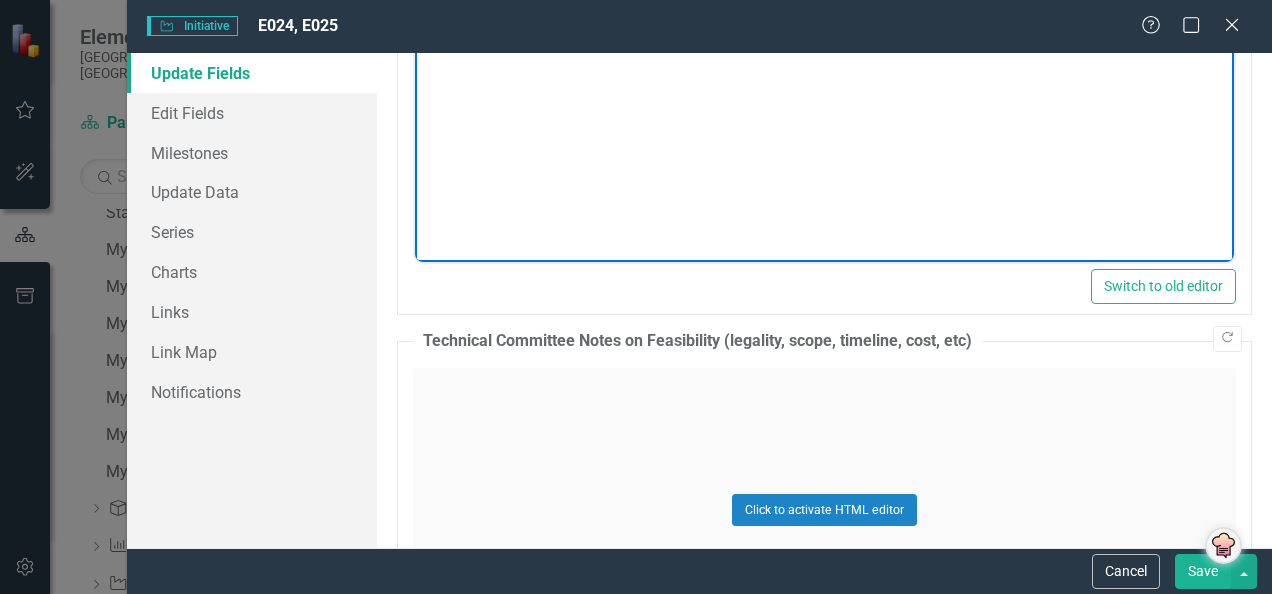 scroll, scrollTop: 3723, scrollLeft: 0, axis: vertical 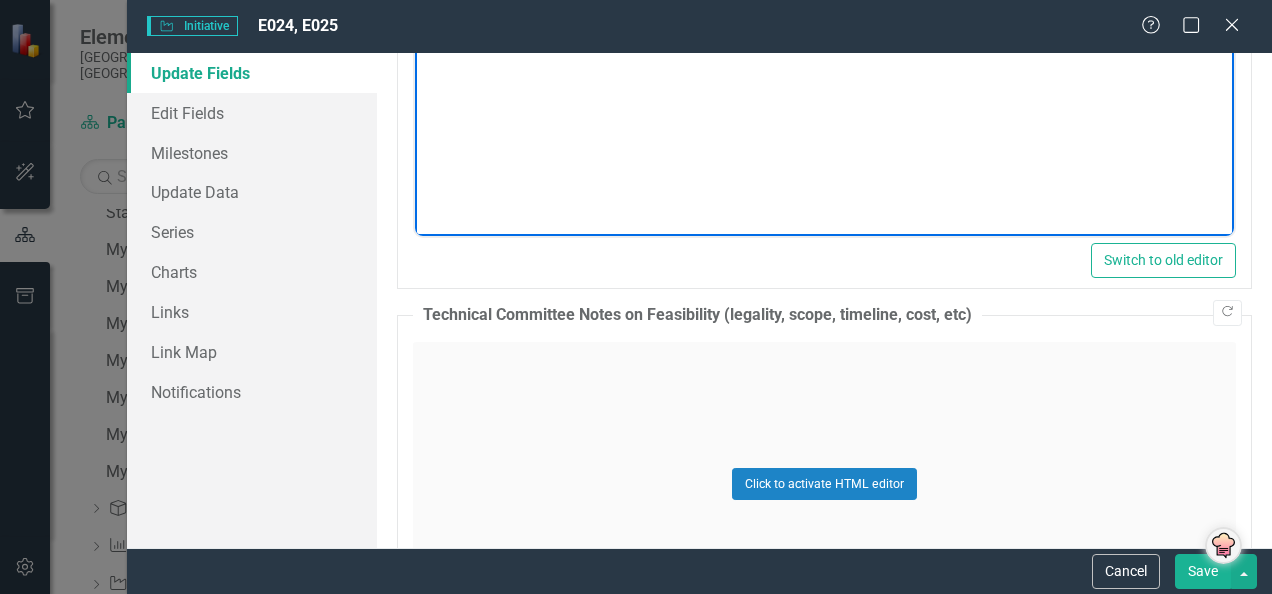 click on "Click to activate HTML editor" at bounding box center (824, 484) 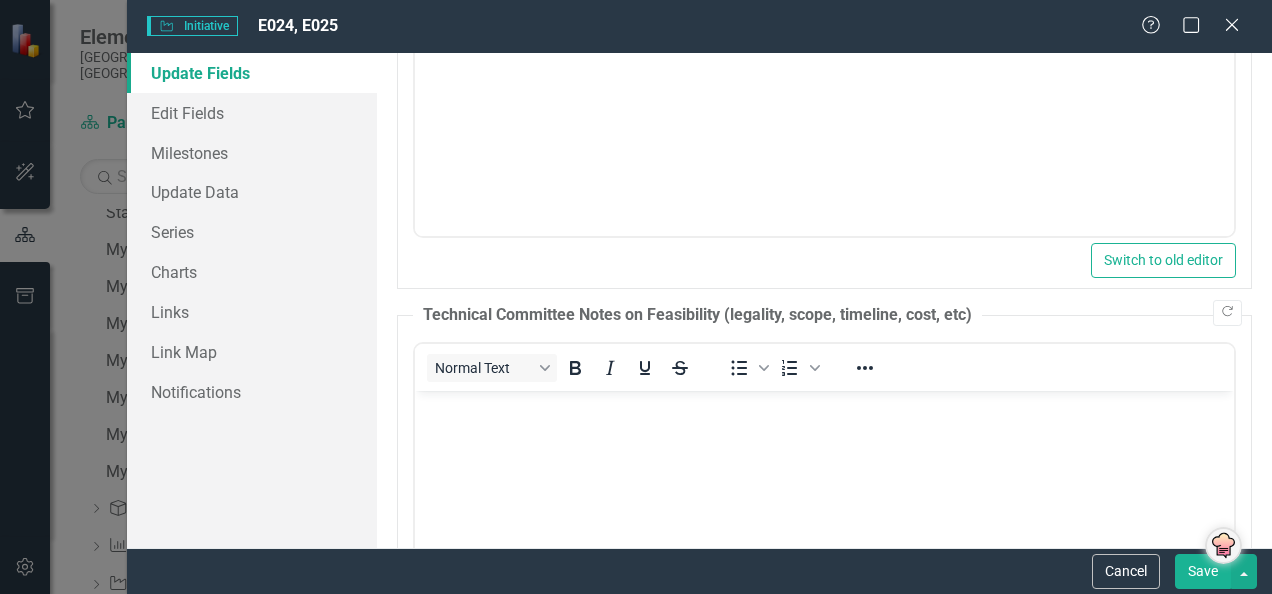 scroll, scrollTop: 0, scrollLeft: 0, axis: both 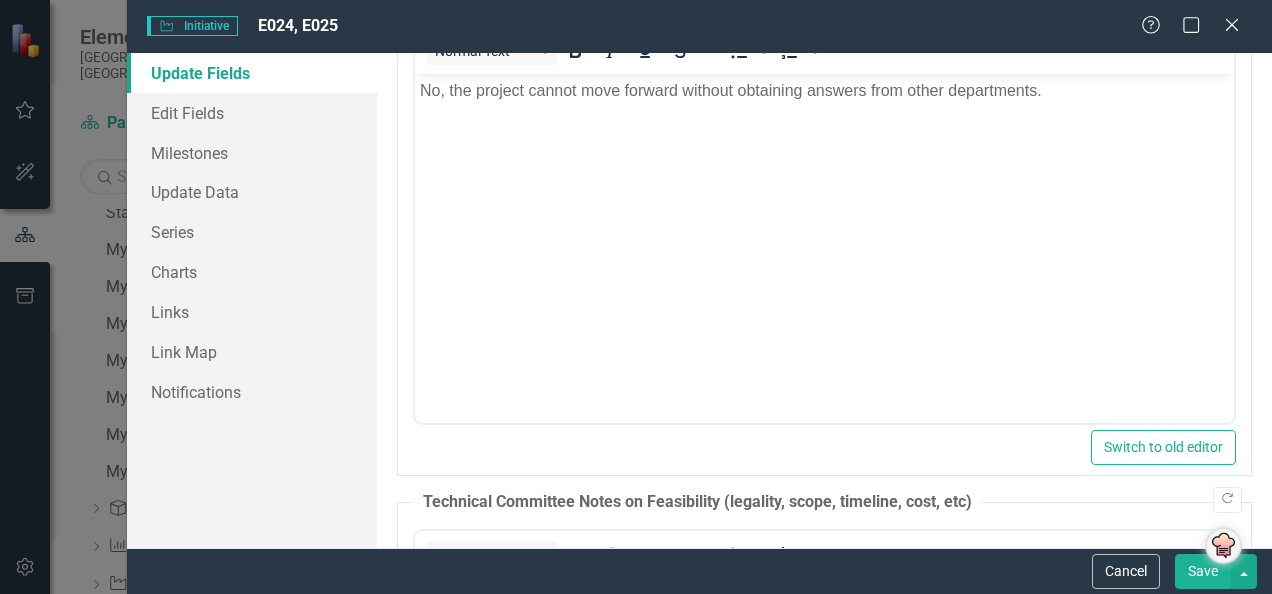 click on "No, the project cannot move forward without obtaining answers from other departments." at bounding box center (824, 223) 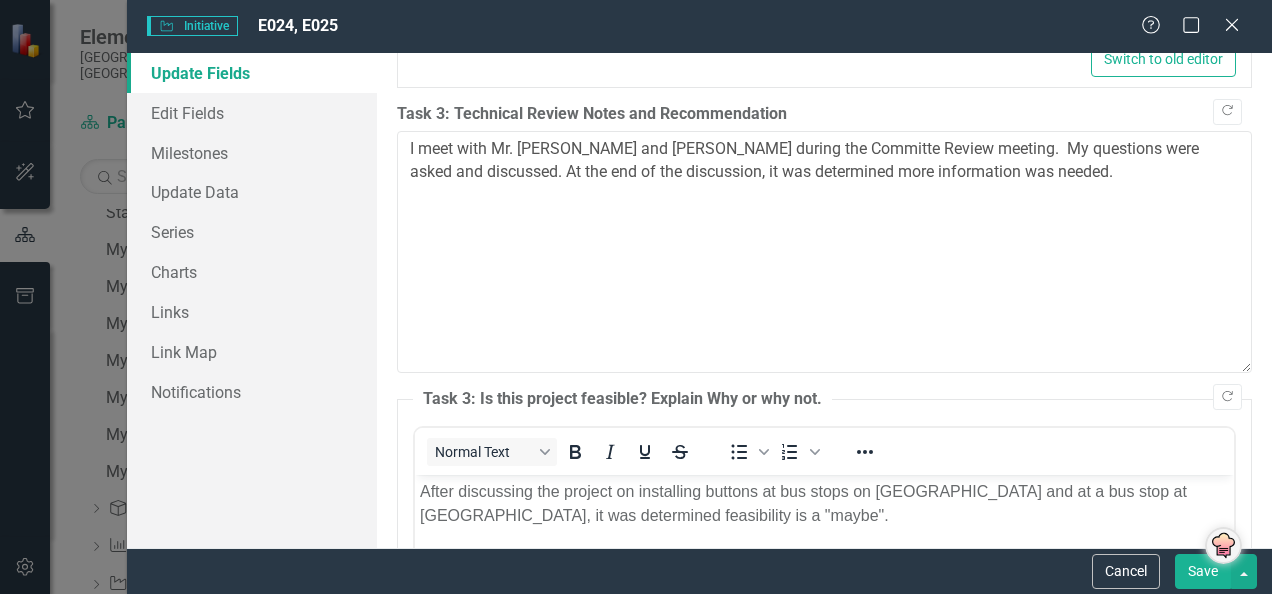 scroll, scrollTop: 2633, scrollLeft: 0, axis: vertical 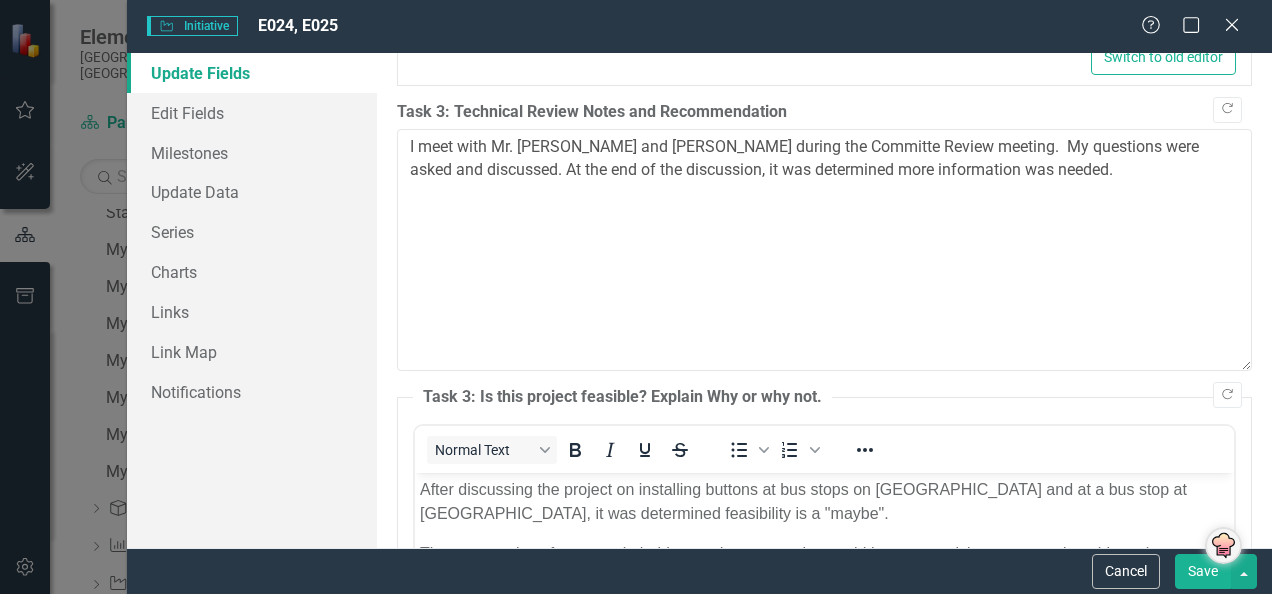 click on "Save" at bounding box center [1203, 571] 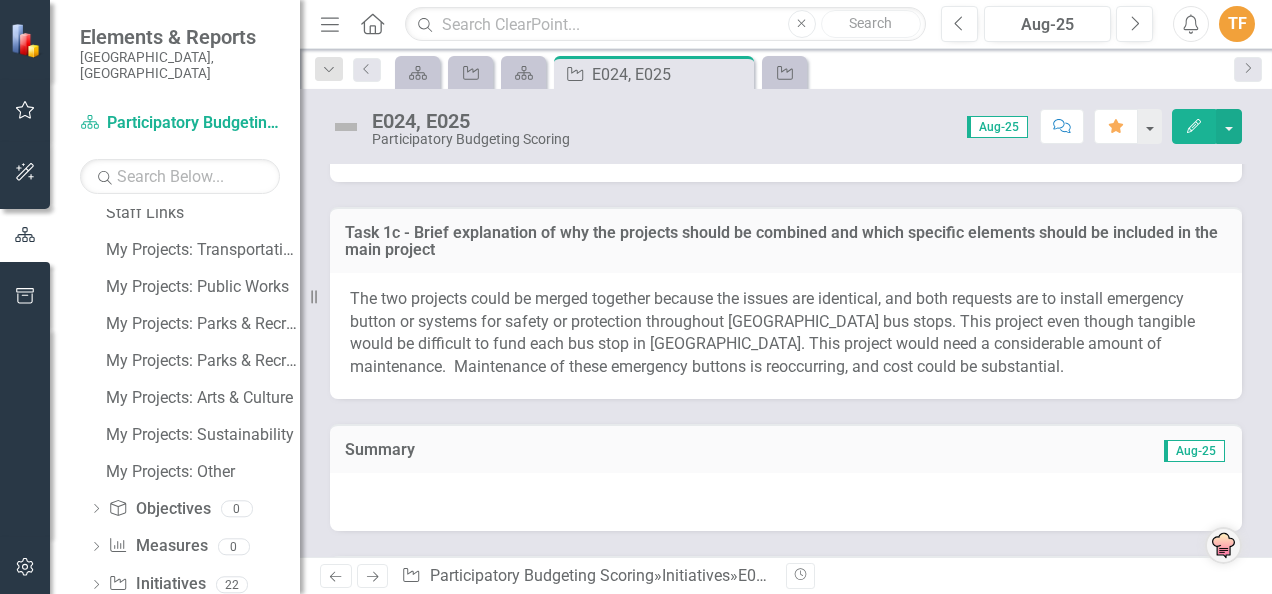scroll, scrollTop: 2576, scrollLeft: 0, axis: vertical 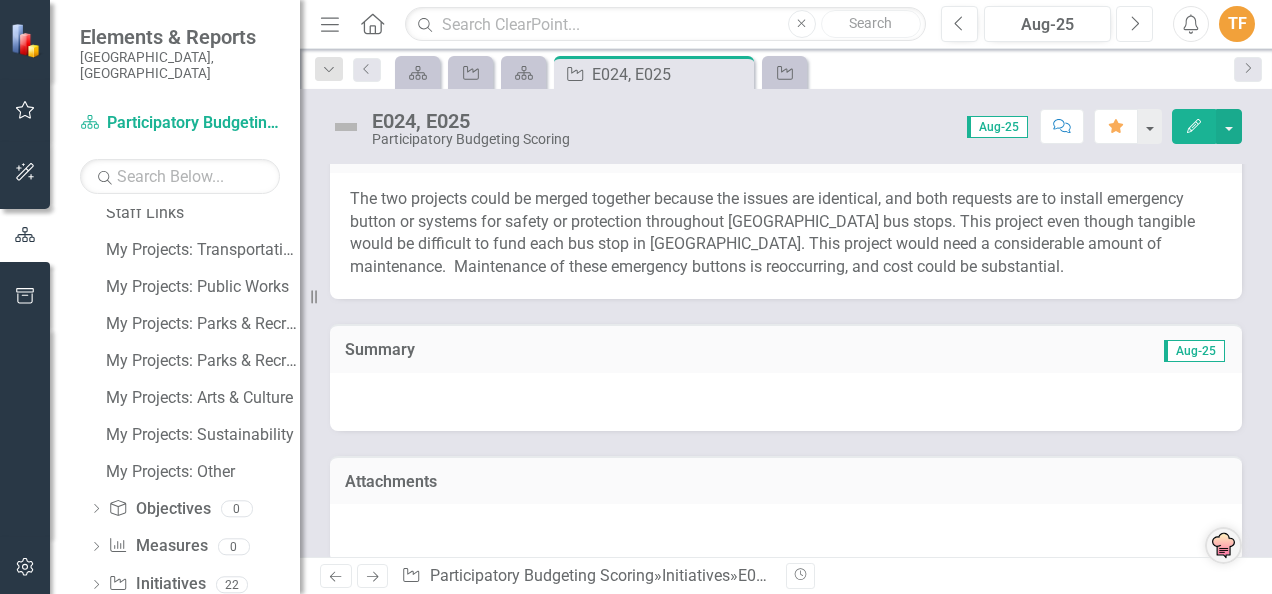 click on "Next" 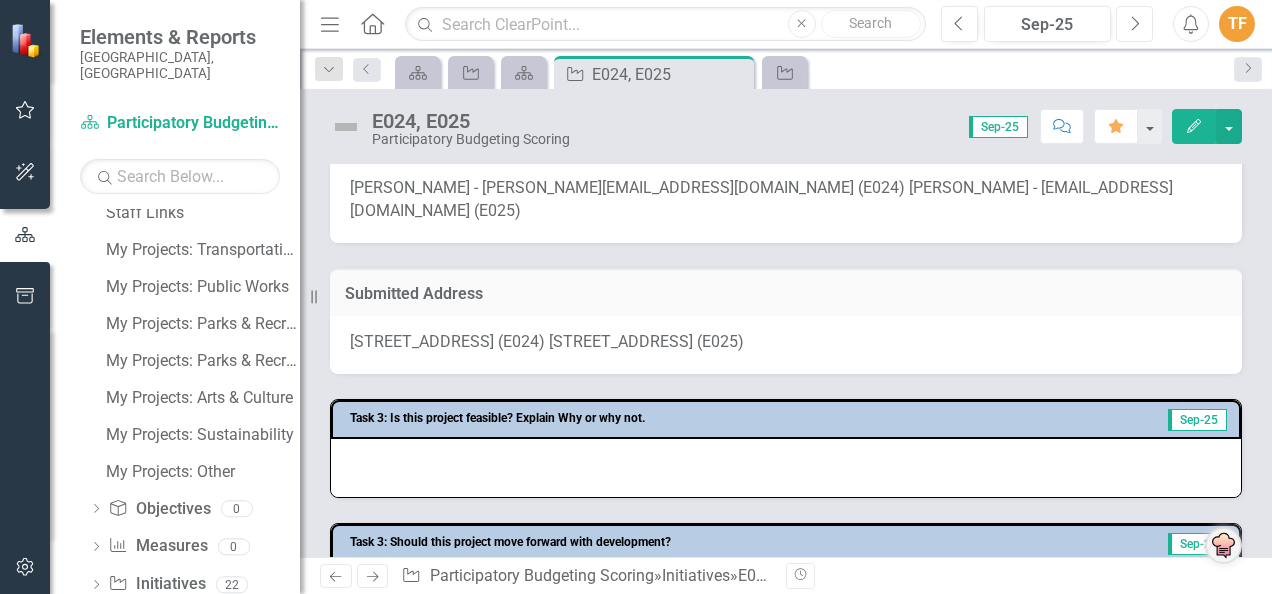 scroll, scrollTop: 204, scrollLeft: 0, axis: vertical 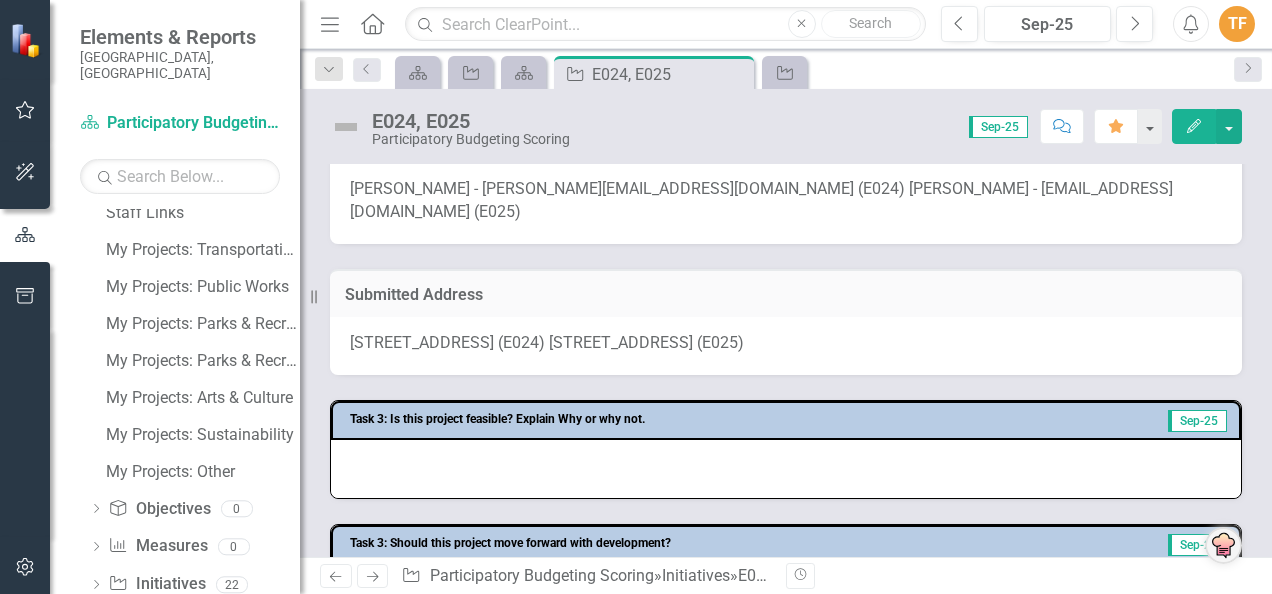 click on "Task 3: Is this project feasible? Explain Why or why not." at bounding box center (714, 419) 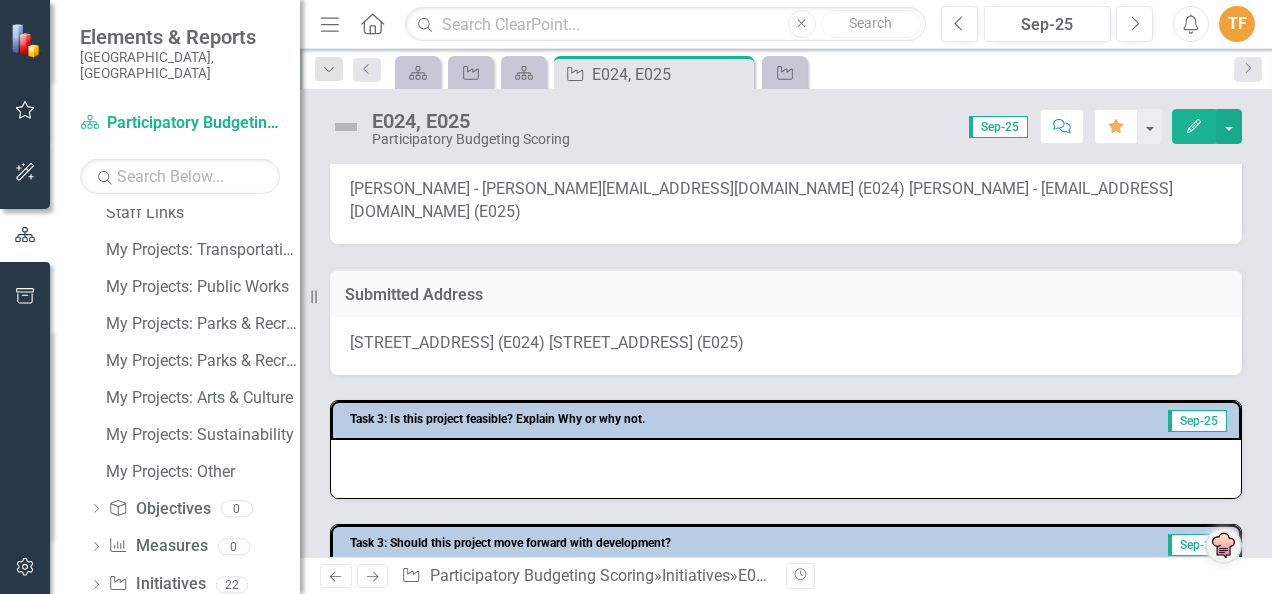 click at bounding box center (786, 469) 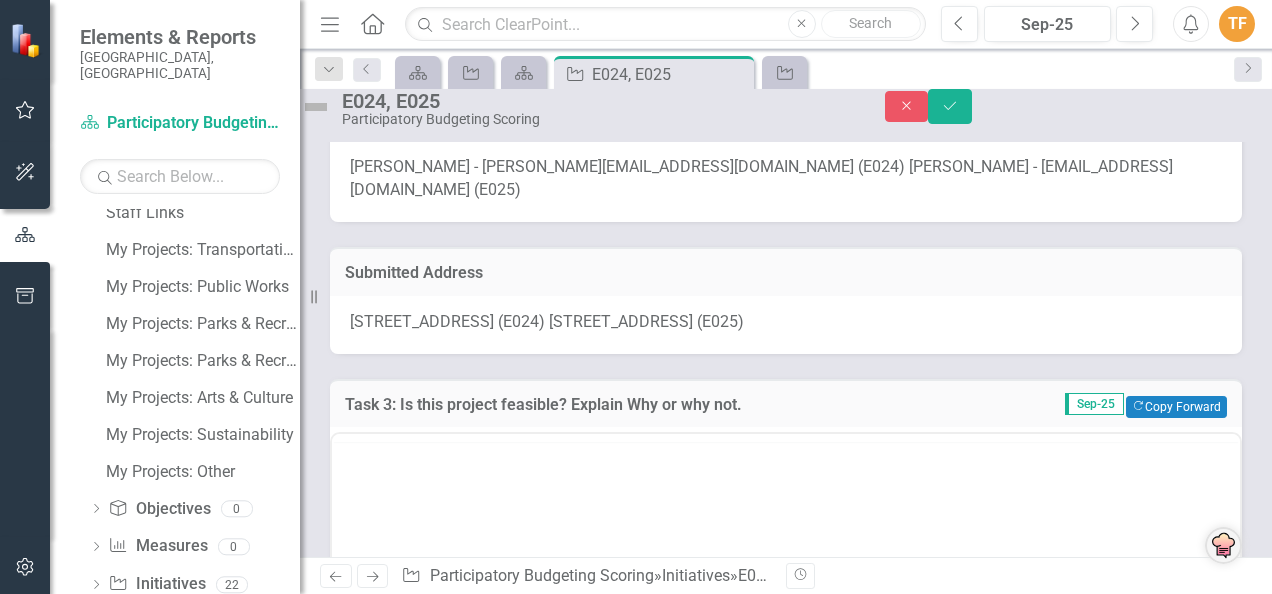 scroll, scrollTop: 0, scrollLeft: 0, axis: both 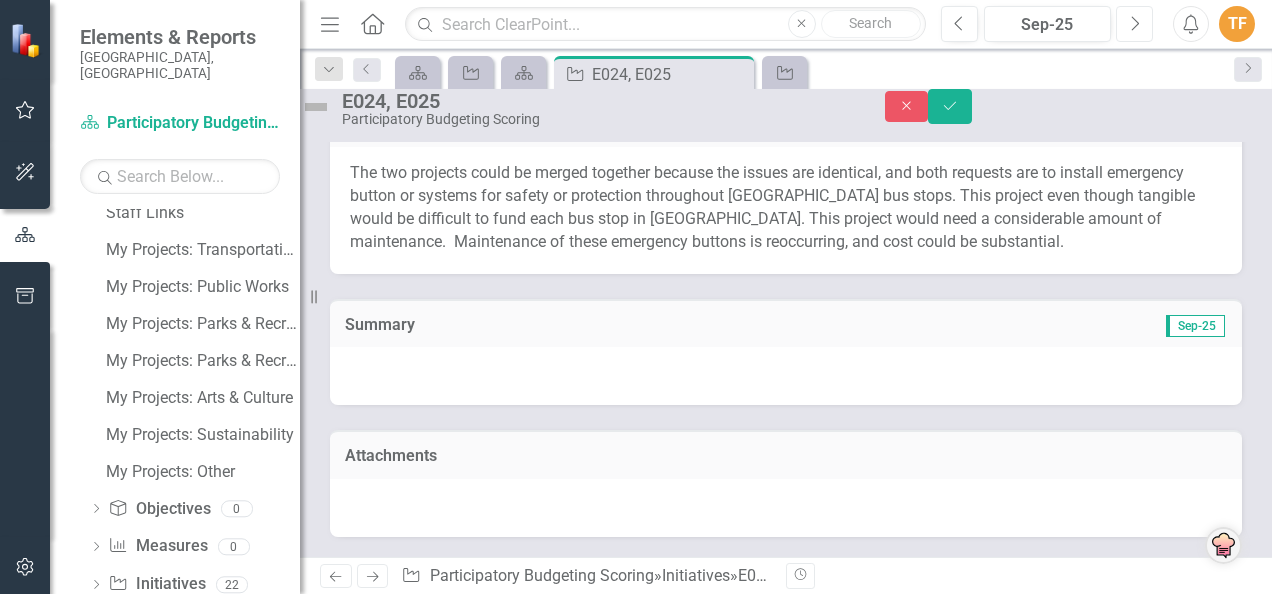 click on "Next" 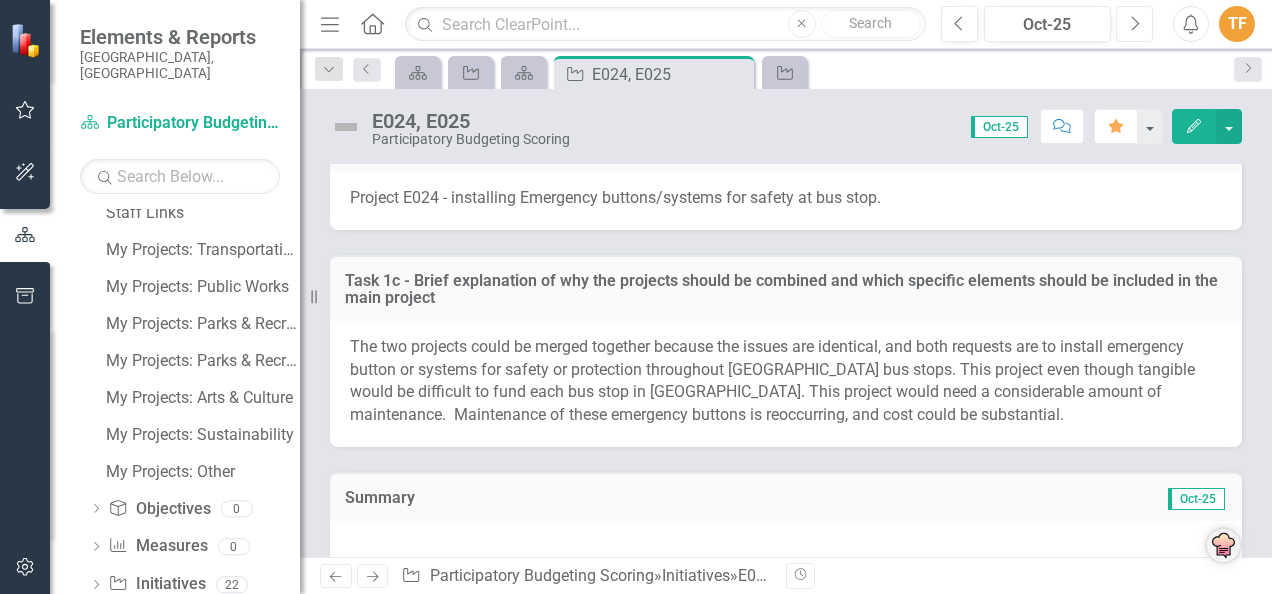 scroll, scrollTop: 2468, scrollLeft: 0, axis: vertical 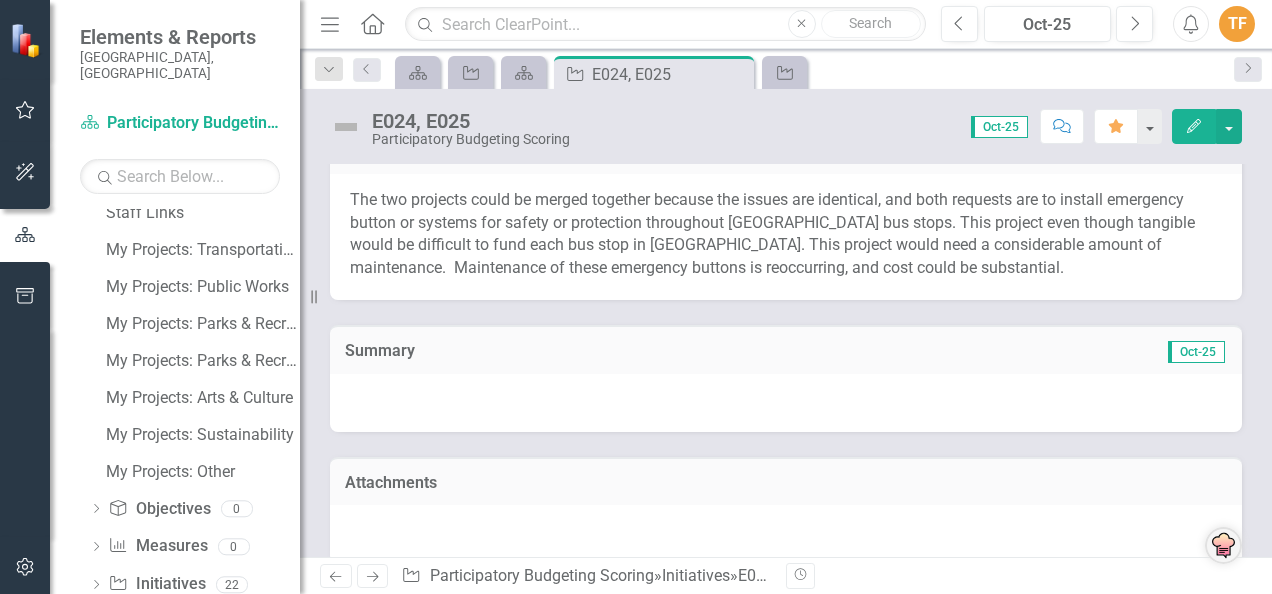 click on "Oct-25" at bounding box center [1196, 352] 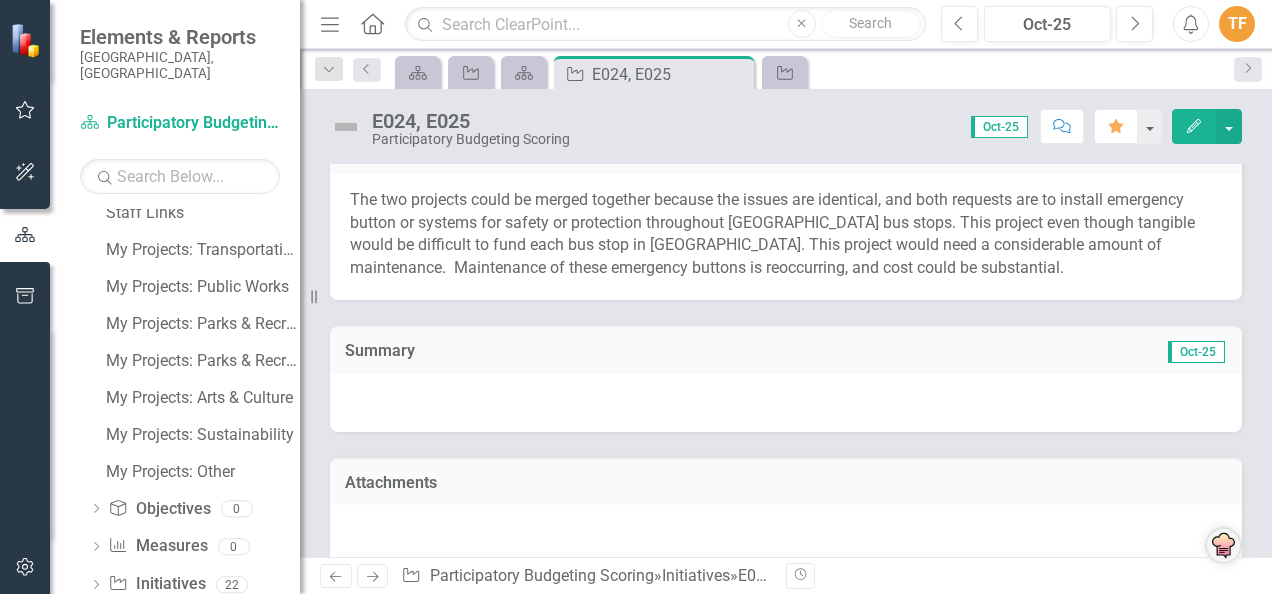 click on "Edit" 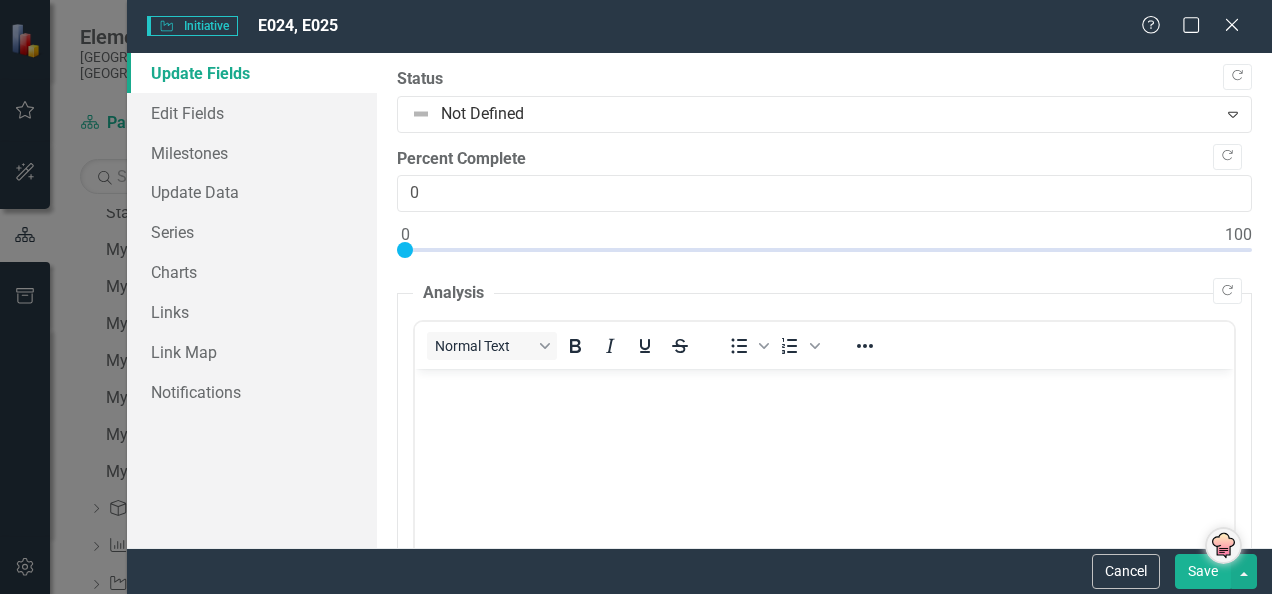 scroll, scrollTop: 0, scrollLeft: 0, axis: both 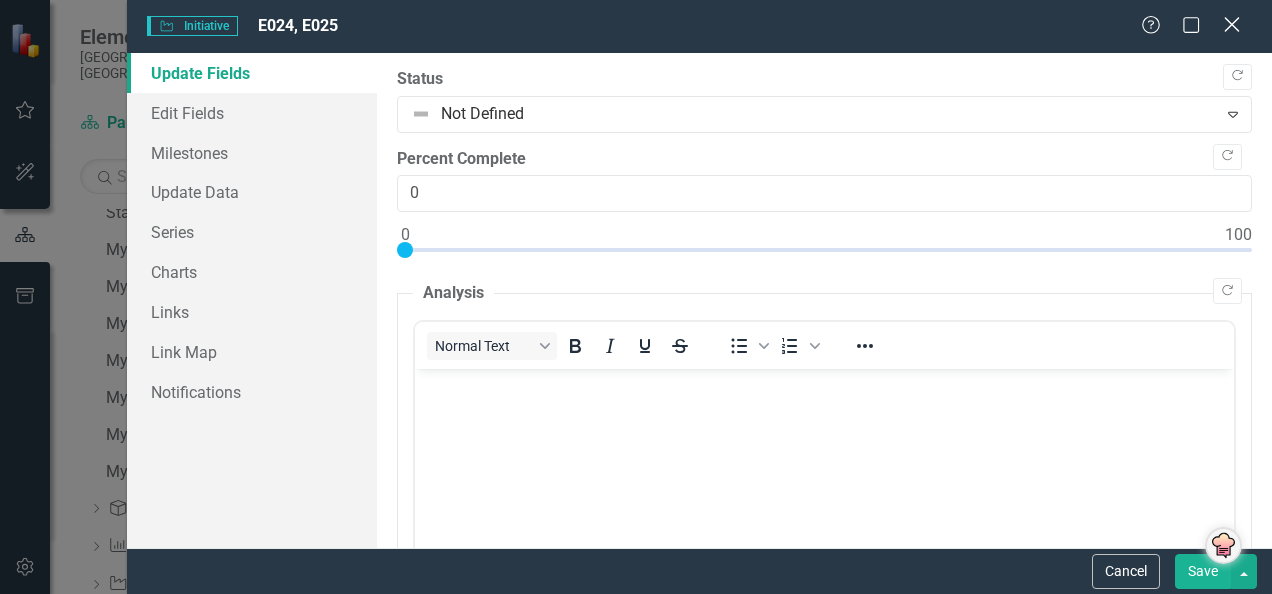 click 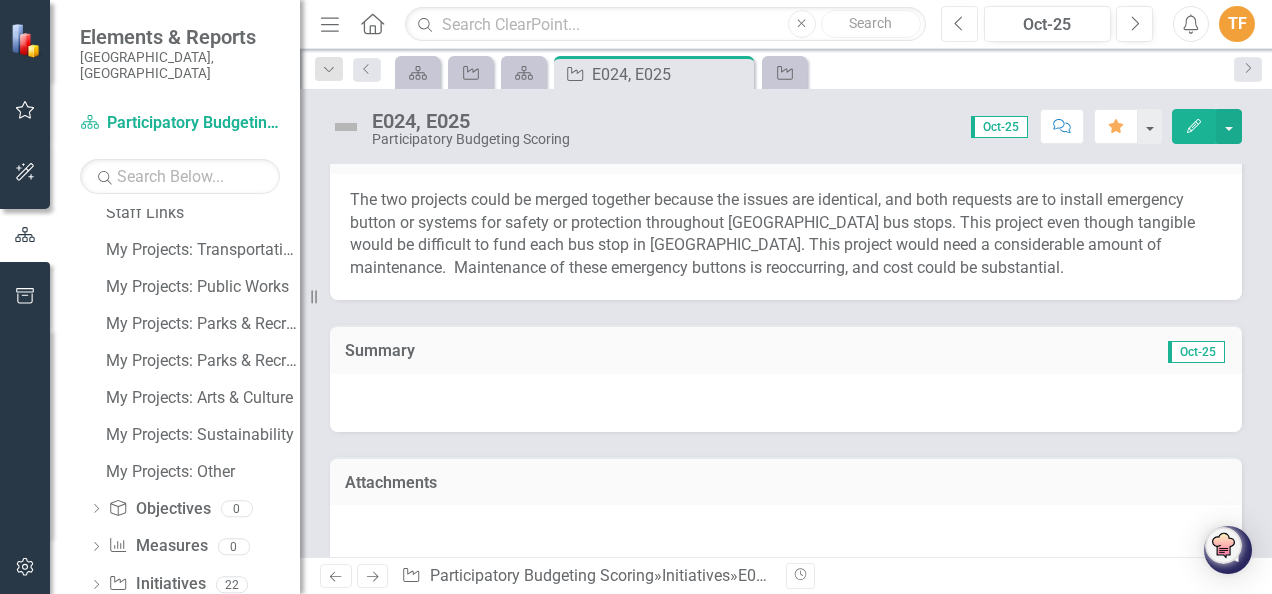 click on "Previous" 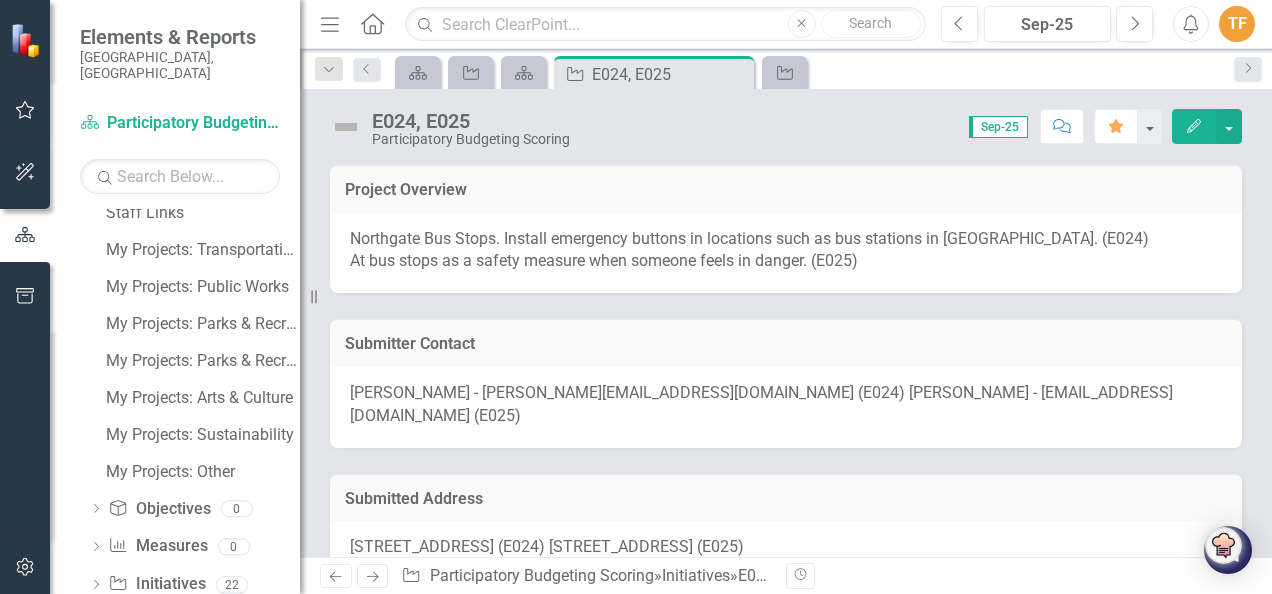 click on "Edit" 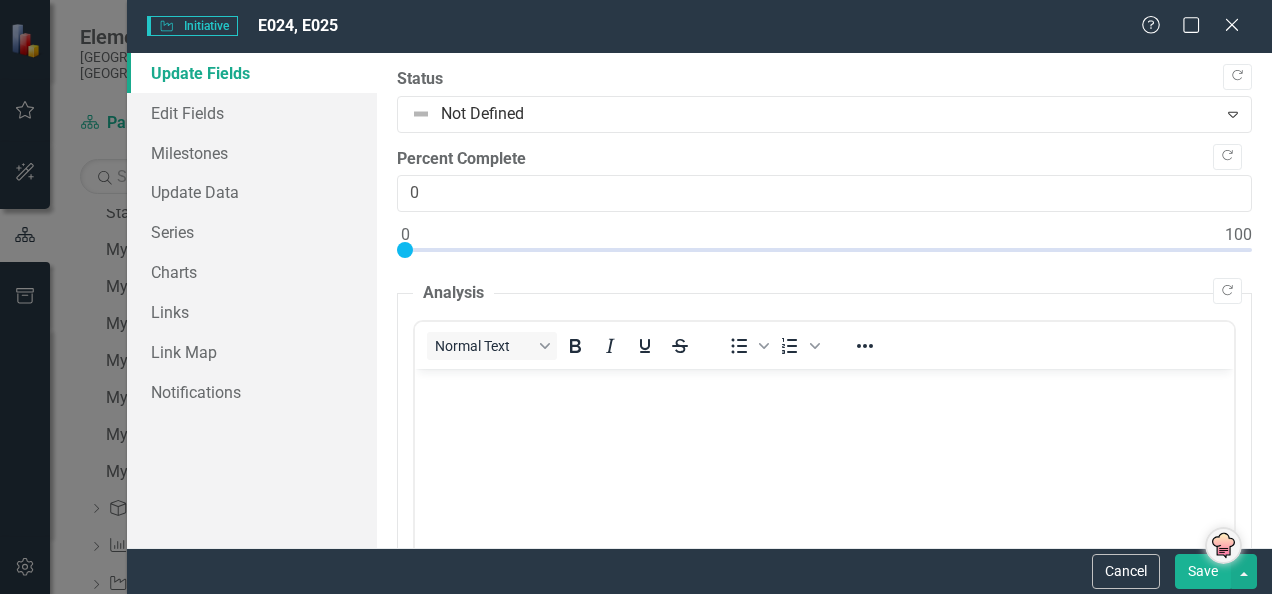scroll, scrollTop: 0, scrollLeft: 0, axis: both 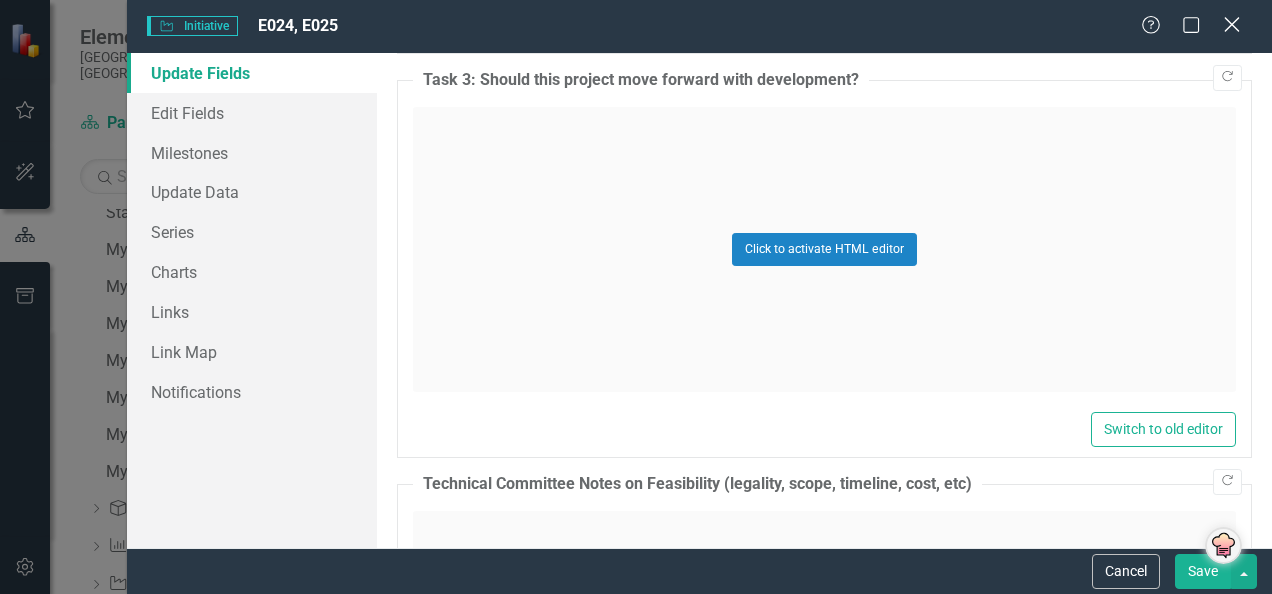 click 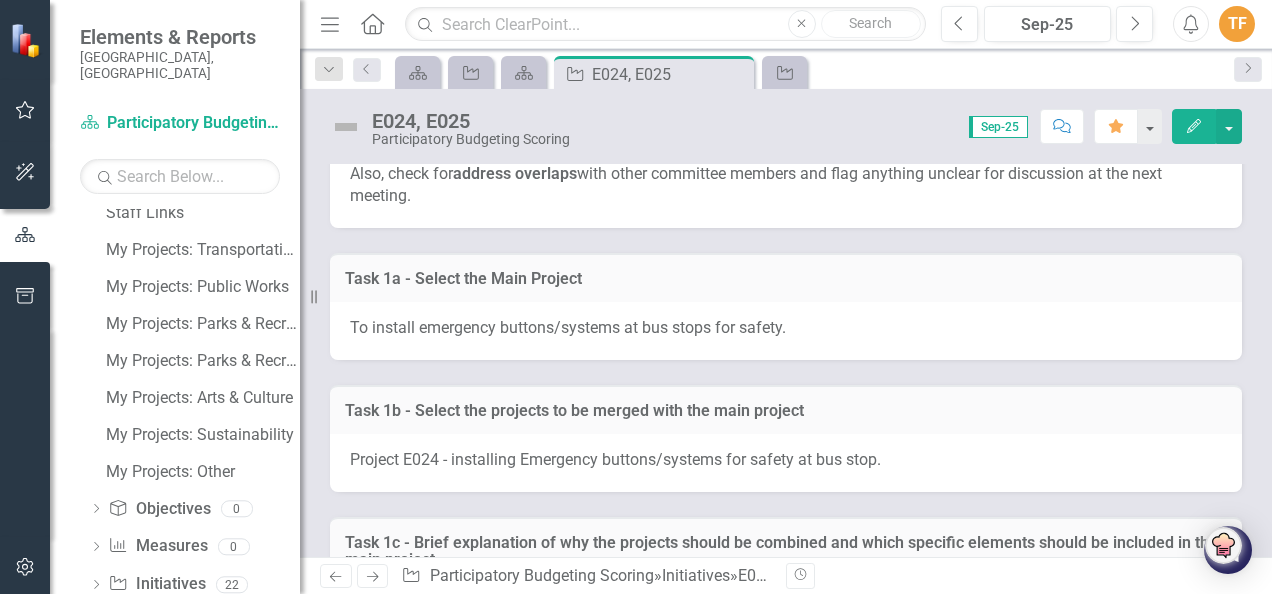 scroll, scrollTop: 2468, scrollLeft: 0, axis: vertical 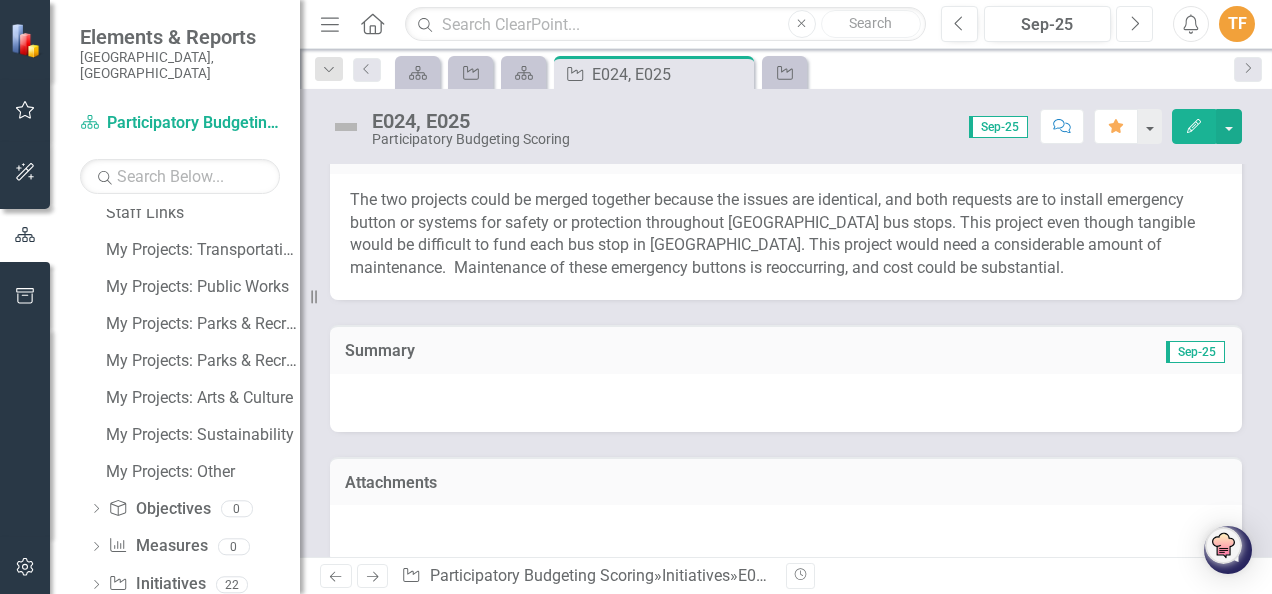 click on "Next" 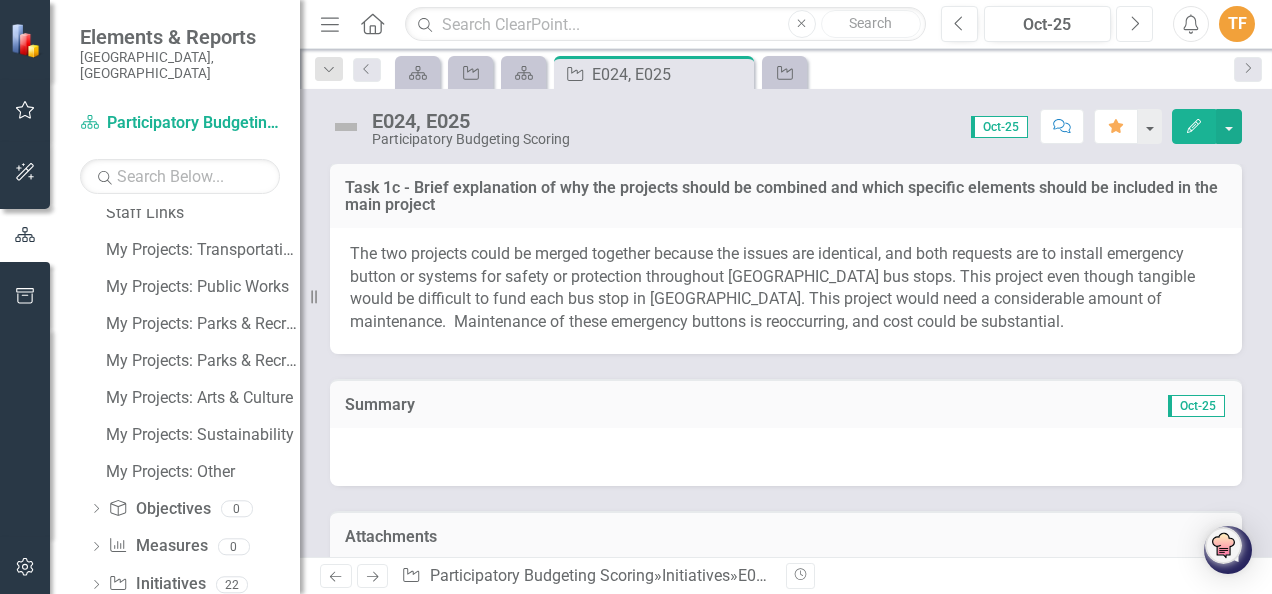 scroll, scrollTop: 2468, scrollLeft: 0, axis: vertical 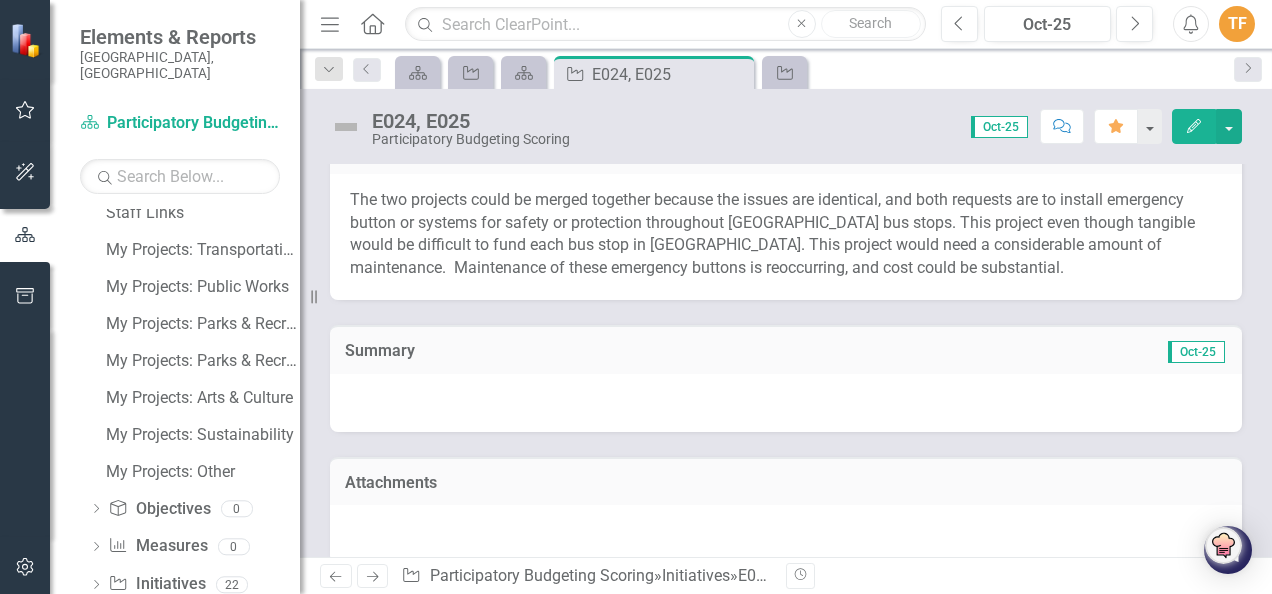 click at bounding box center [786, 403] 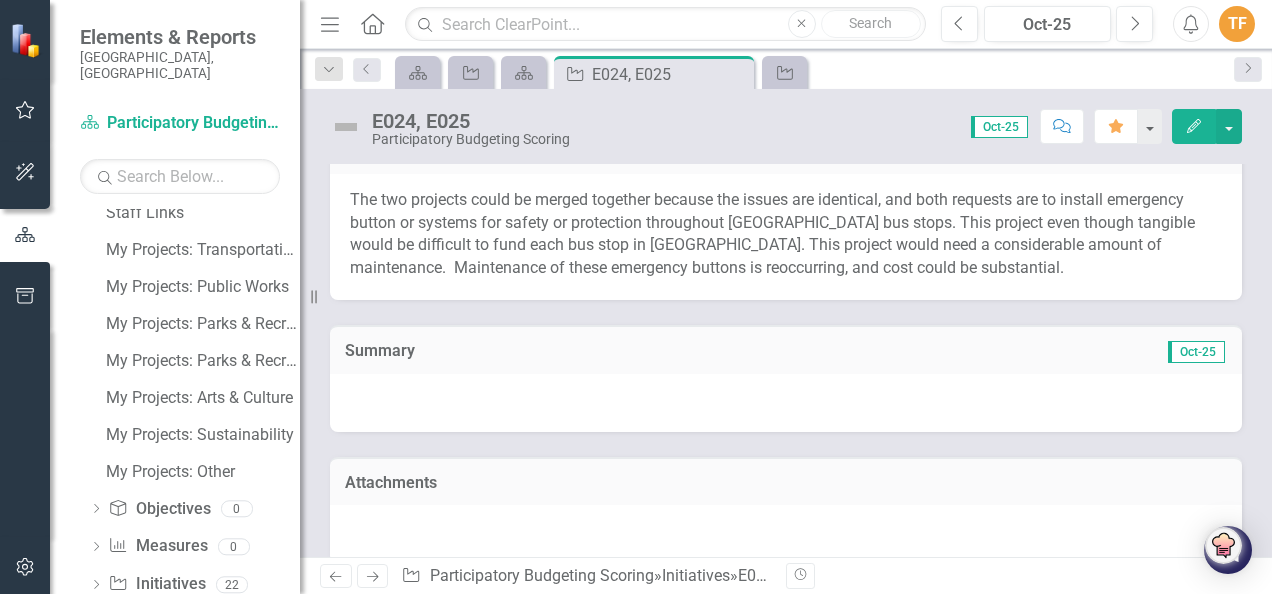 click at bounding box center (786, 403) 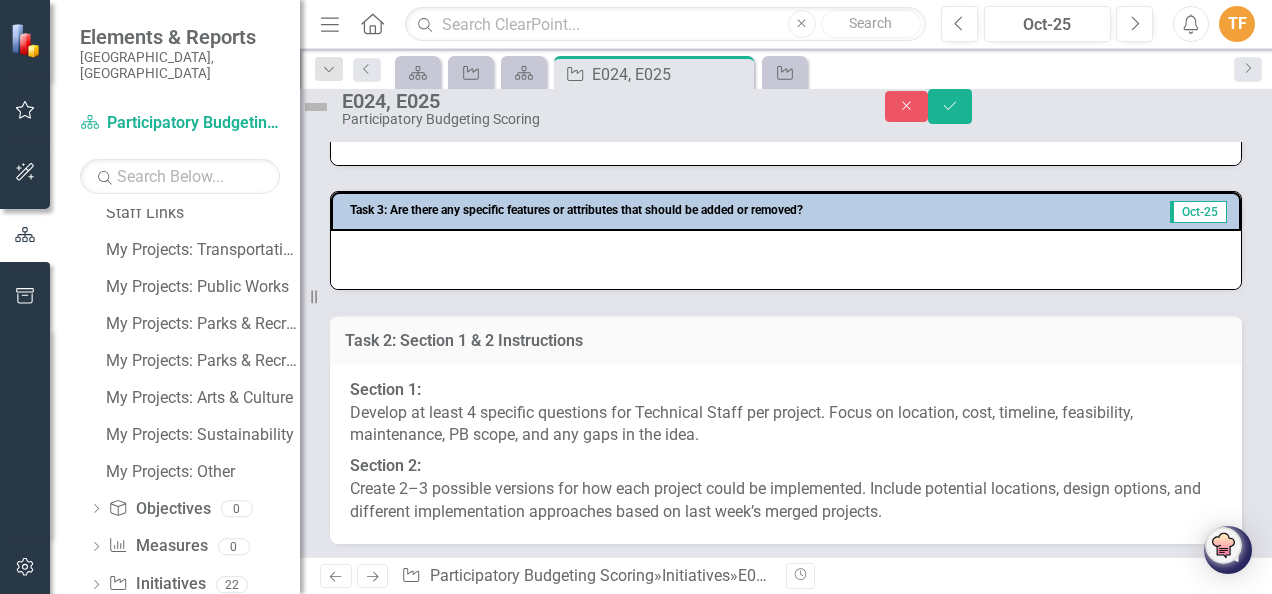 scroll, scrollTop: 0, scrollLeft: 0, axis: both 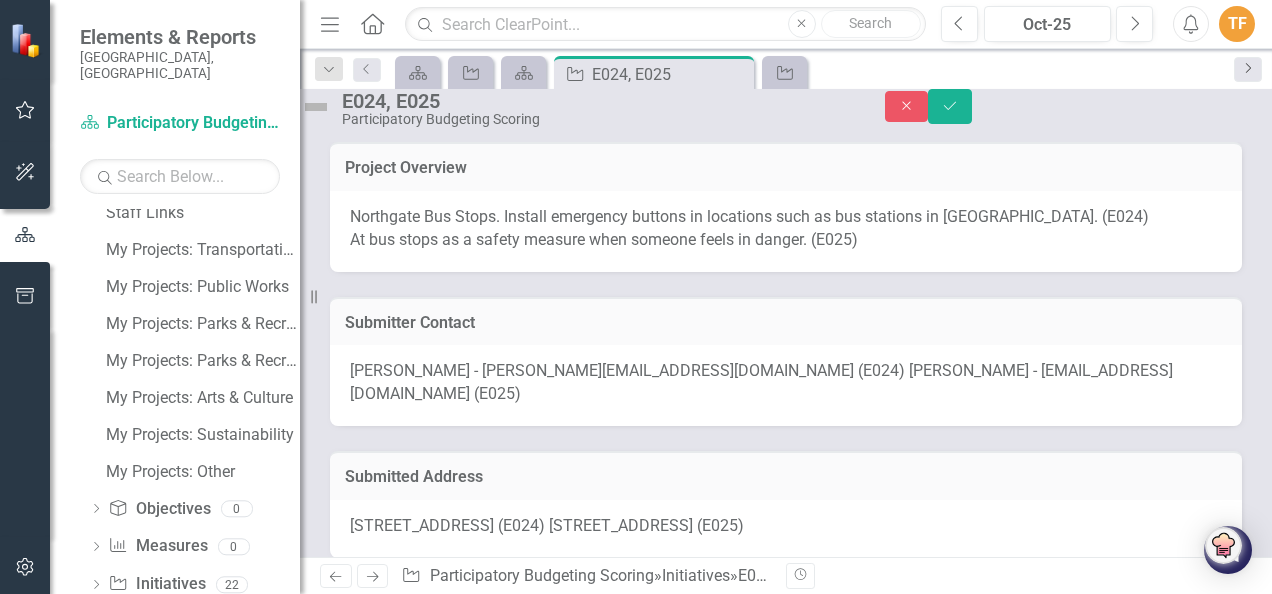 click on "Next" 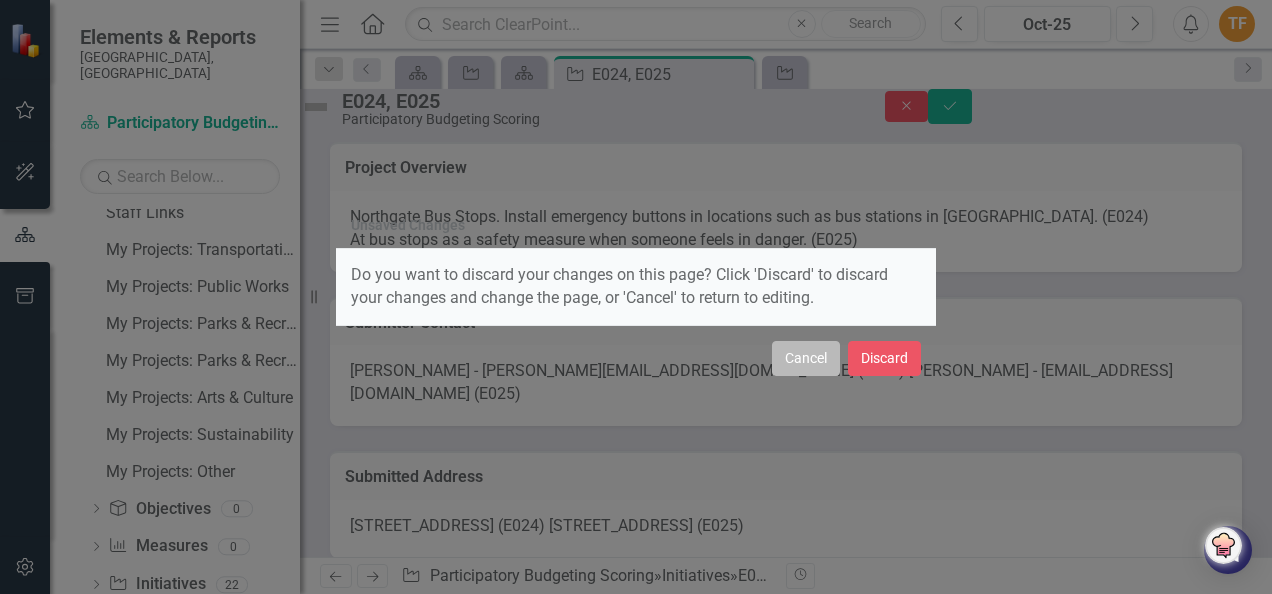 click on "Cancel" at bounding box center [806, 358] 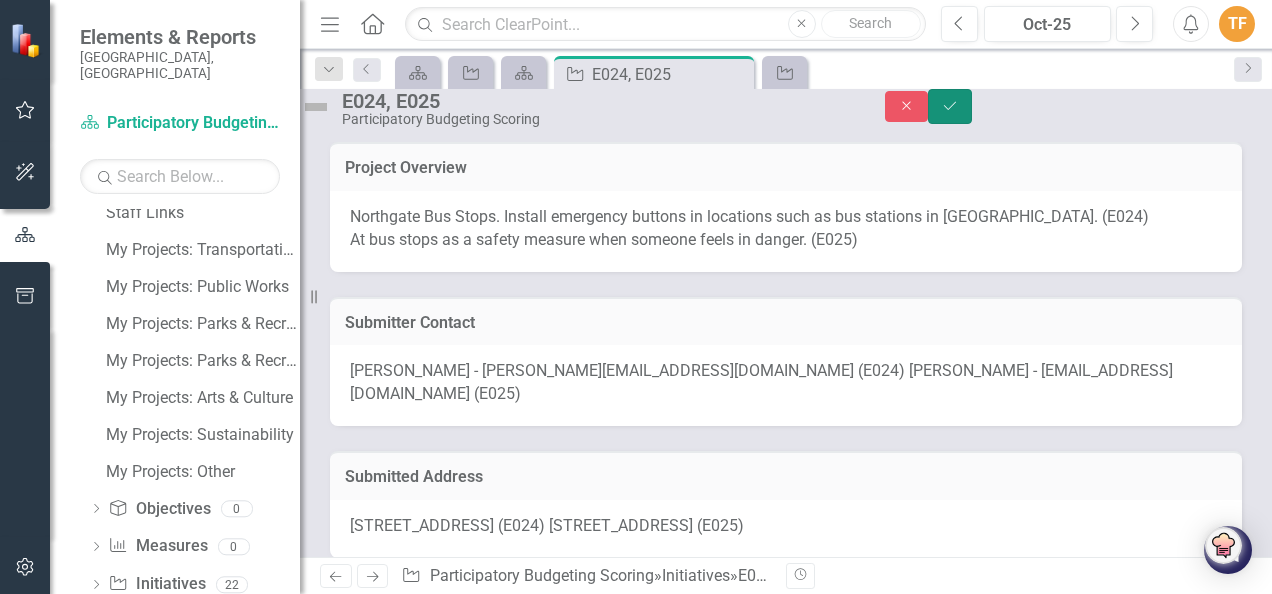 click on "Save" 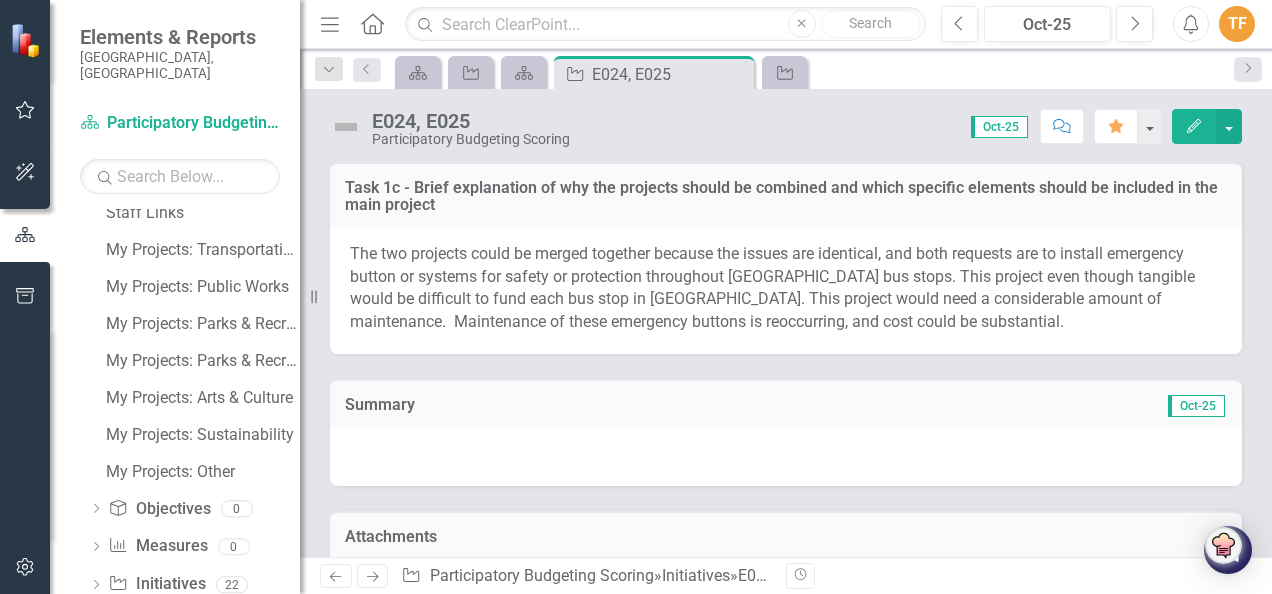 scroll, scrollTop: 2468, scrollLeft: 0, axis: vertical 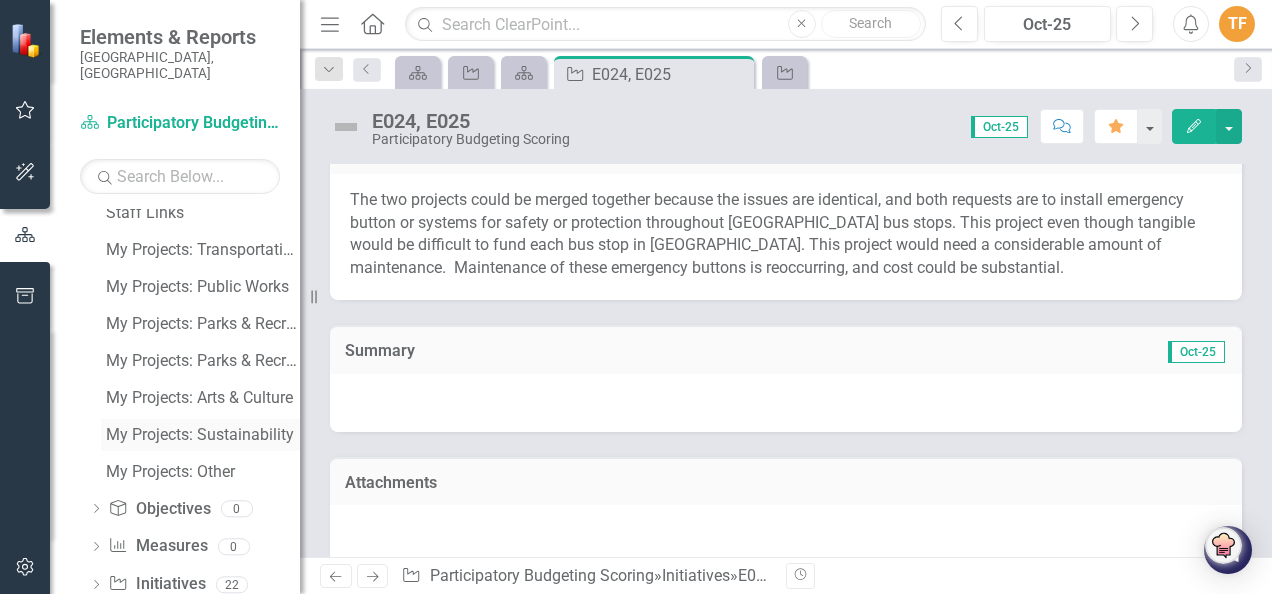 click on "My Projects: Sustainability" at bounding box center (203, 435) 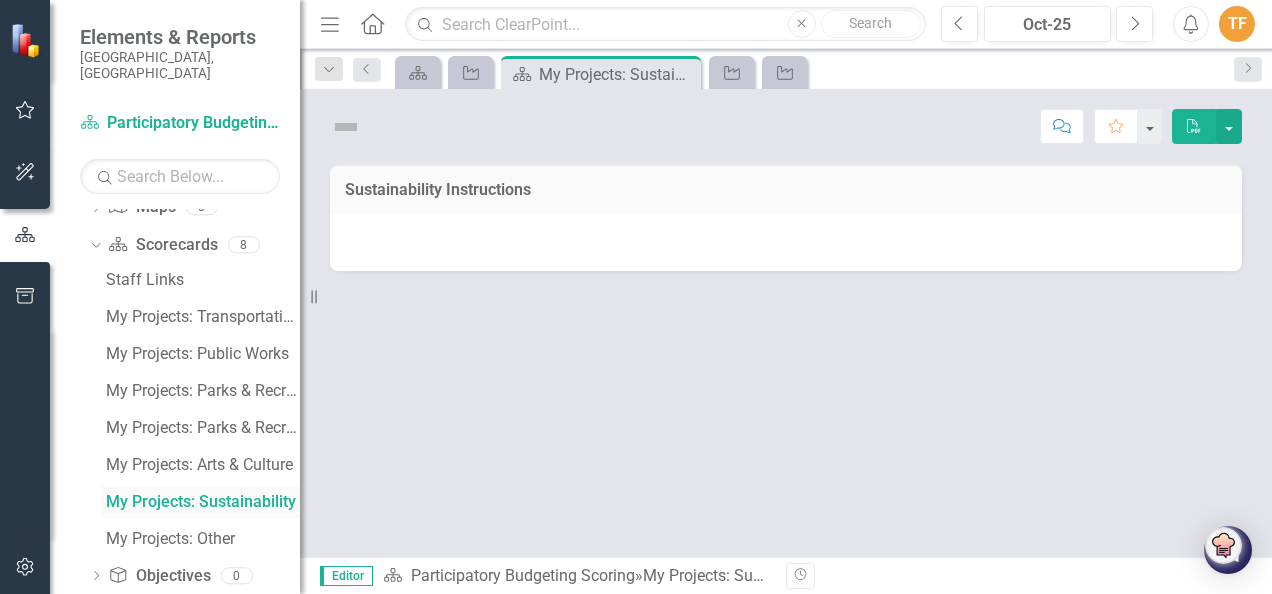 scroll, scrollTop: 35, scrollLeft: 0, axis: vertical 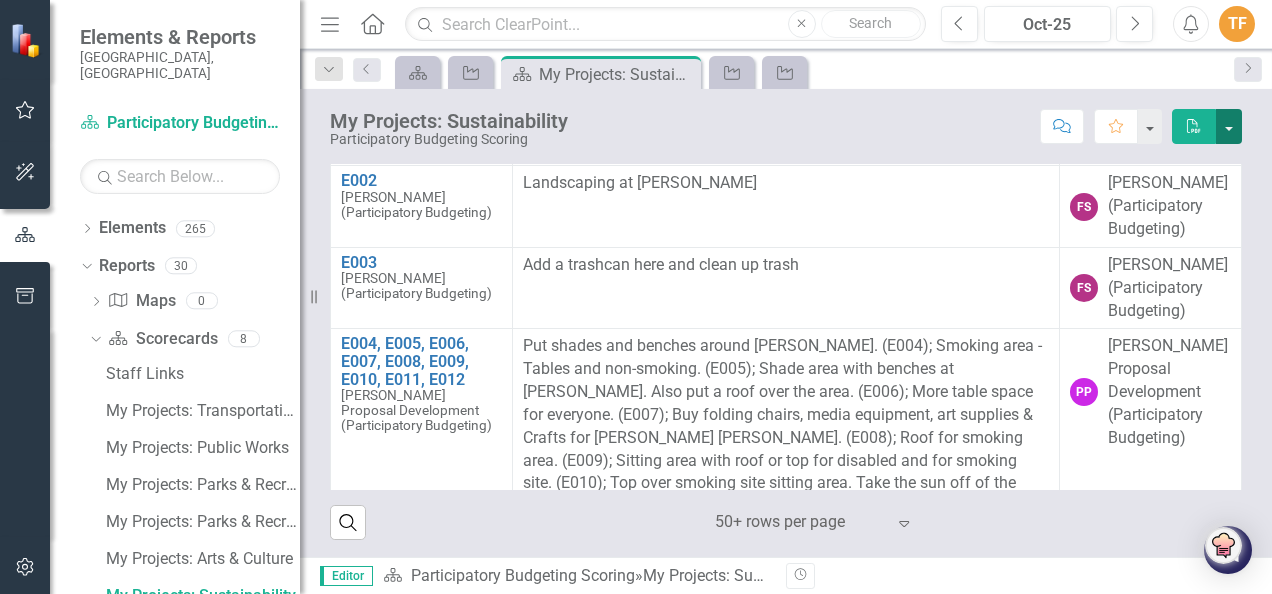click at bounding box center [1229, 126] 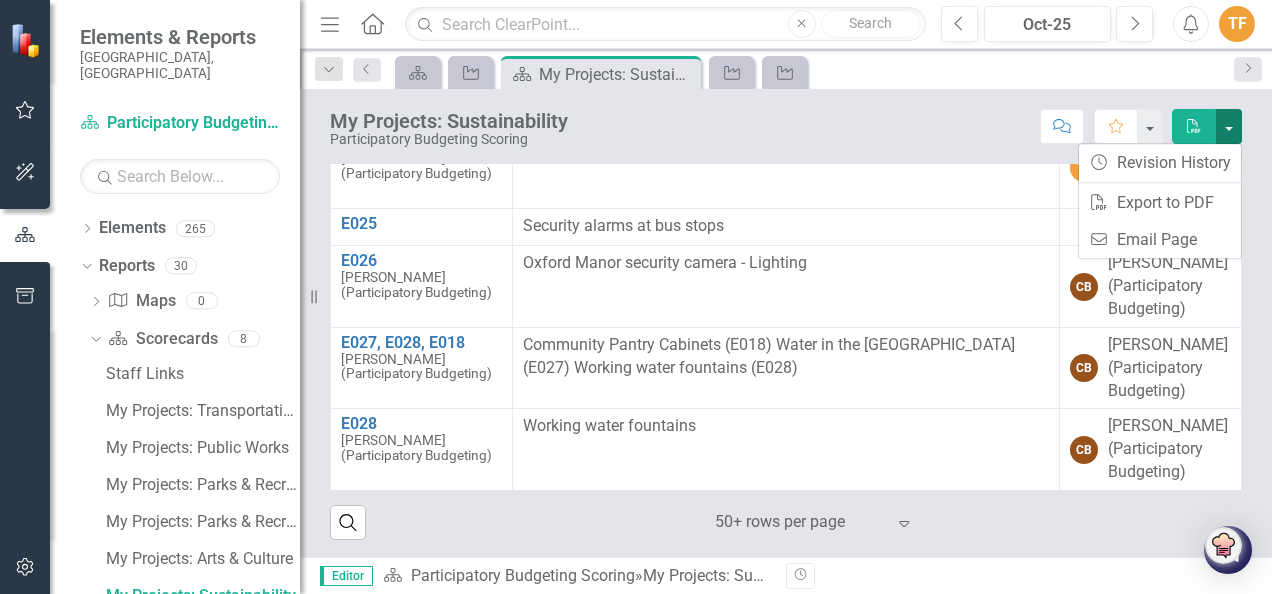 scroll, scrollTop: 2421, scrollLeft: 0, axis: vertical 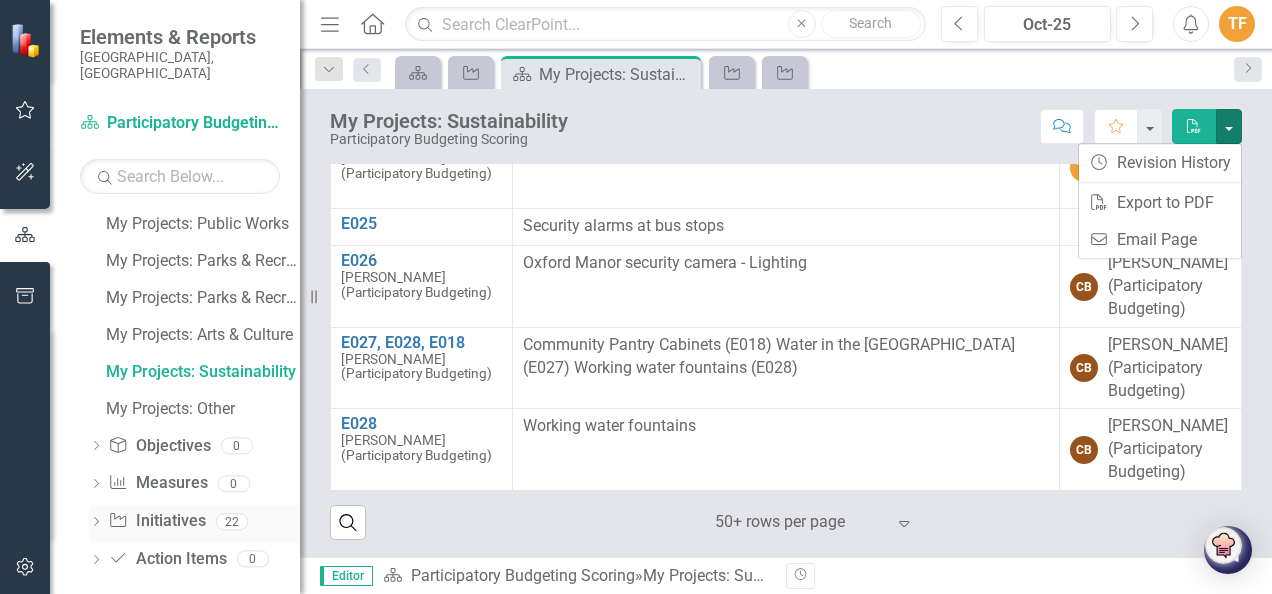 click on "Initiative" 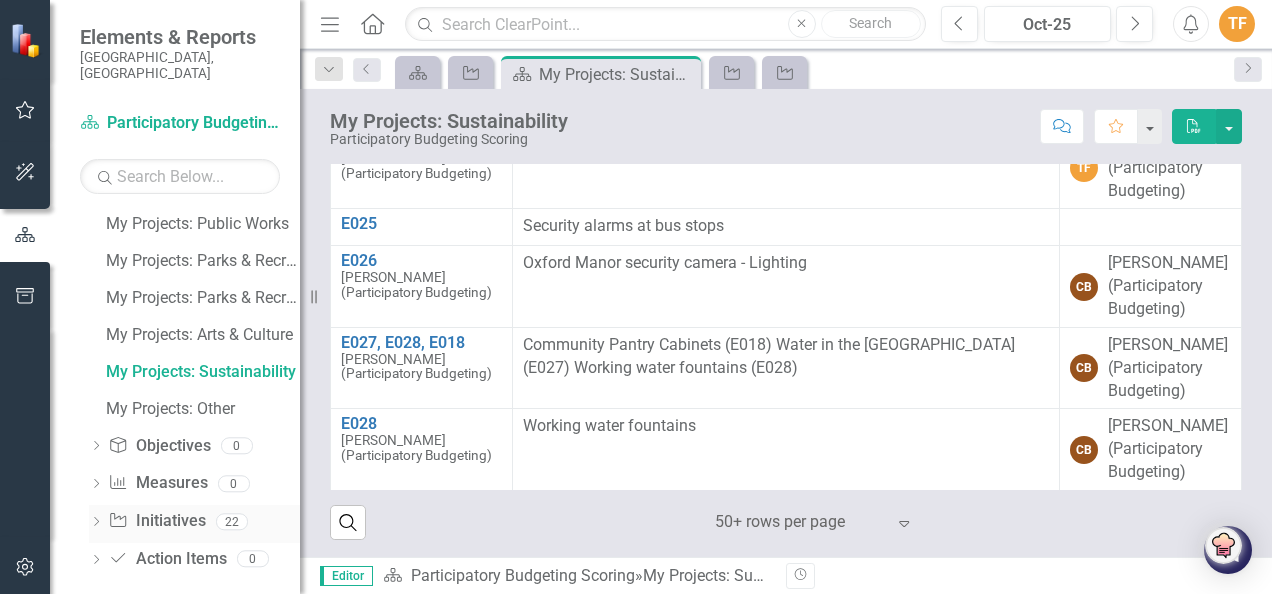 click on "Dropdown" 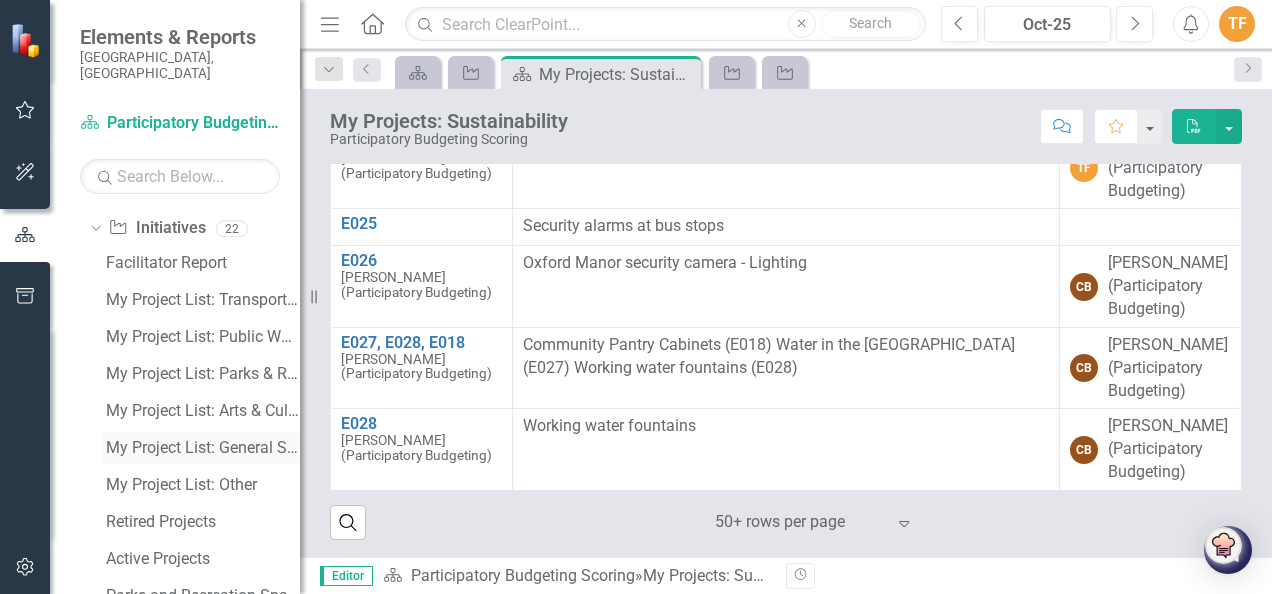 click on "My Project List: General Services" at bounding box center [203, 448] 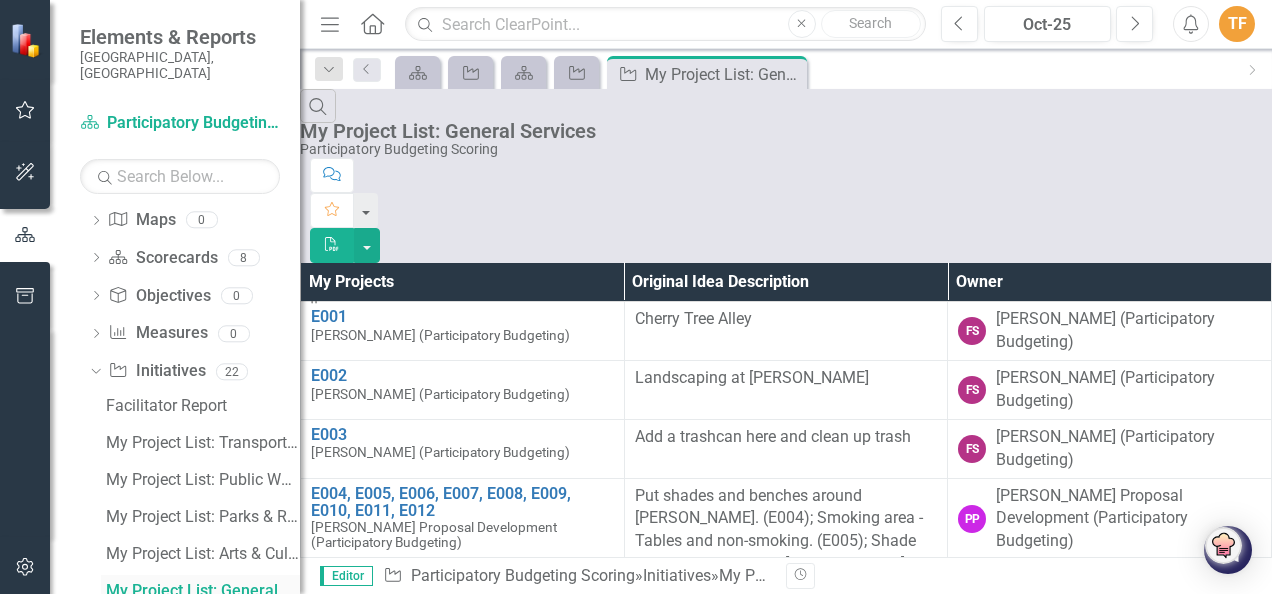 scroll, scrollTop: 112, scrollLeft: 0, axis: vertical 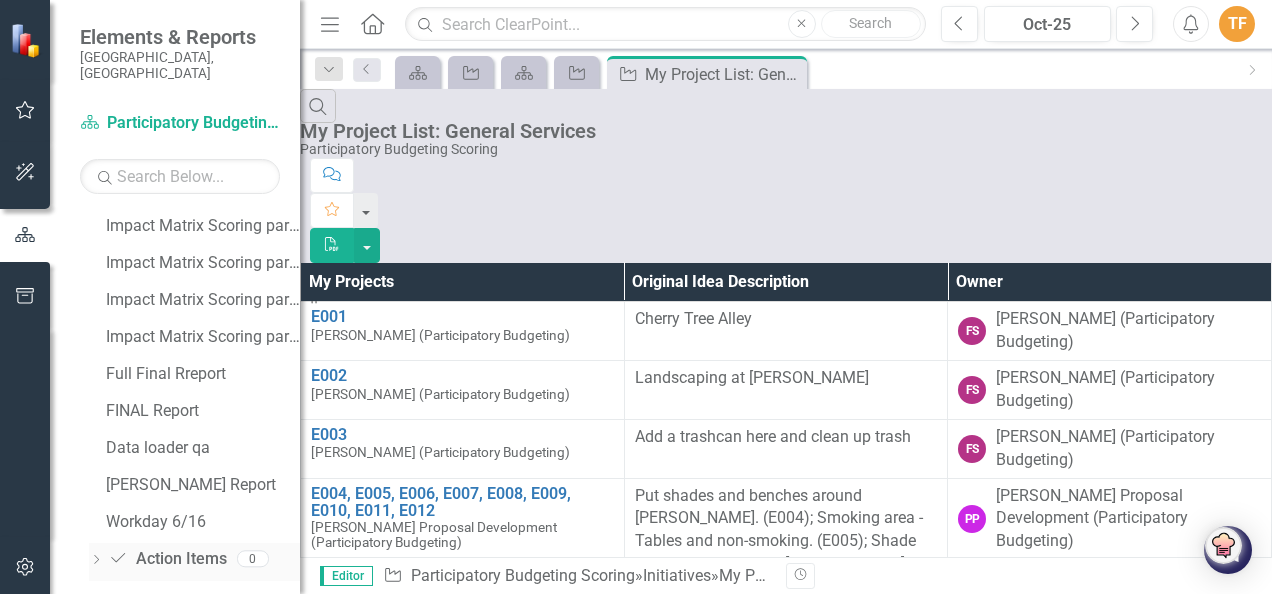 click on "Dropdown" 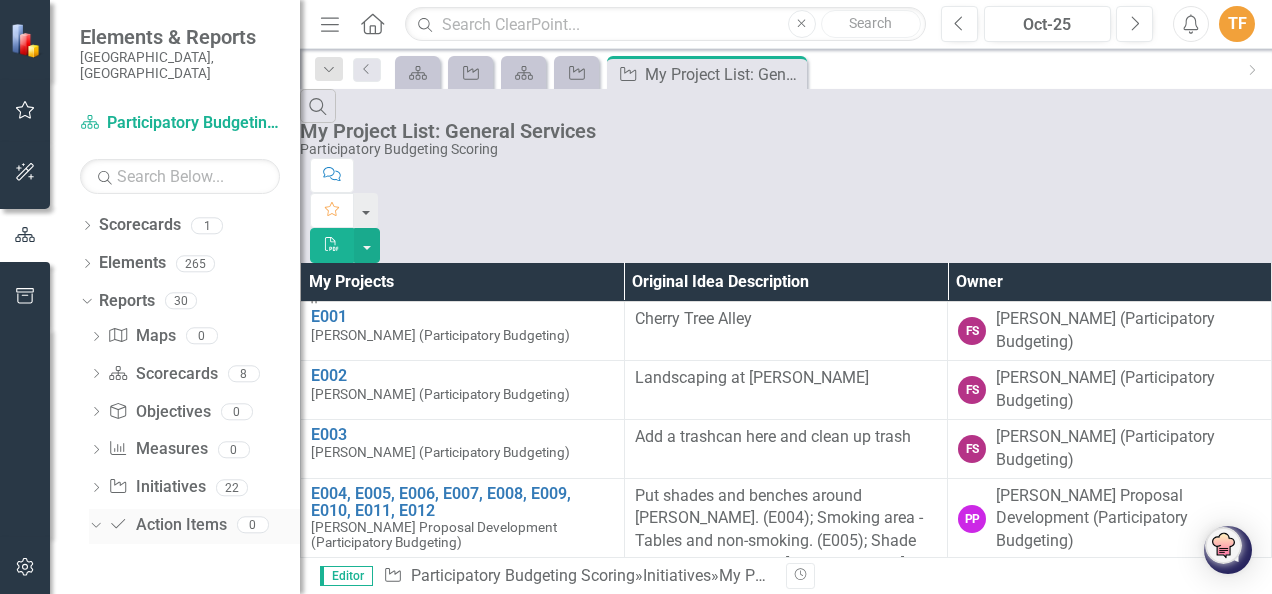 scroll, scrollTop: 0, scrollLeft: 0, axis: both 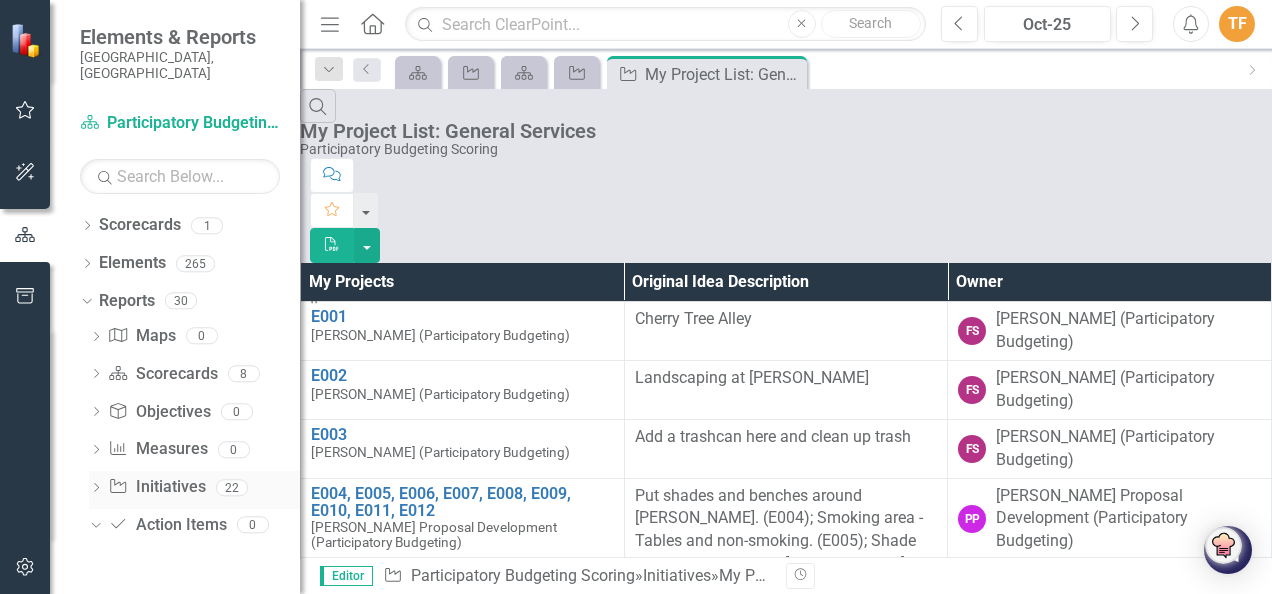 click on "Dropdown" 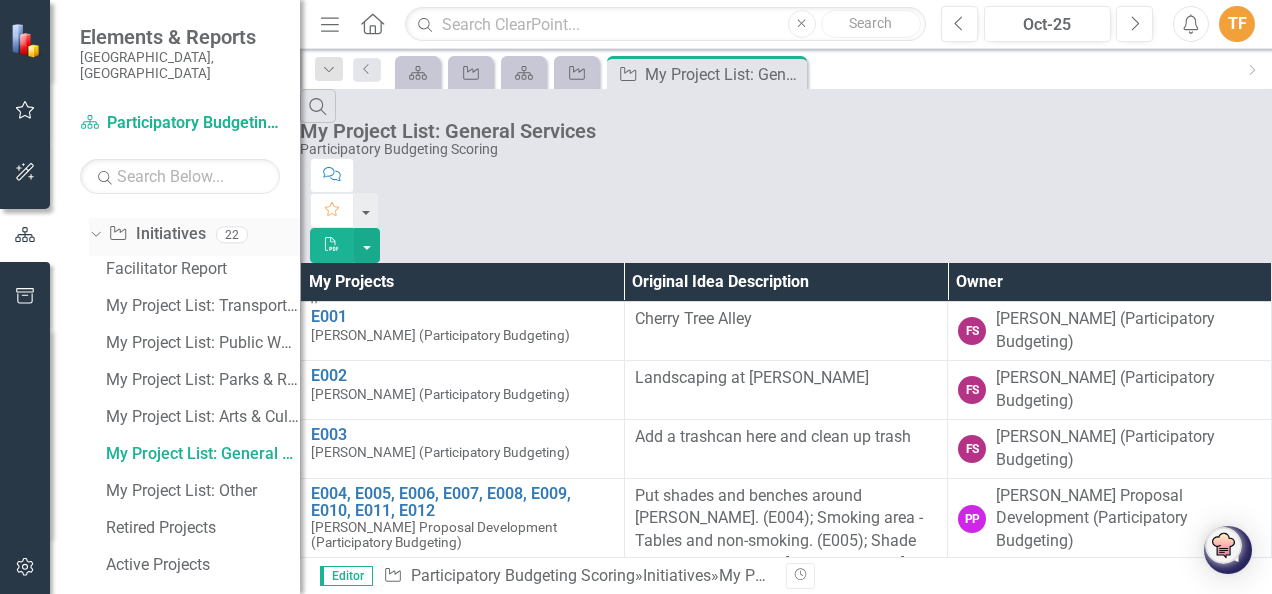 scroll, scrollTop: 257, scrollLeft: 0, axis: vertical 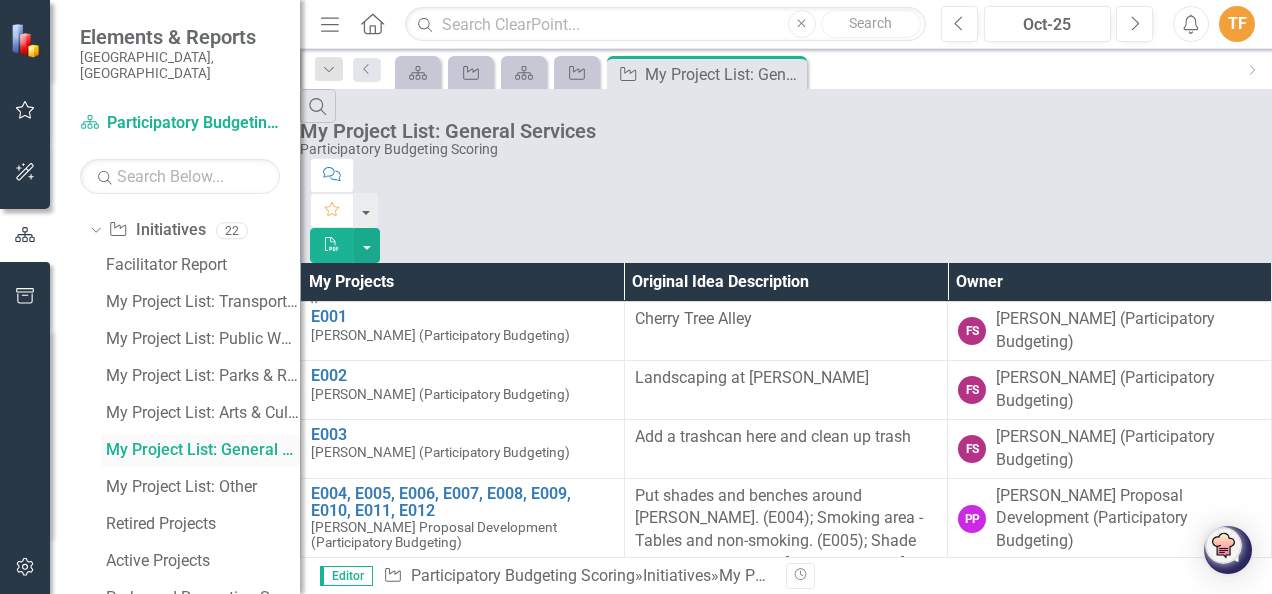 click on "My Project List: General Services" at bounding box center (203, 450) 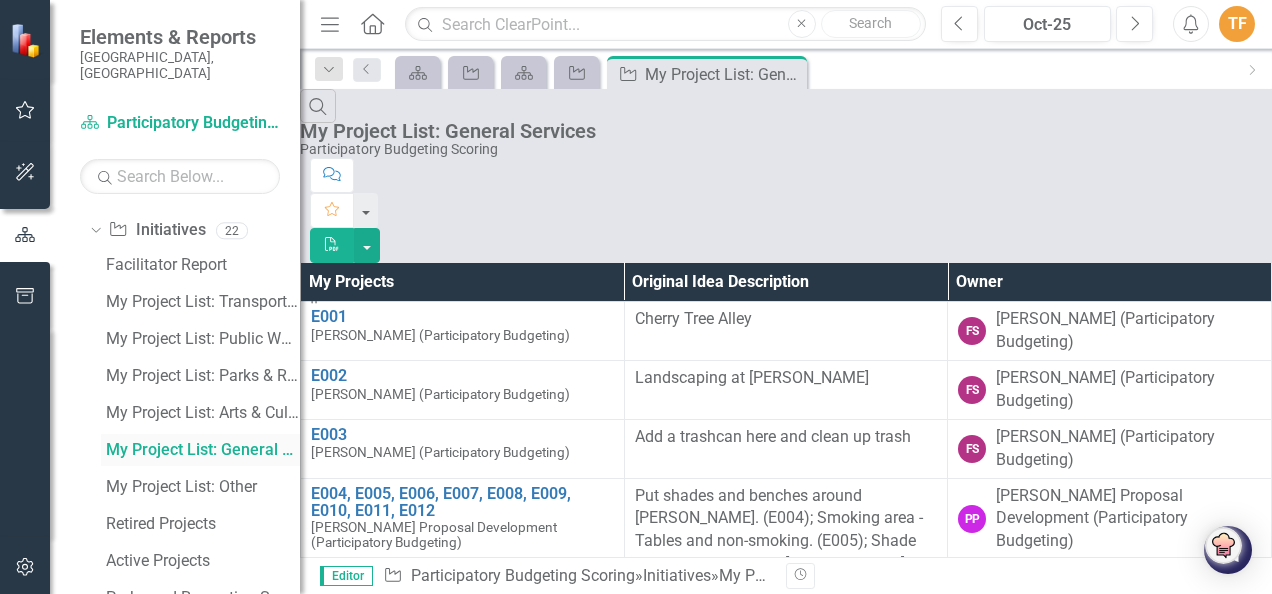 scroll, scrollTop: 2319, scrollLeft: 0, axis: vertical 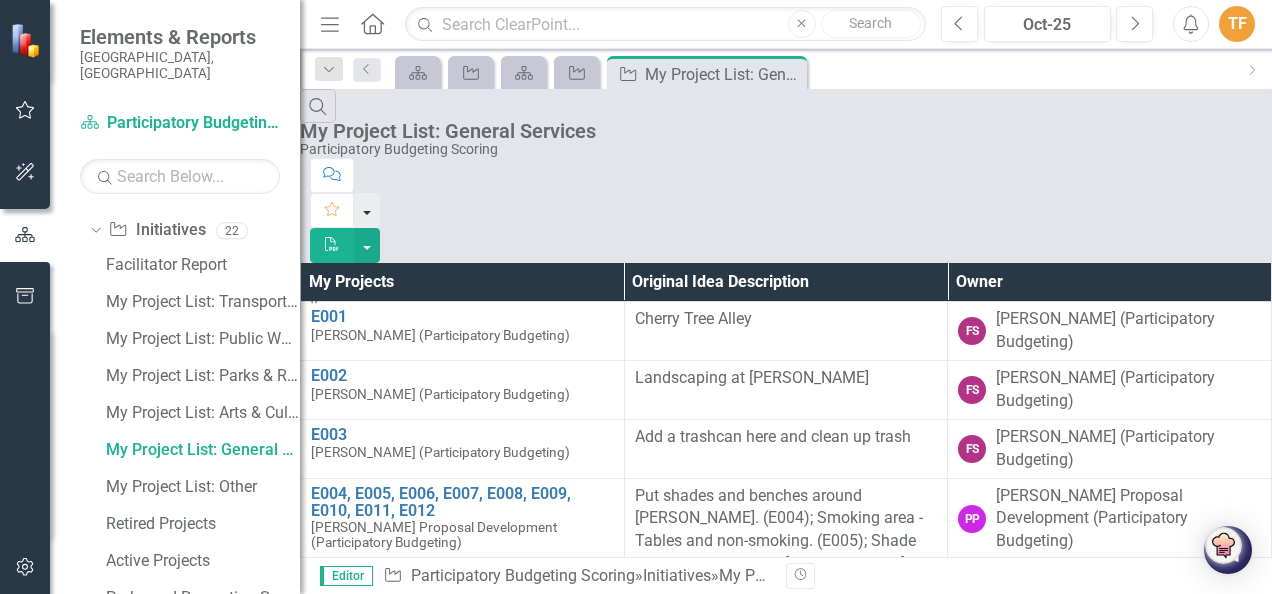 click at bounding box center [367, 210] 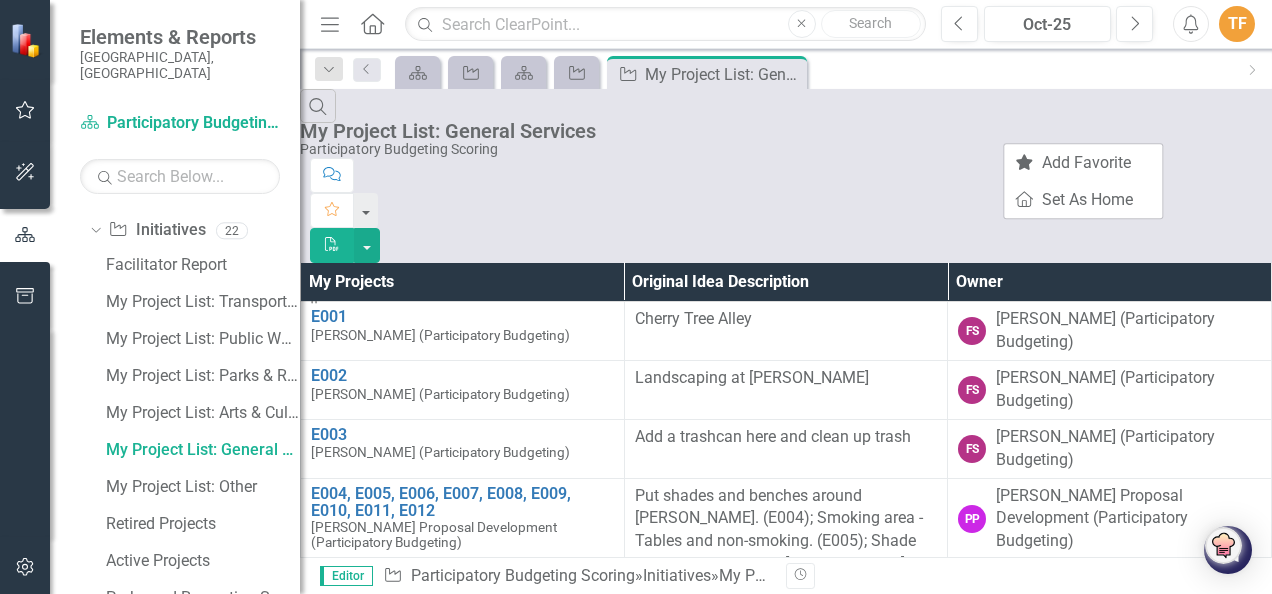 click on "Participatory Budgeting Scoring" at bounding box center (781, 149) 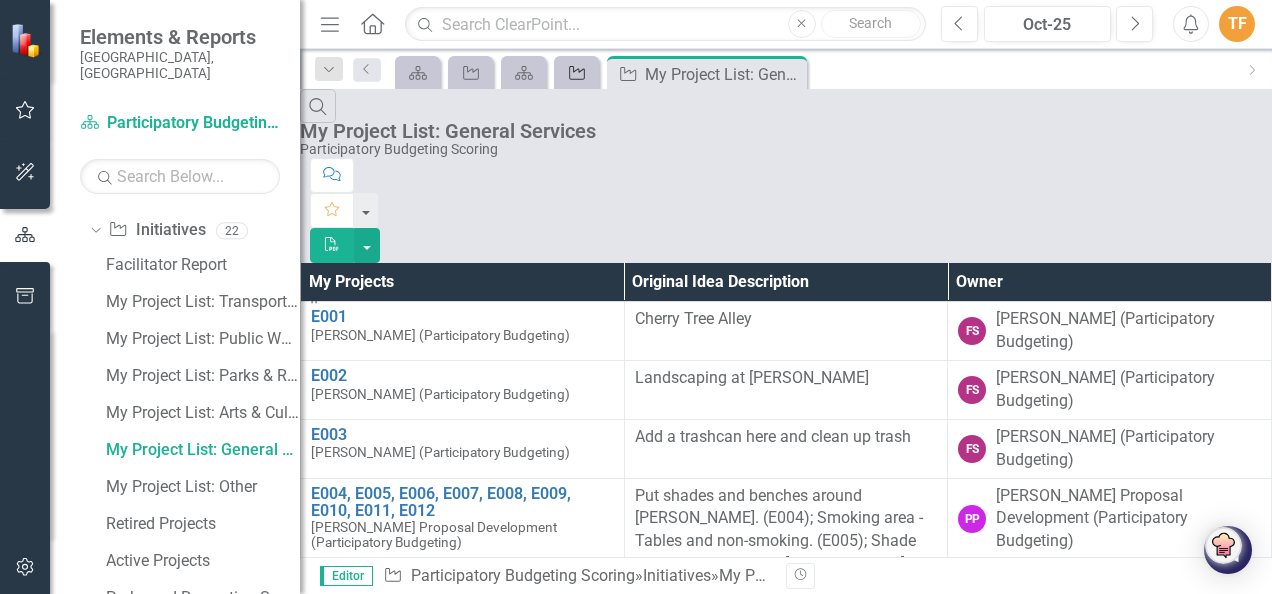 click 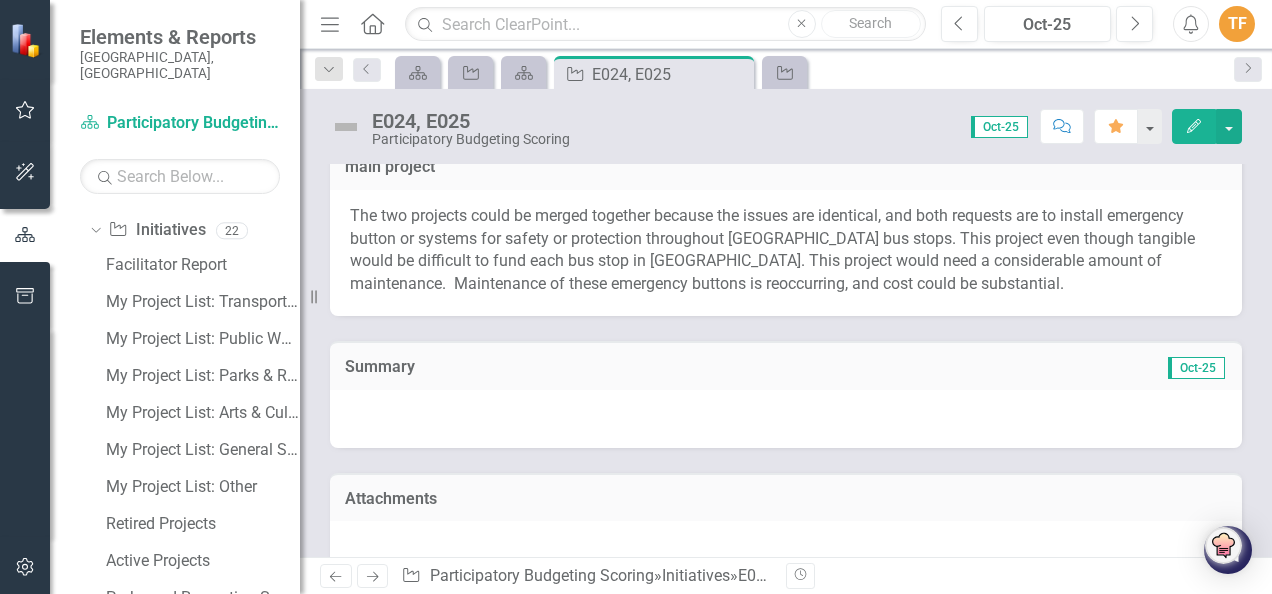 scroll, scrollTop: 2452, scrollLeft: 0, axis: vertical 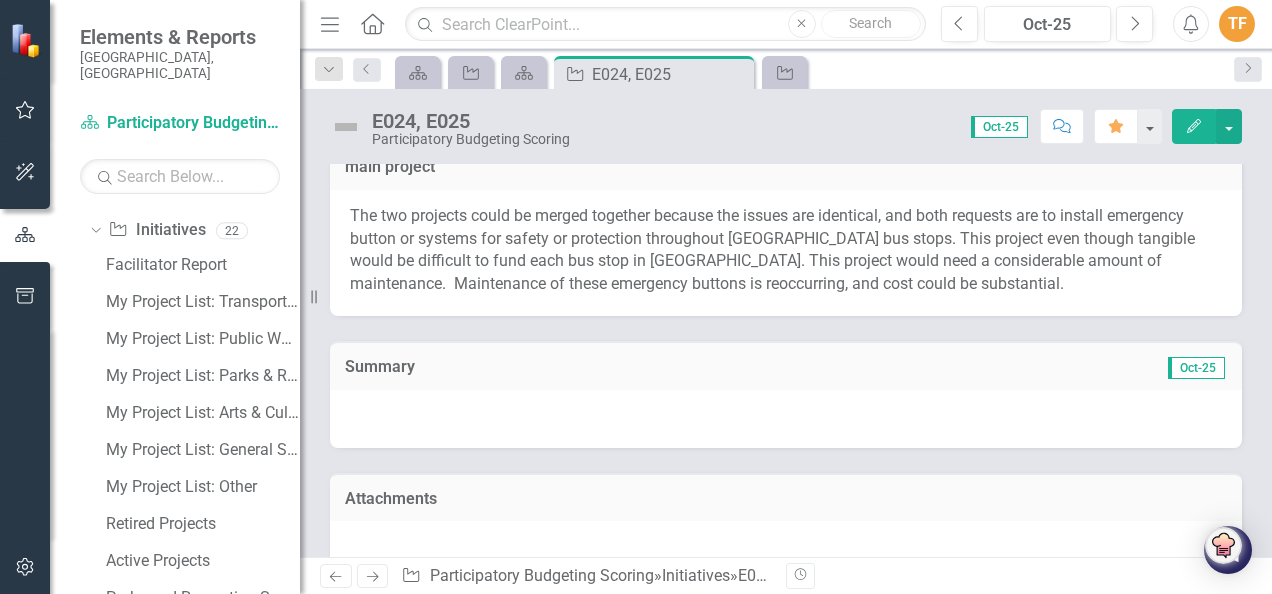 click 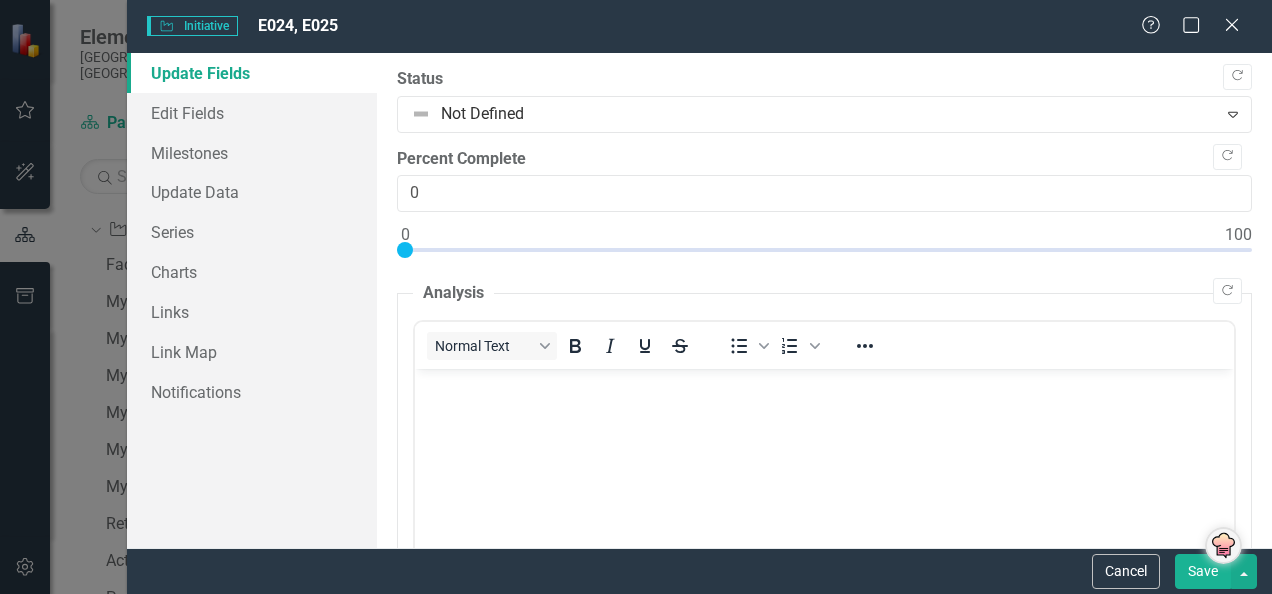 scroll, scrollTop: 0, scrollLeft: 0, axis: both 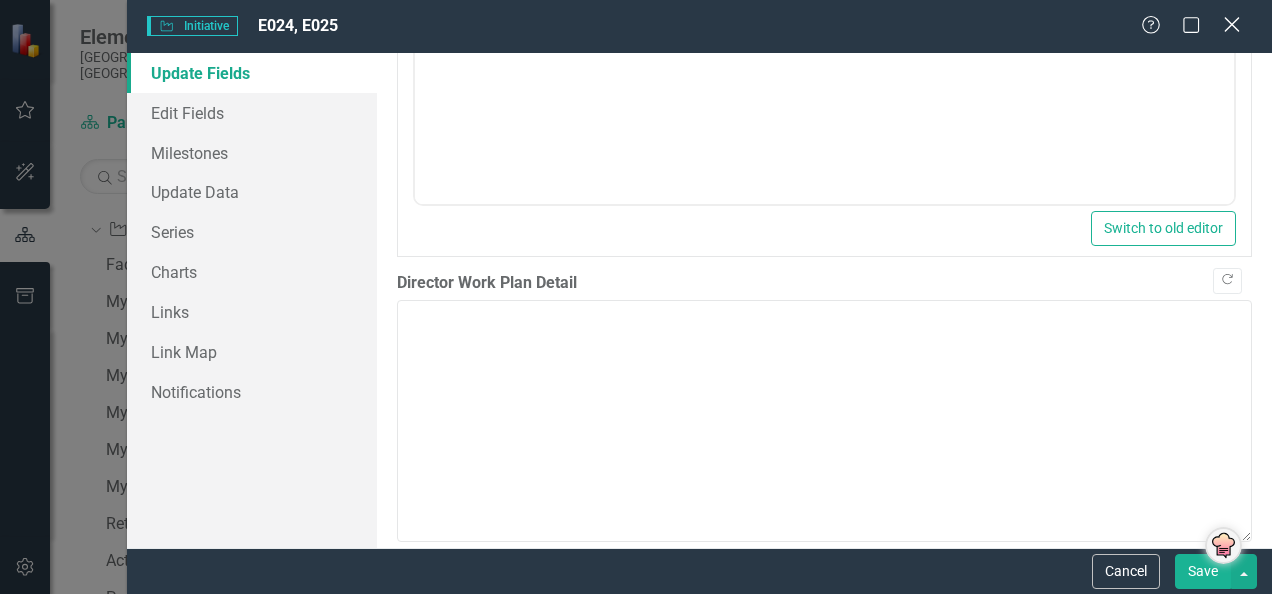 click on "Close" 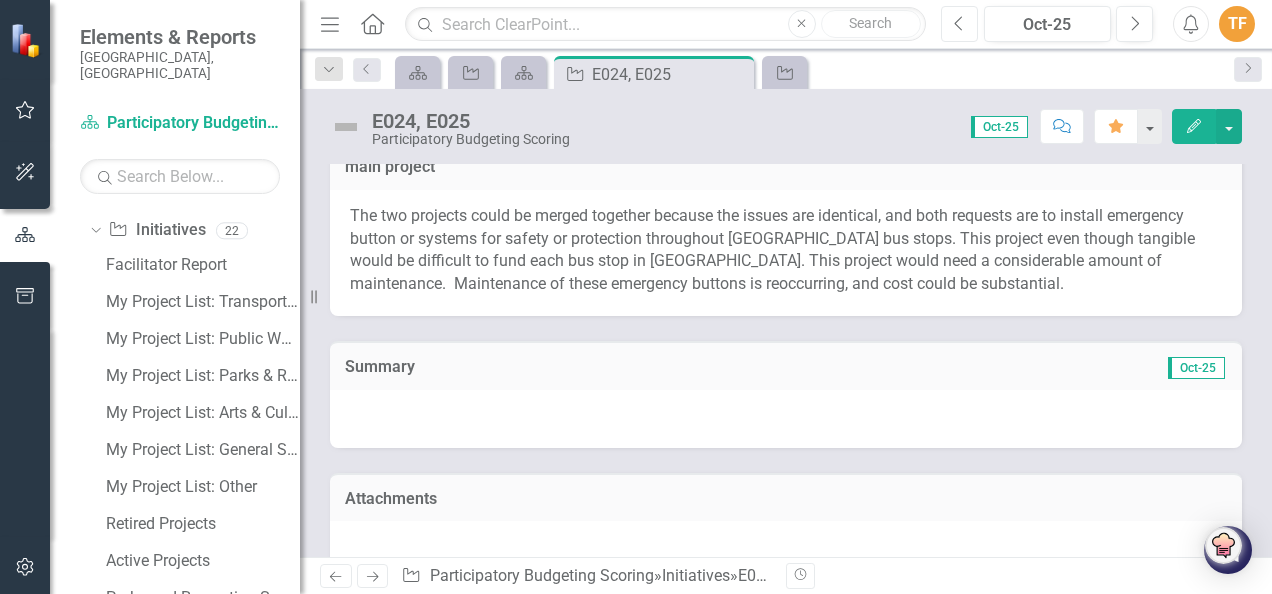 click on "Previous" 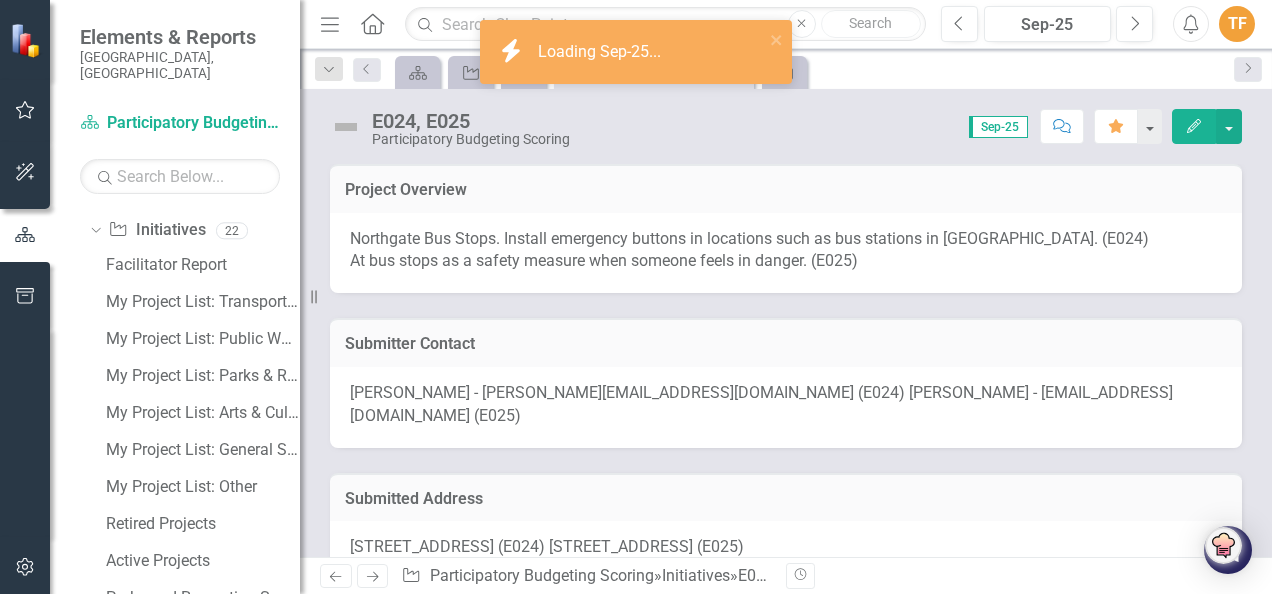 click on "Edit" 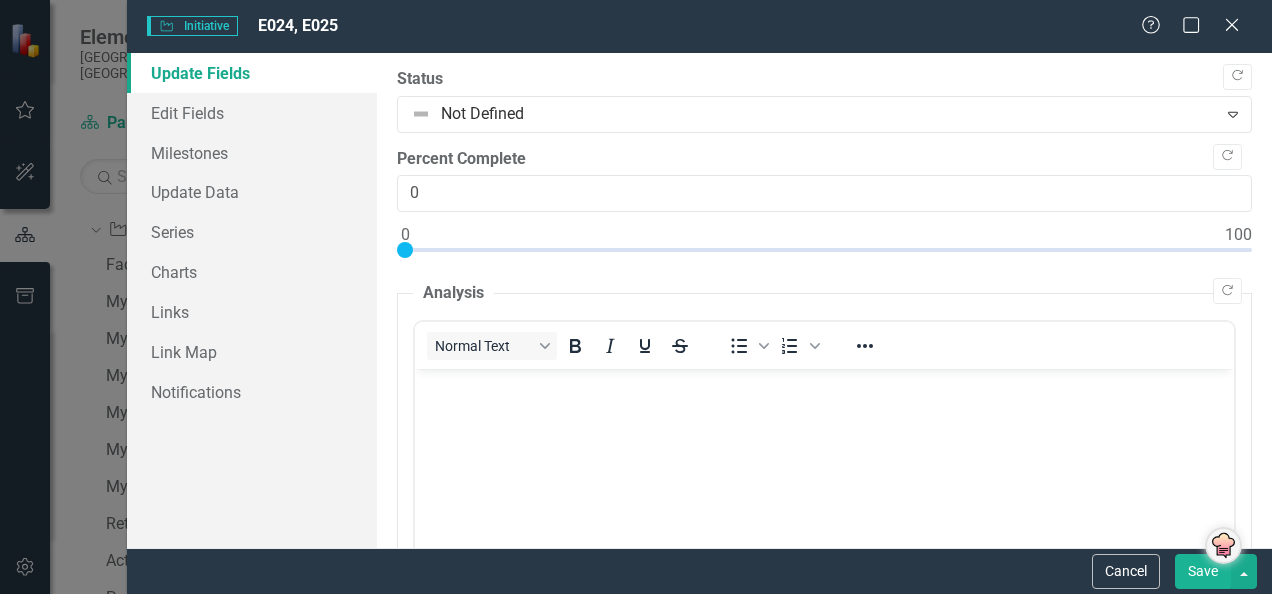 scroll, scrollTop: 0, scrollLeft: 0, axis: both 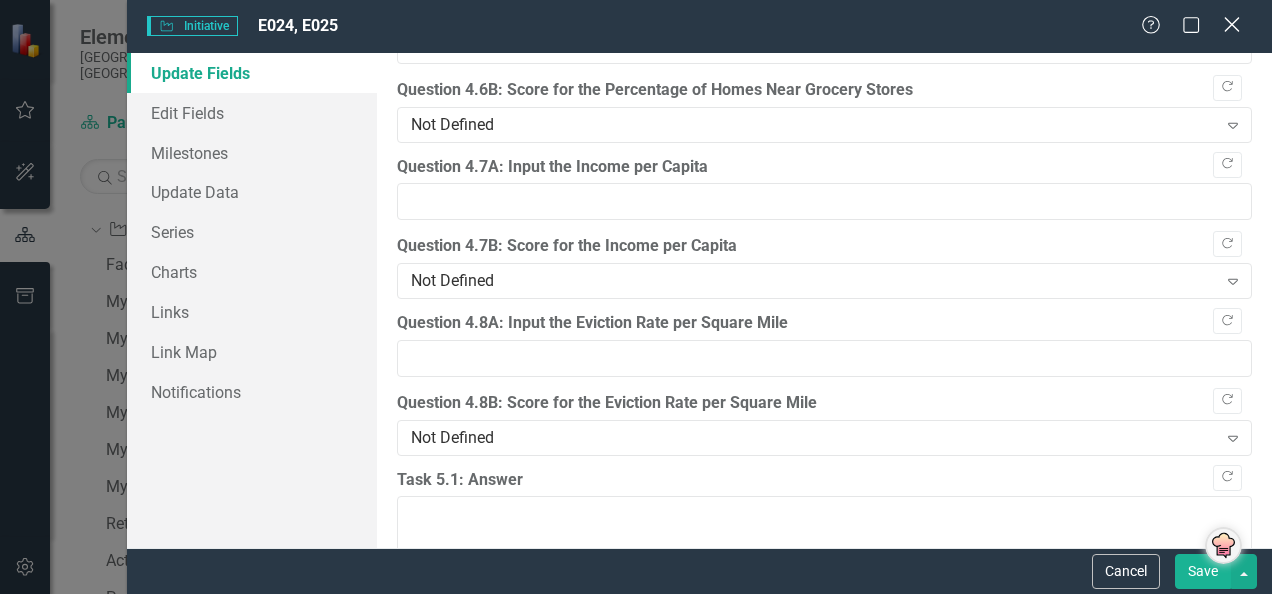 click on "Close" 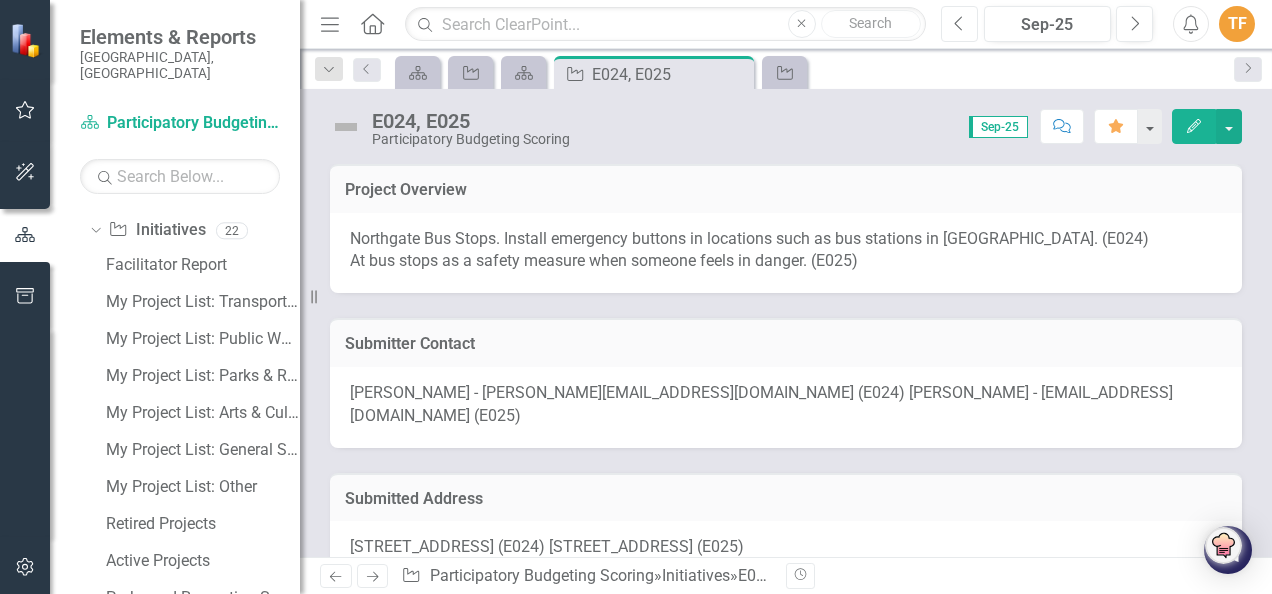 click on "Previous" 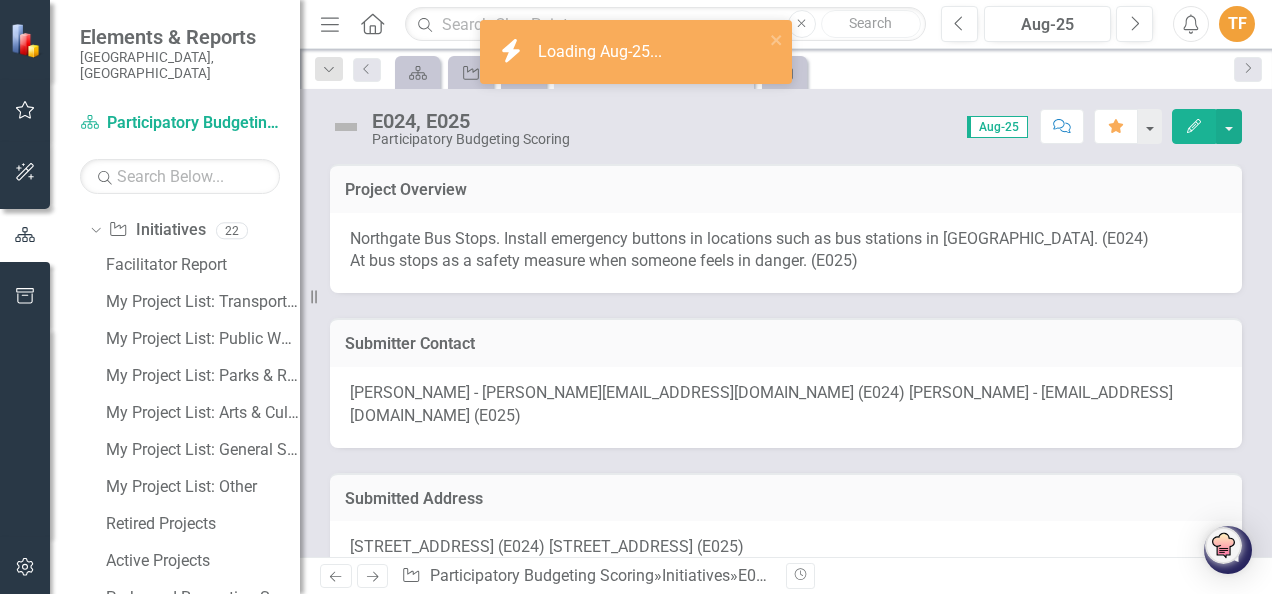 click 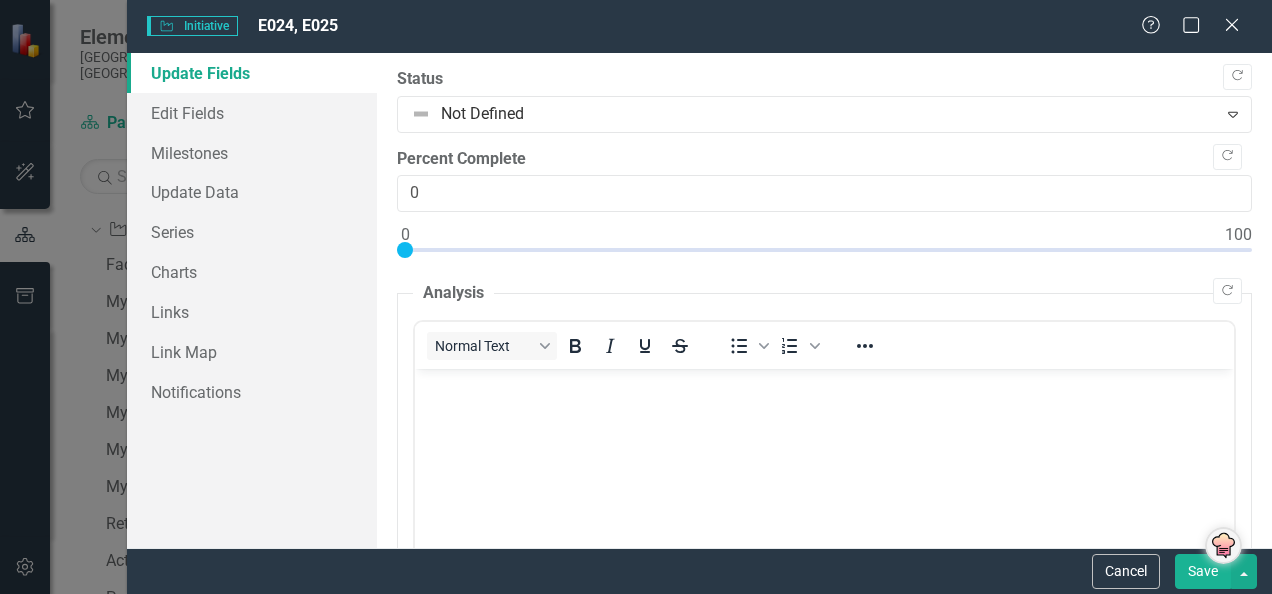 scroll, scrollTop: 0, scrollLeft: 0, axis: both 